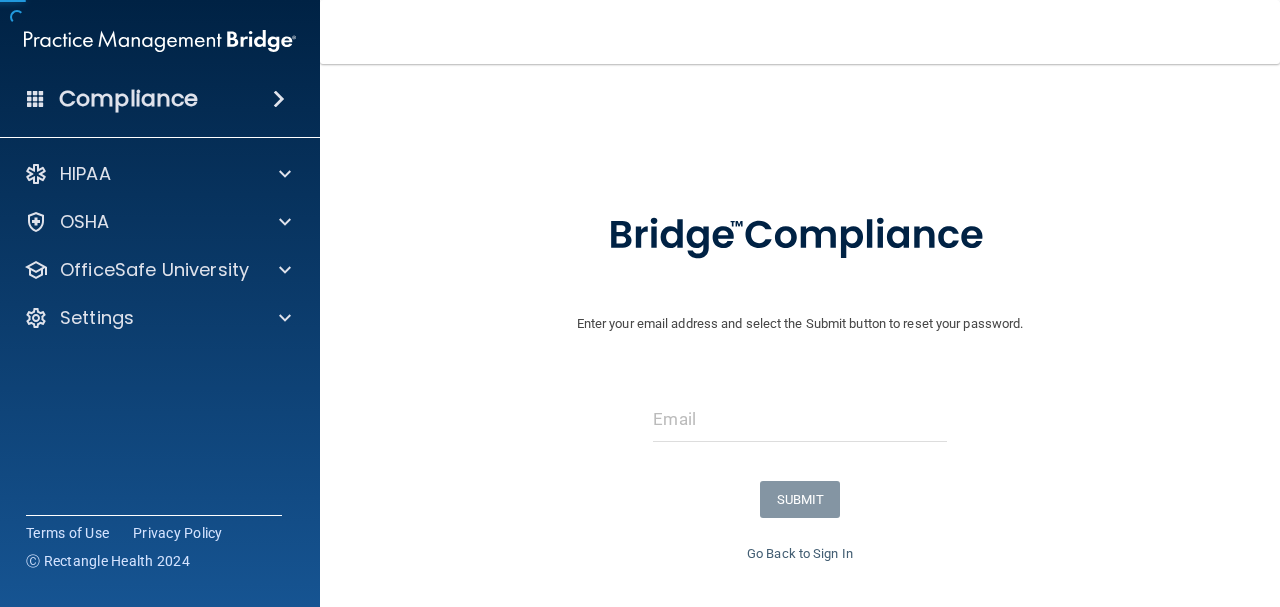 scroll, scrollTop: 0, scrollLeft: 0, axis: both 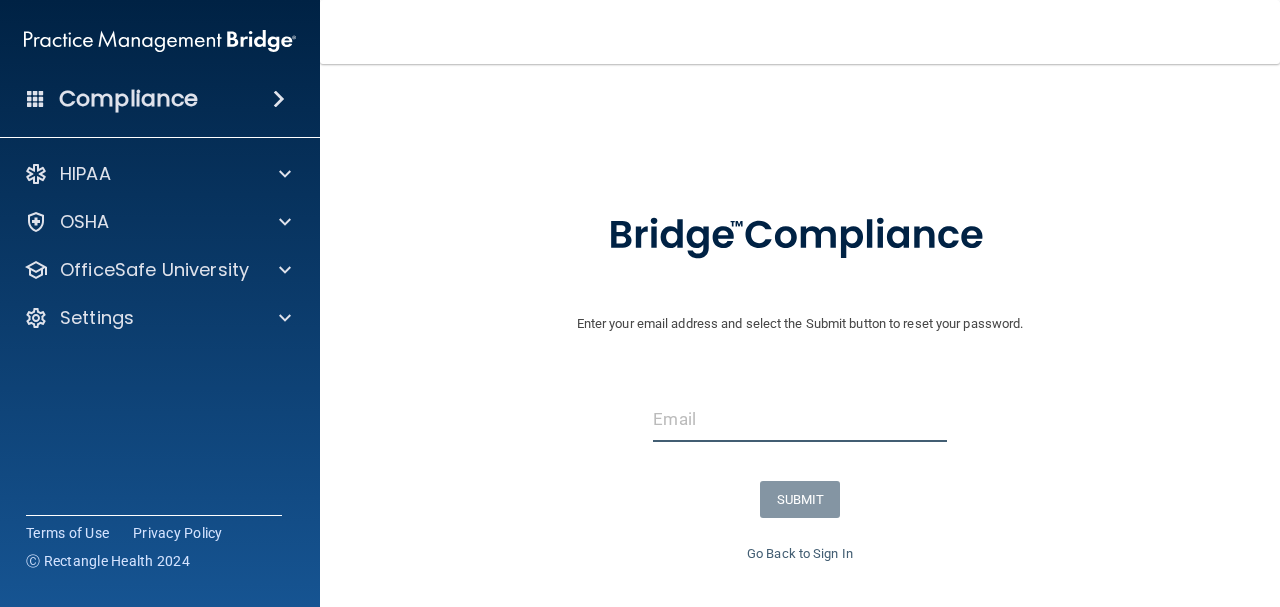 click at bounding box center [799, 419] 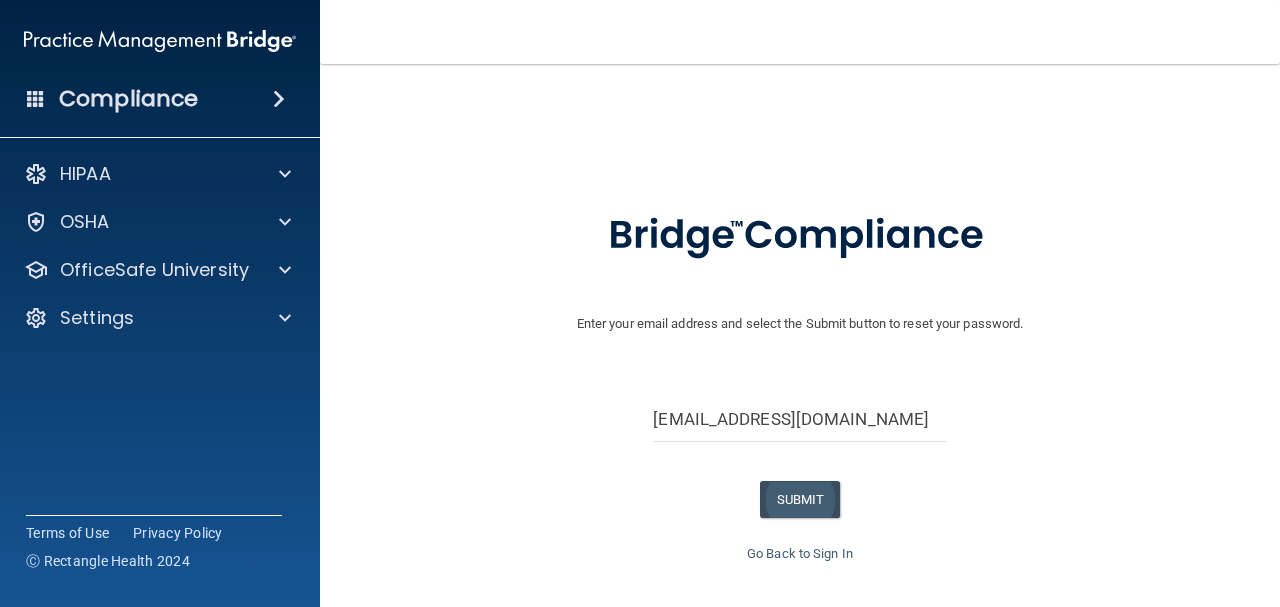 drag, startPoint x: 834, startPoint y: 508, endPoint x: 821, endPoint y: 499, distance: 15.811388 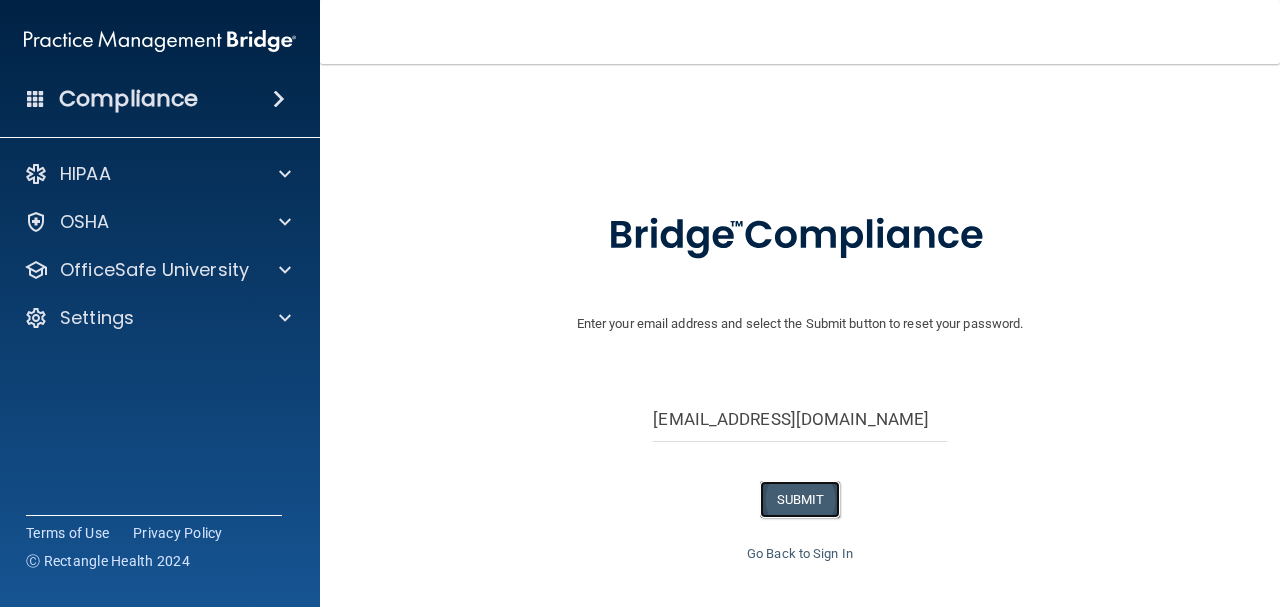 click on "SUBMIT" at bounding box center [800, 499] 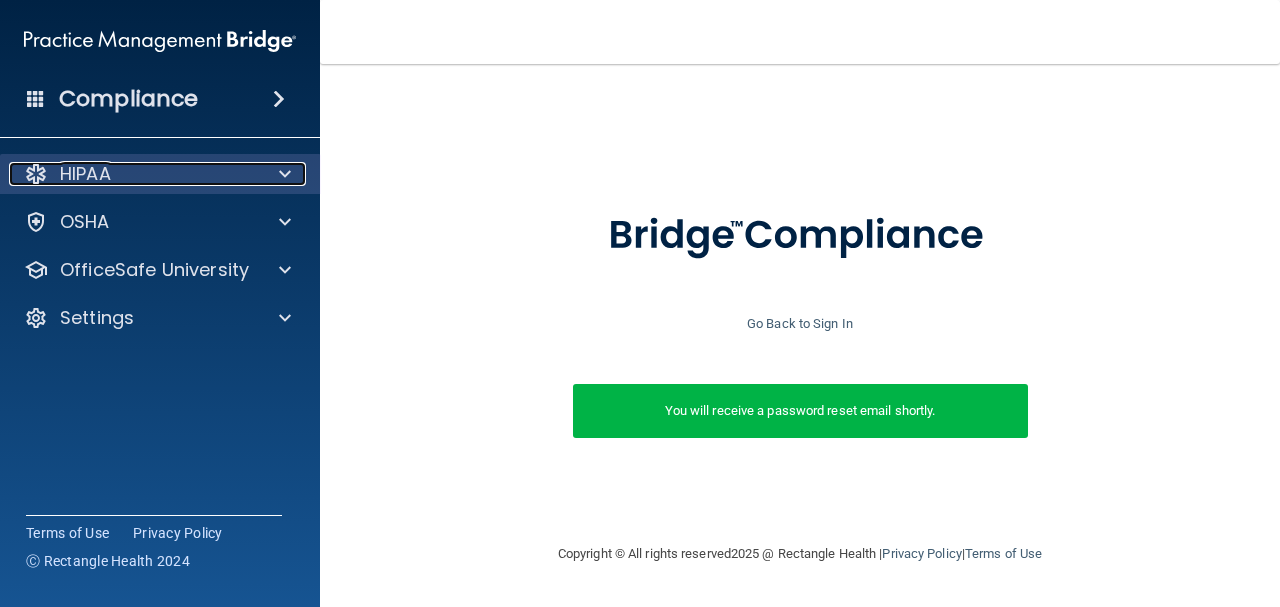 click on "HIPAA" at bounding box center [133, 174] 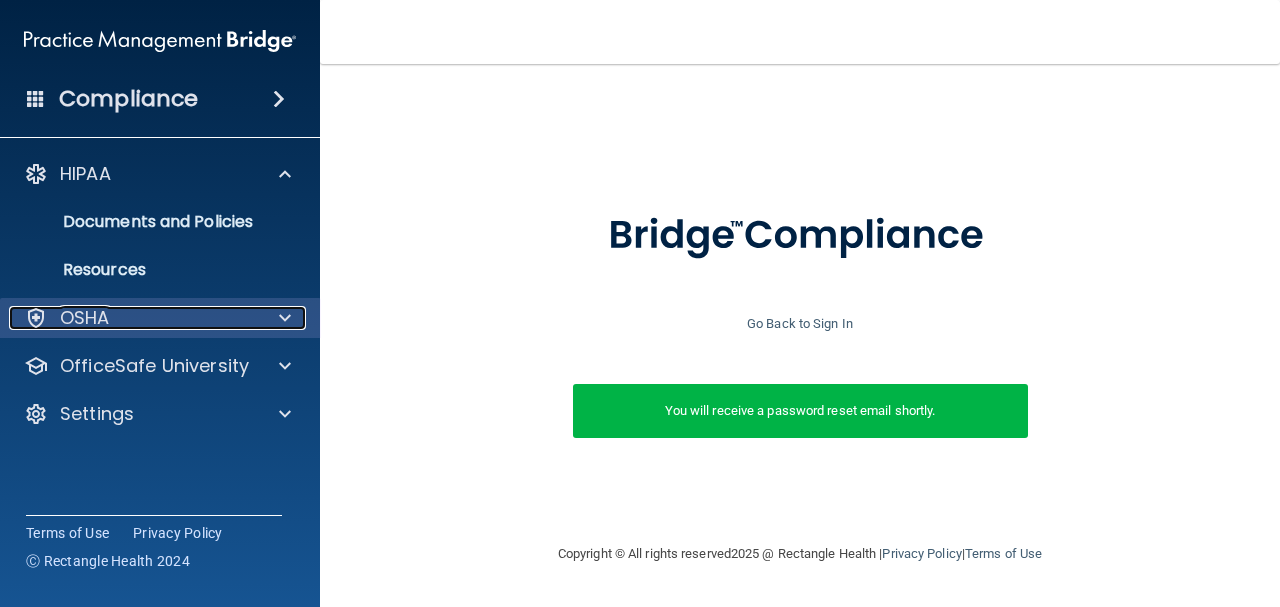 click on "OSHA" at bounding box center (133, 318) 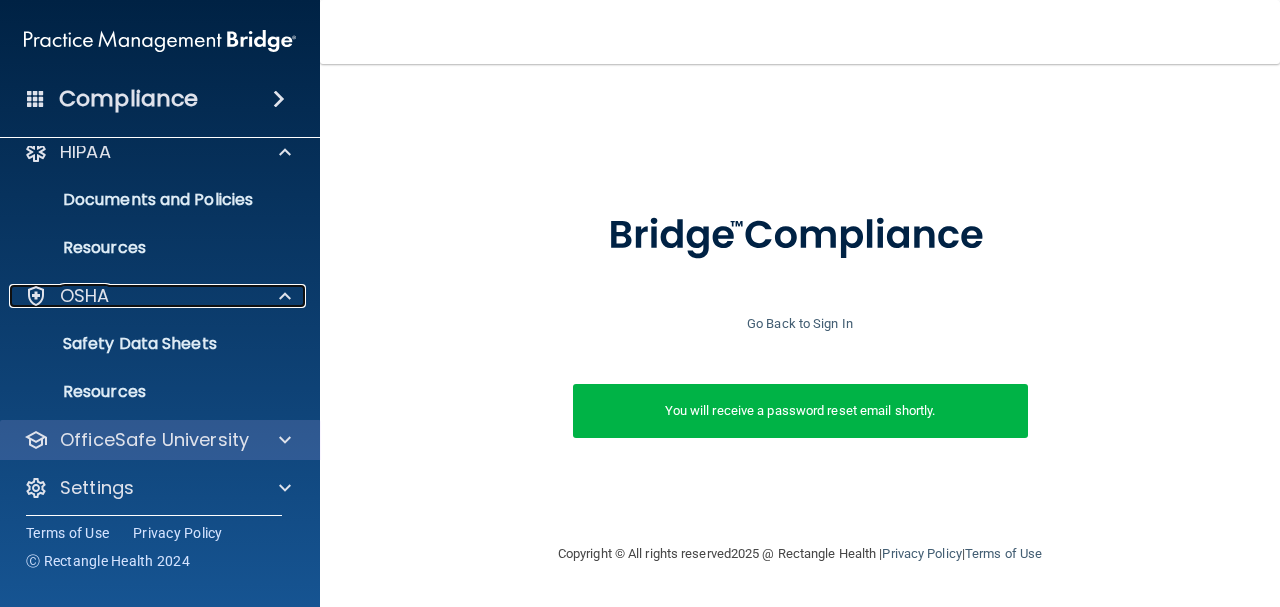 scroll, scrollTop: 31, scrollLeft: 0, axis: vertical 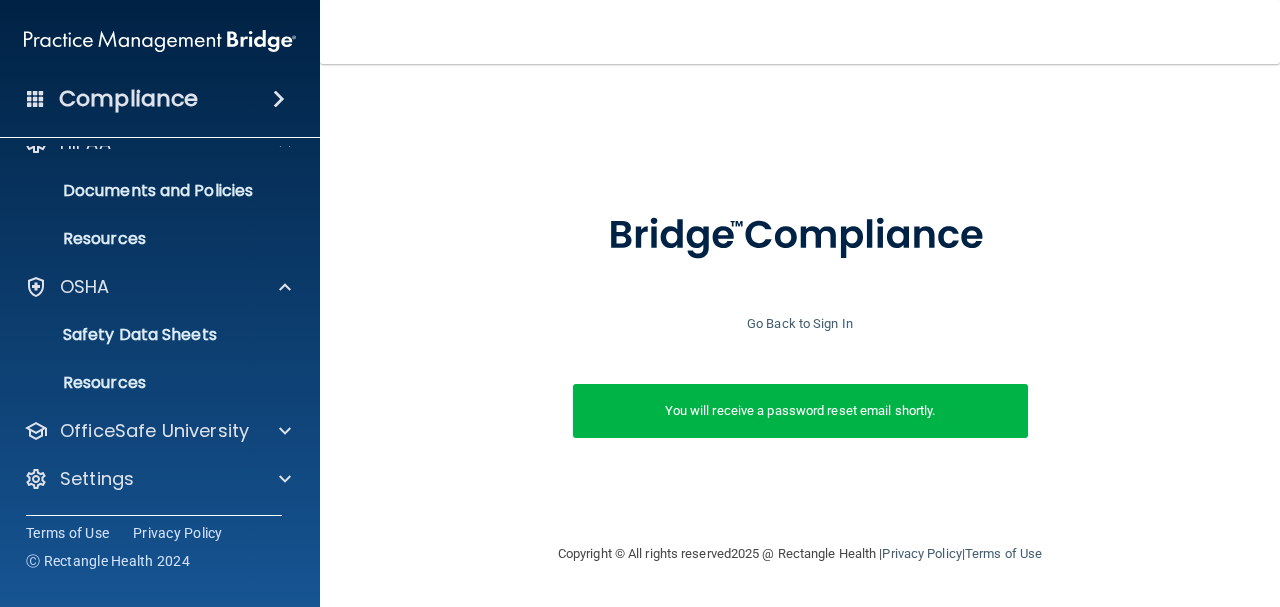 click on "HIPAA
Documents and Policies                 Report an Incident               Business Associates               Emergency Planning               Resources                 HIPAA Risk Assessment
OSHA
Documents               Safety Data Sheets               Self-Assessment                Injury and Illness Report                Resources
PCI
PCI Compliance                Merchant Savings Calculator
OfficeSafe University
HIPAA Training                   OSHA Training                   Continuing Education
Settings
My Account               My Users               Services                 Sign Out" at bounding box center [160, 315] 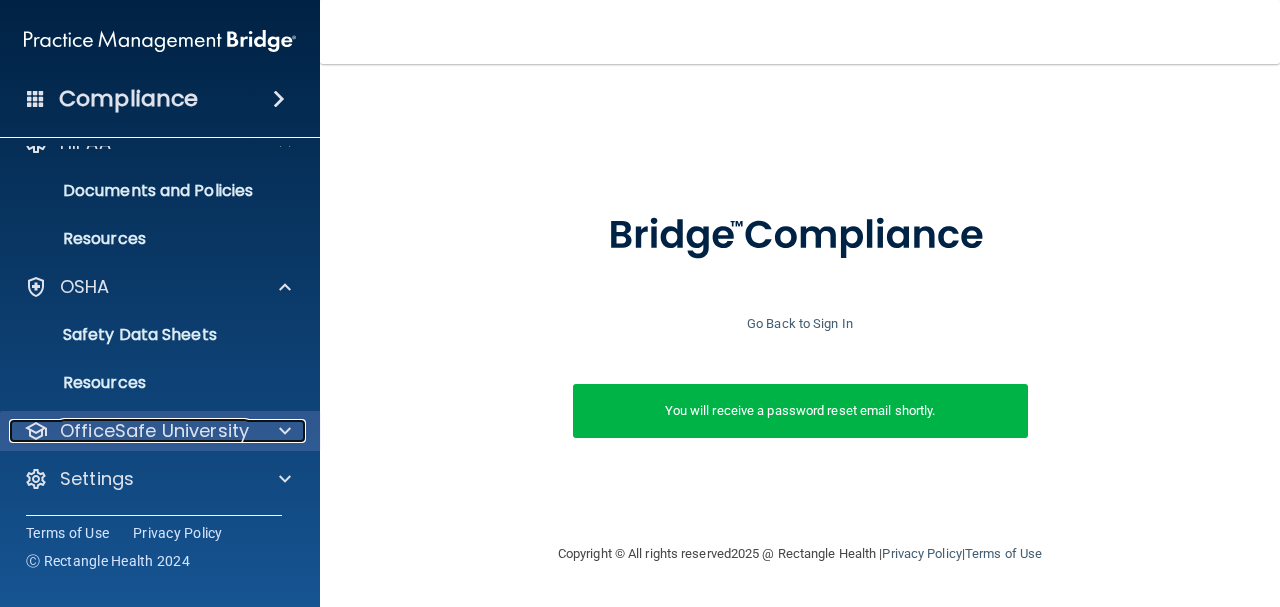 click on "OfficeSafe University" at bounding box center (154, 431) 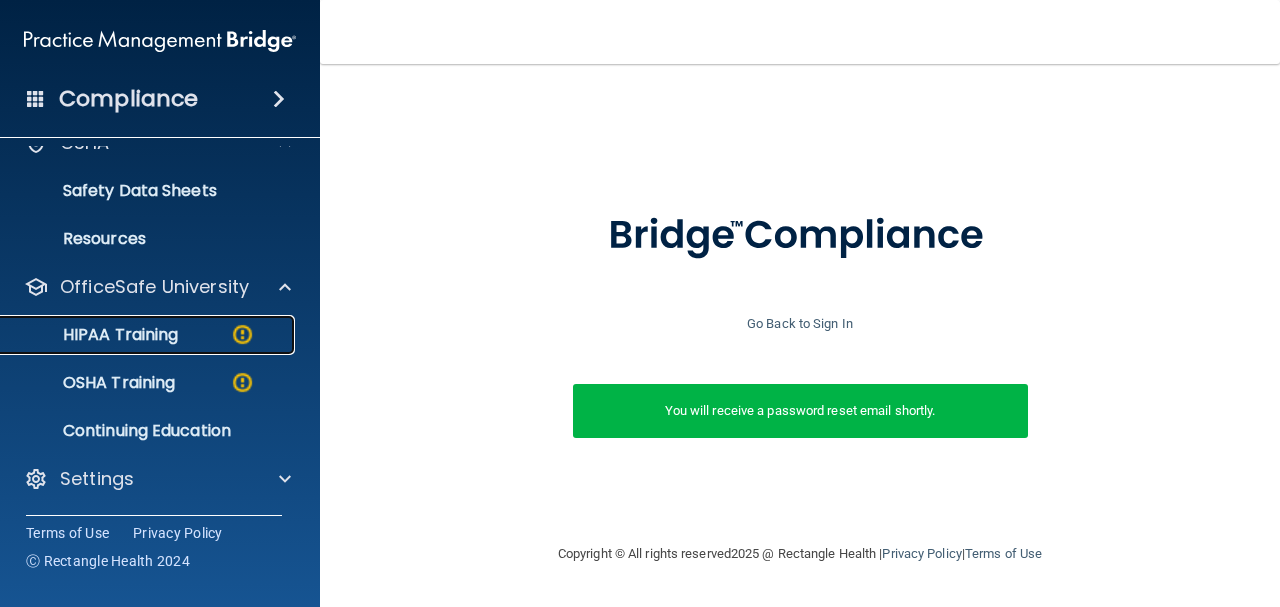 click on "HIPAA Training" at bounding box center [95, 335] 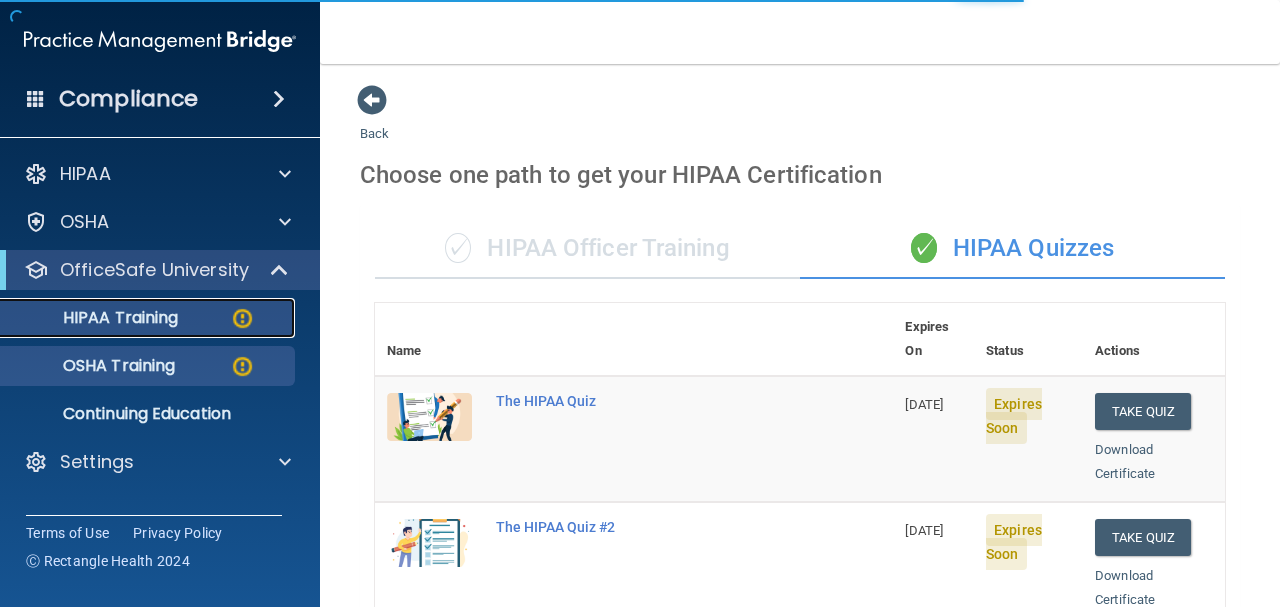 scroll, scrollTop: 0, scrollLeft: 0, axis: both 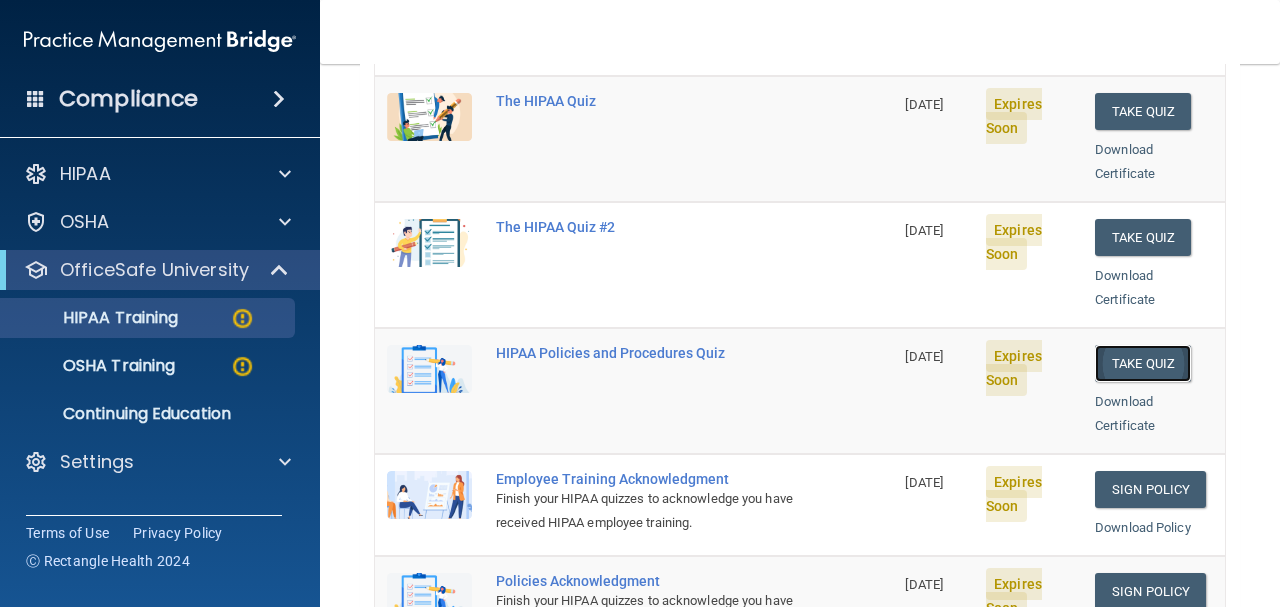 click on "Take Quiz" at bounding box center [1143, 363] 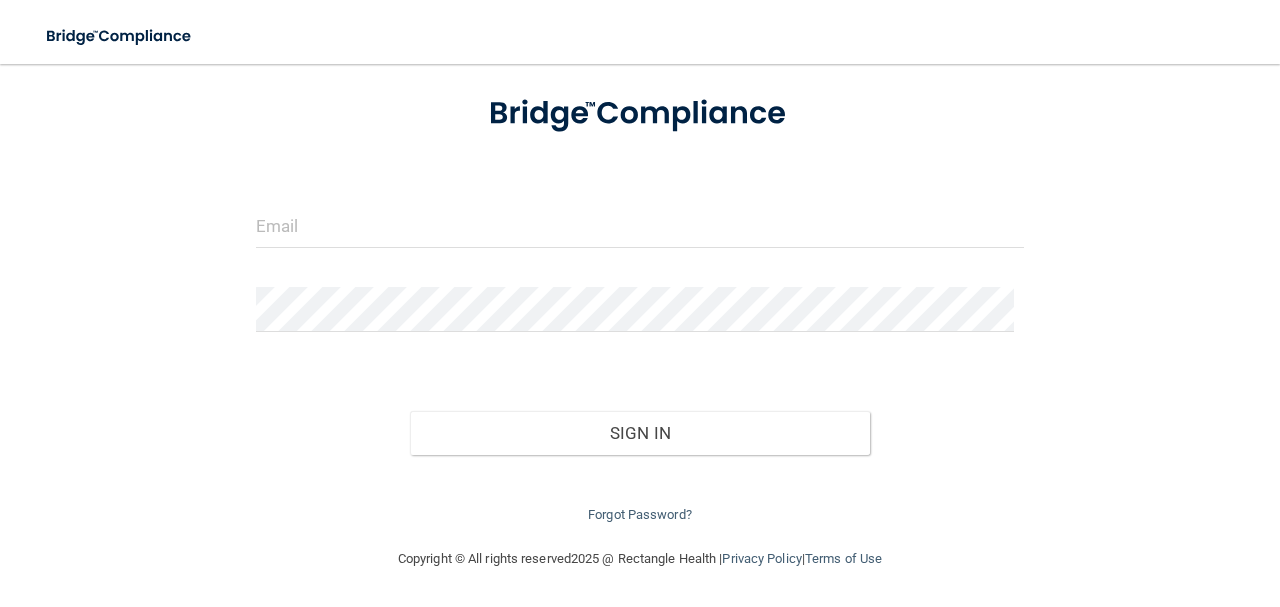 scroll, scrollTop: 110, scrollLeft: 0, axis: vertical 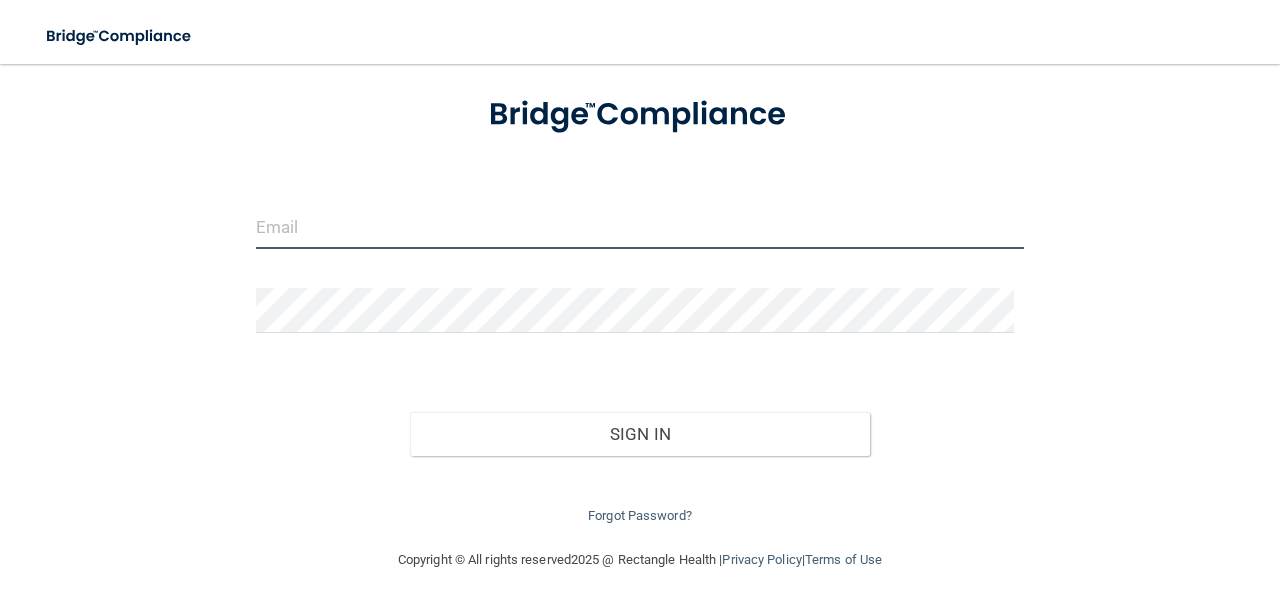 type on "[EMAIL_ADDRESS][DOMAIN_NAME]" 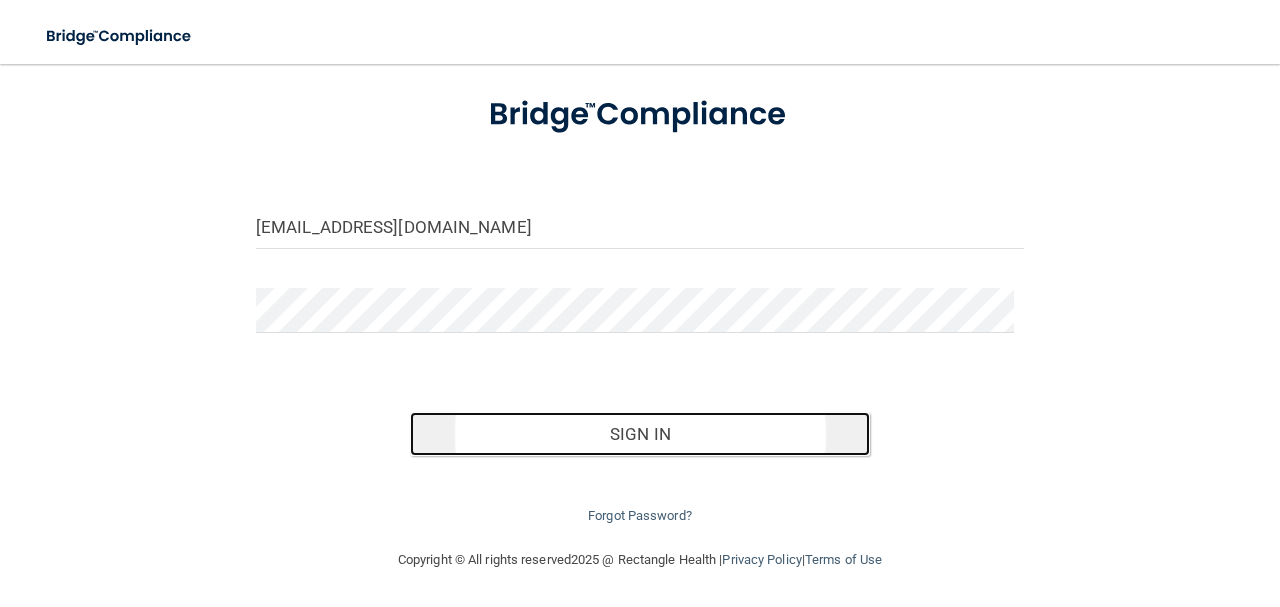click on "Sign In" at bounding box center (640, 434) 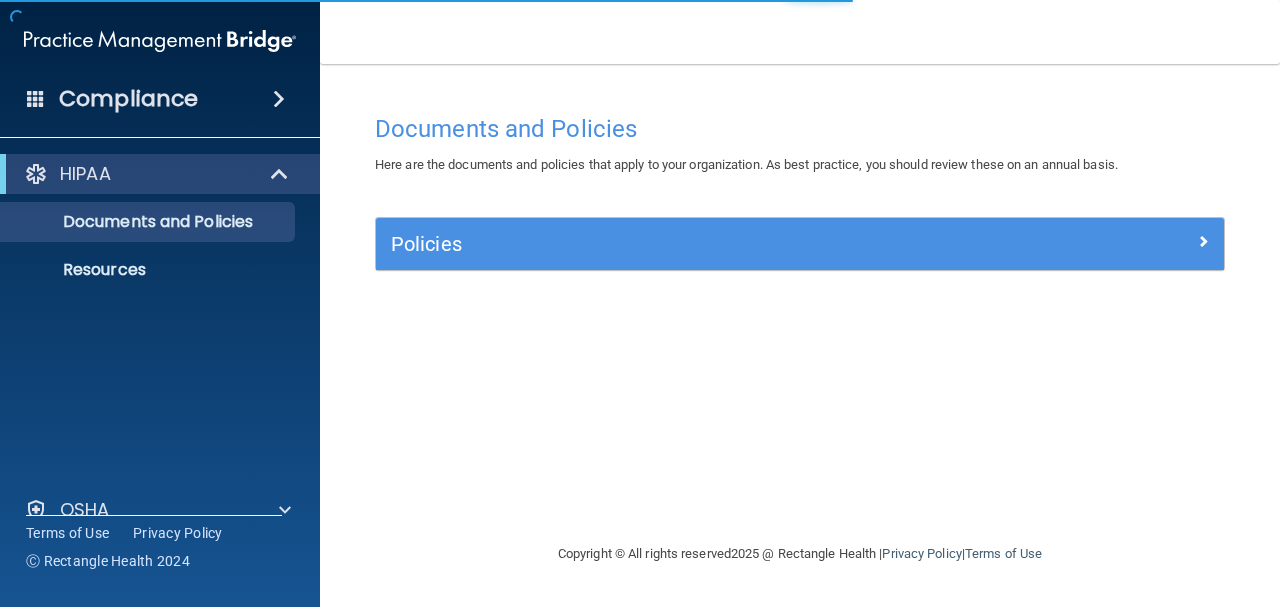 scroll, scrollTop: 0, scrollLeft: 0, axis: both 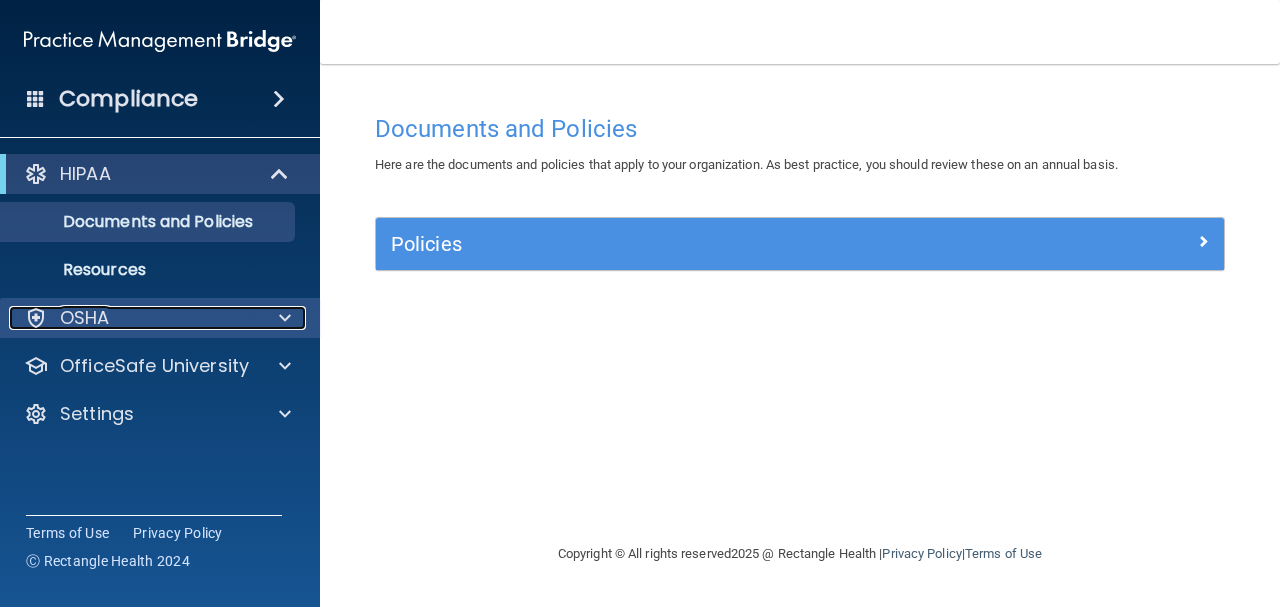 click on "OSHA" at bounding box center [133, 318] 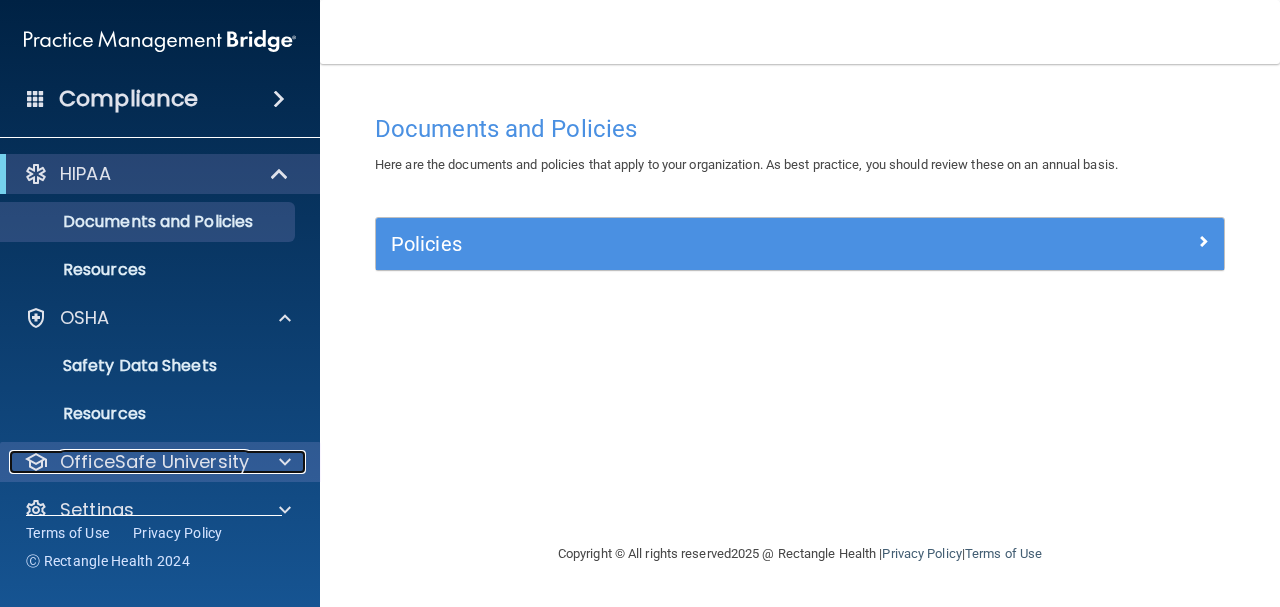 click on "OfficeSafe University" at bounding box center [154, 462] 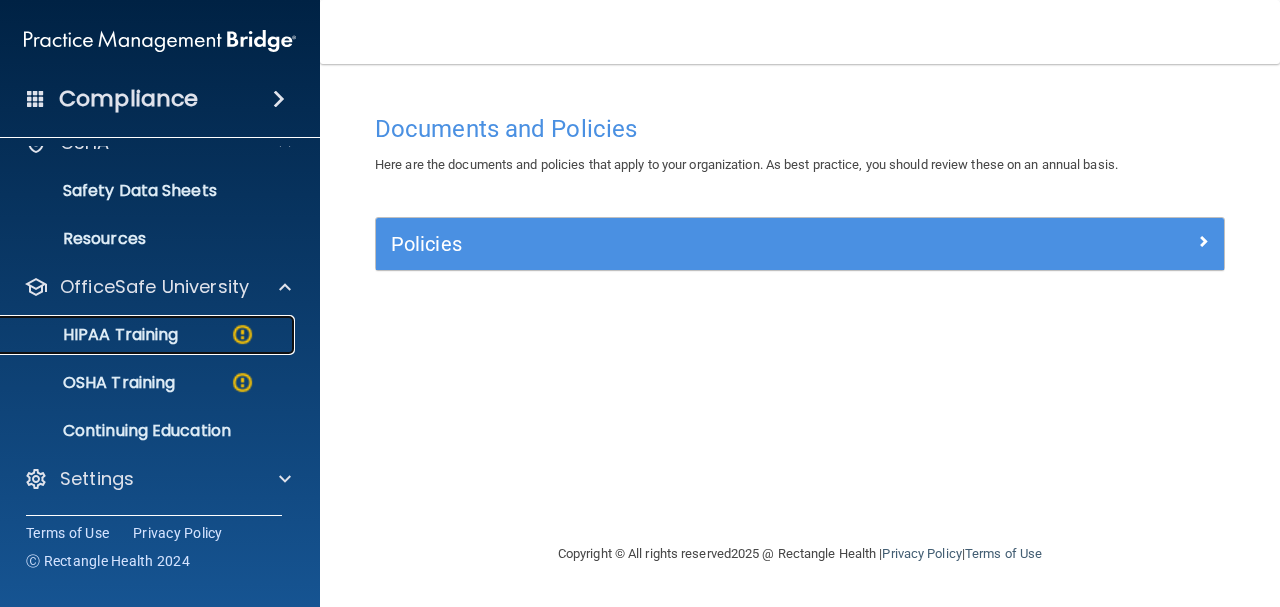 click on "HIPAA Training" at bounding box center [149, 335] 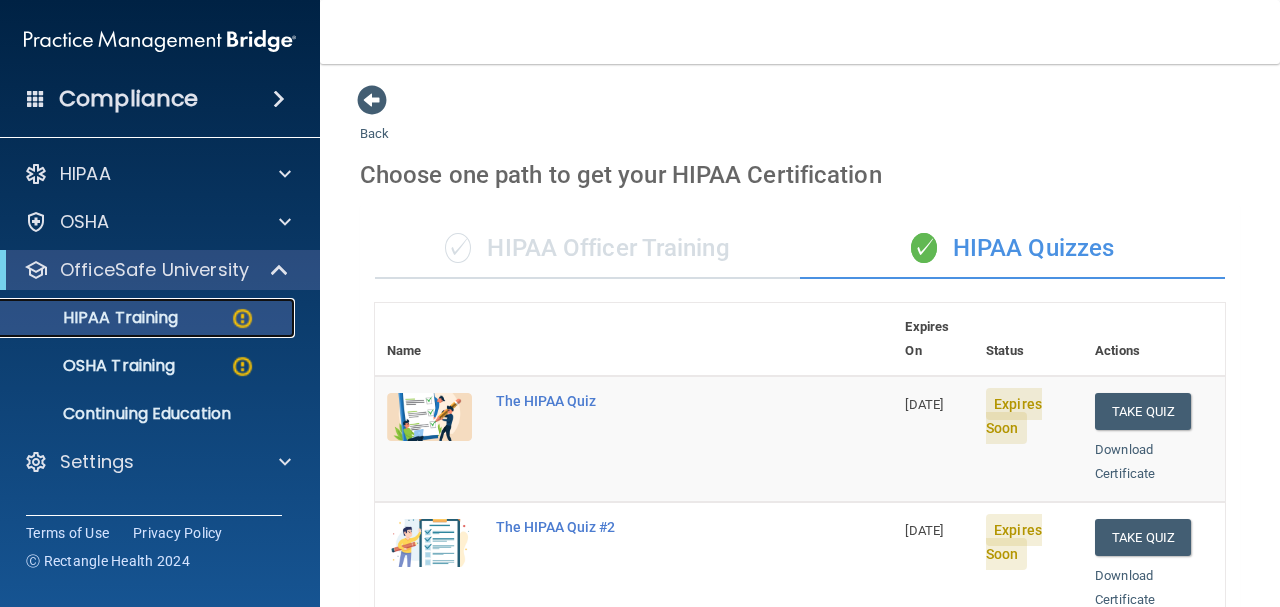 scroll, scrollTop: 0, scrollLeft: 0, axis: both 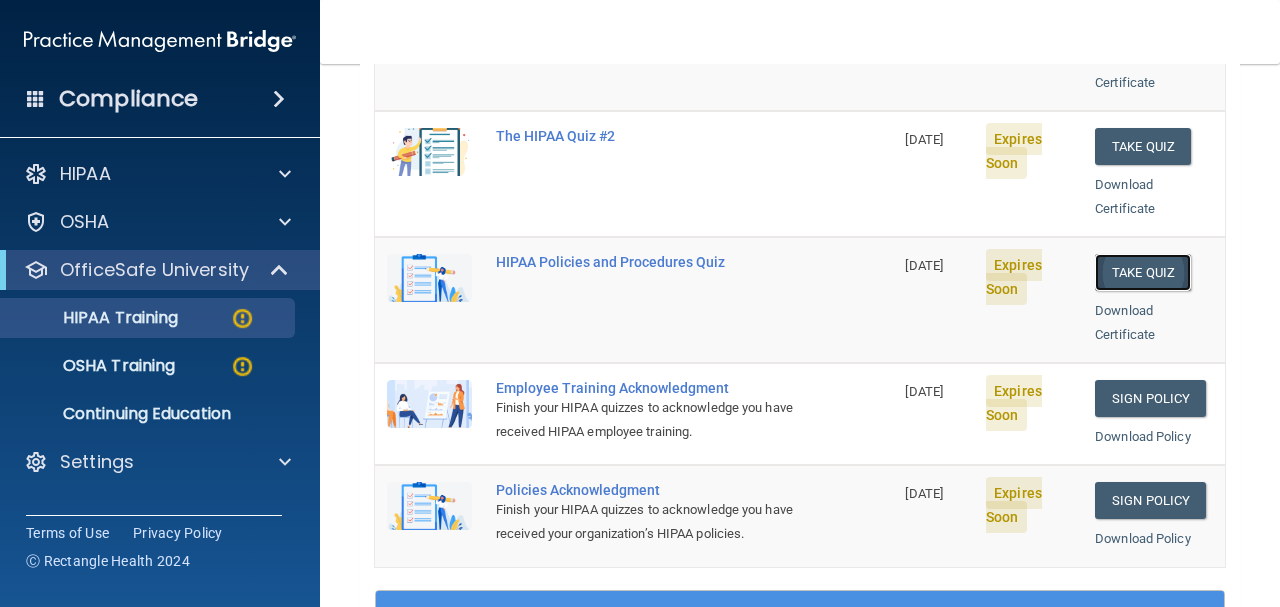 click on "Take Quiz" at bounding box center [1143, 272] 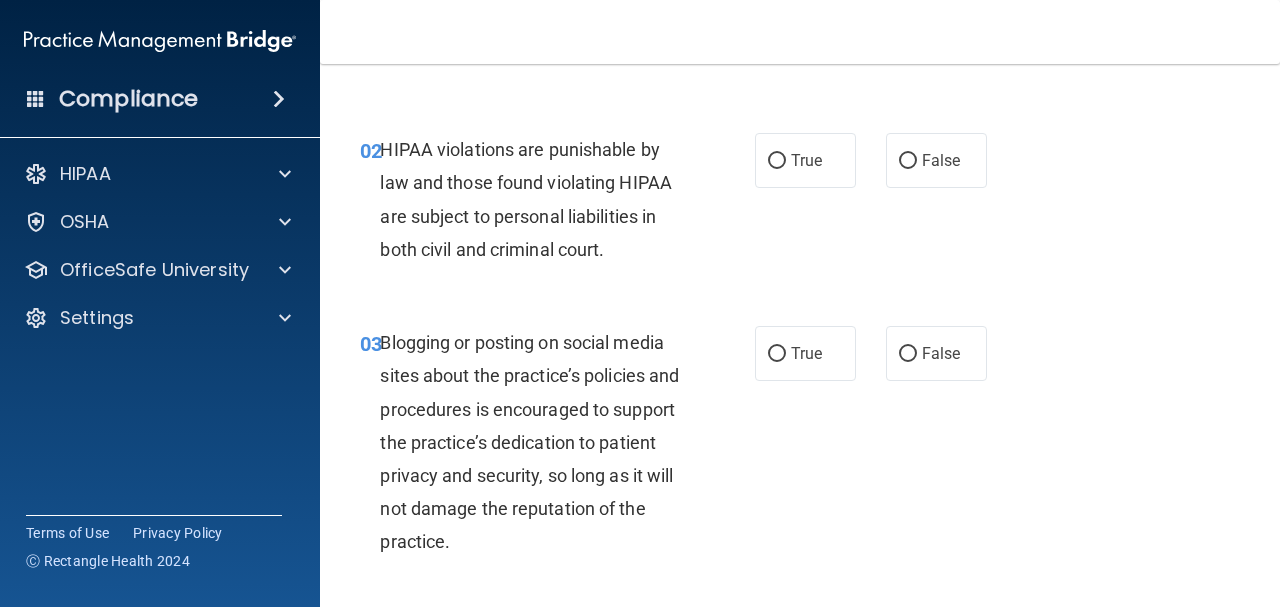 scroll, scrollTop: 800, scrollLeft: 0, axis: vertical 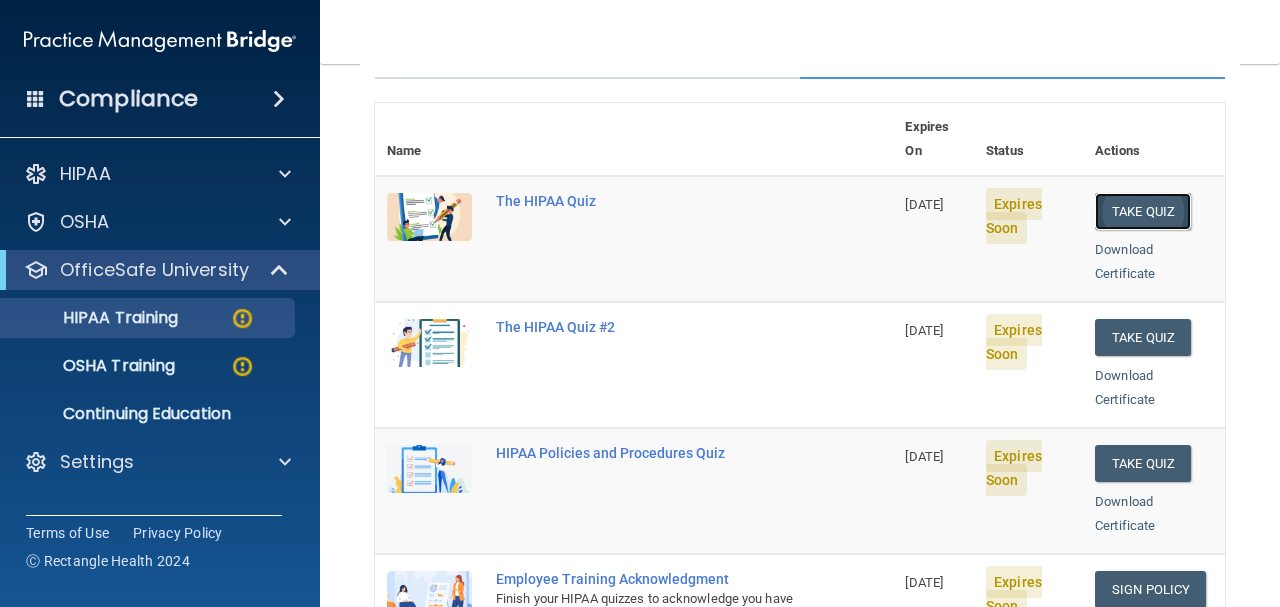 click on "Take Quiz" at bounding box center [1143, 211] 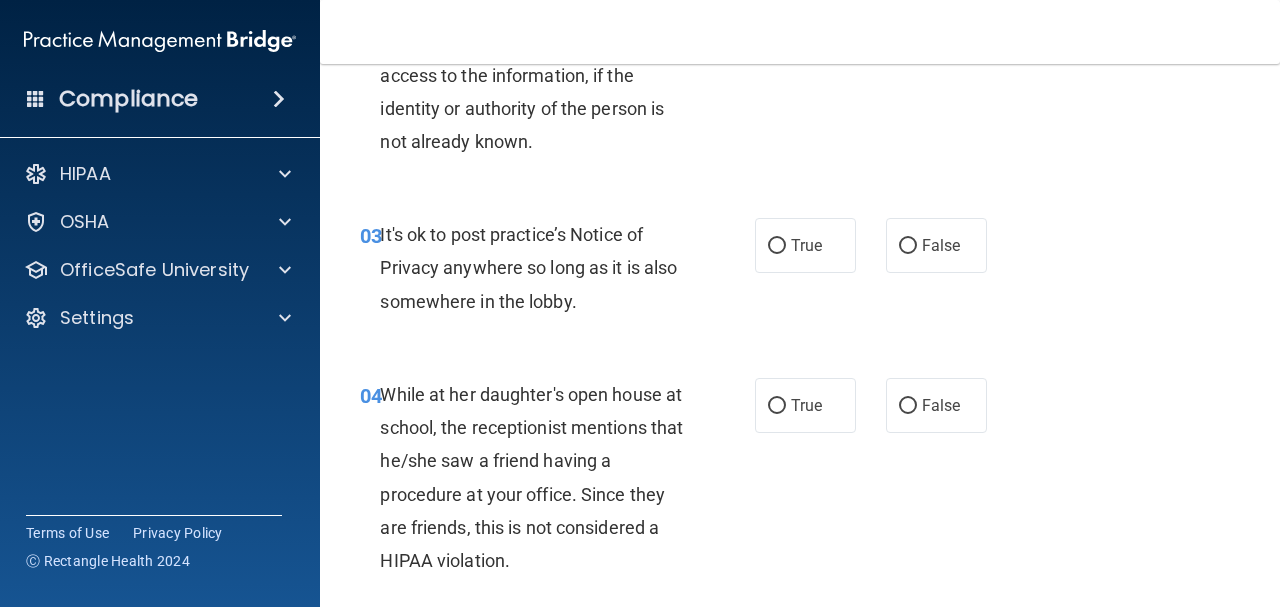 scroll, scrollTop: 500, scrollLeft: 0, axis: vertical 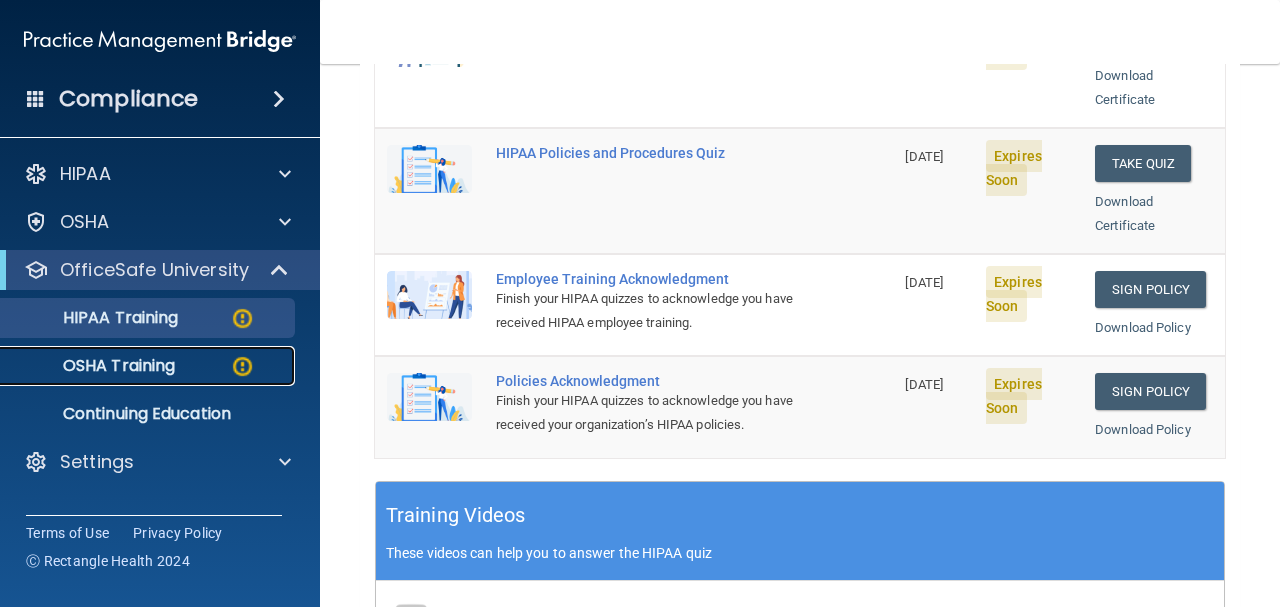 click on "OSHA Training" at bounding box center [149, 366] 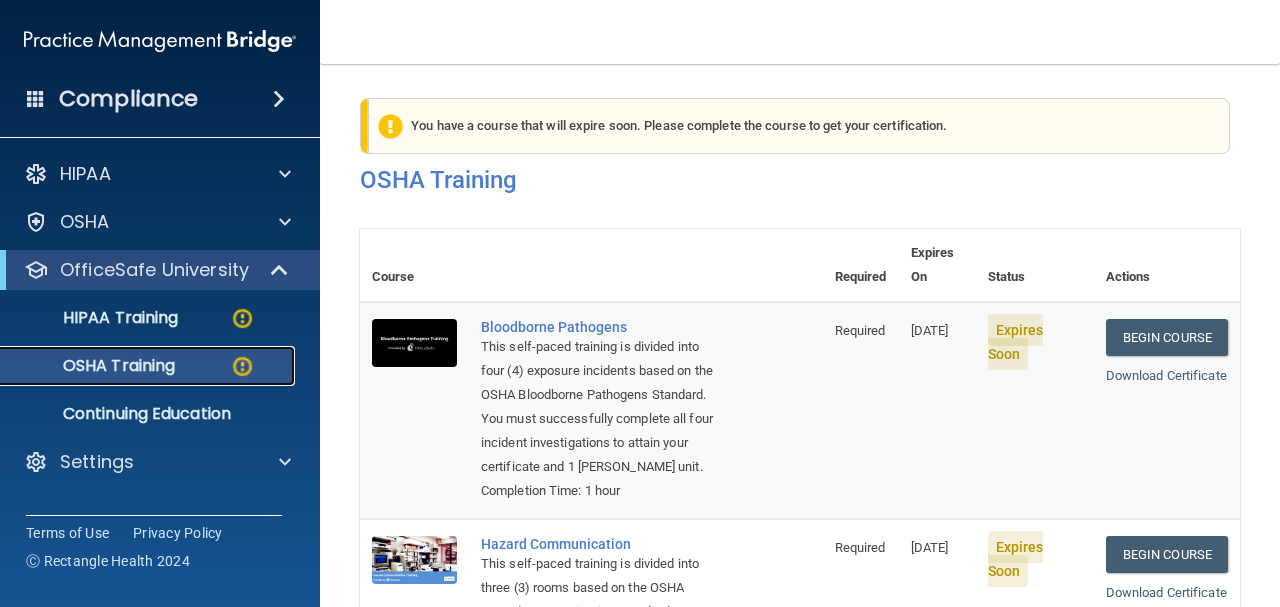scroll, scrollTop: 0, scrollLeft: 0, axis: both 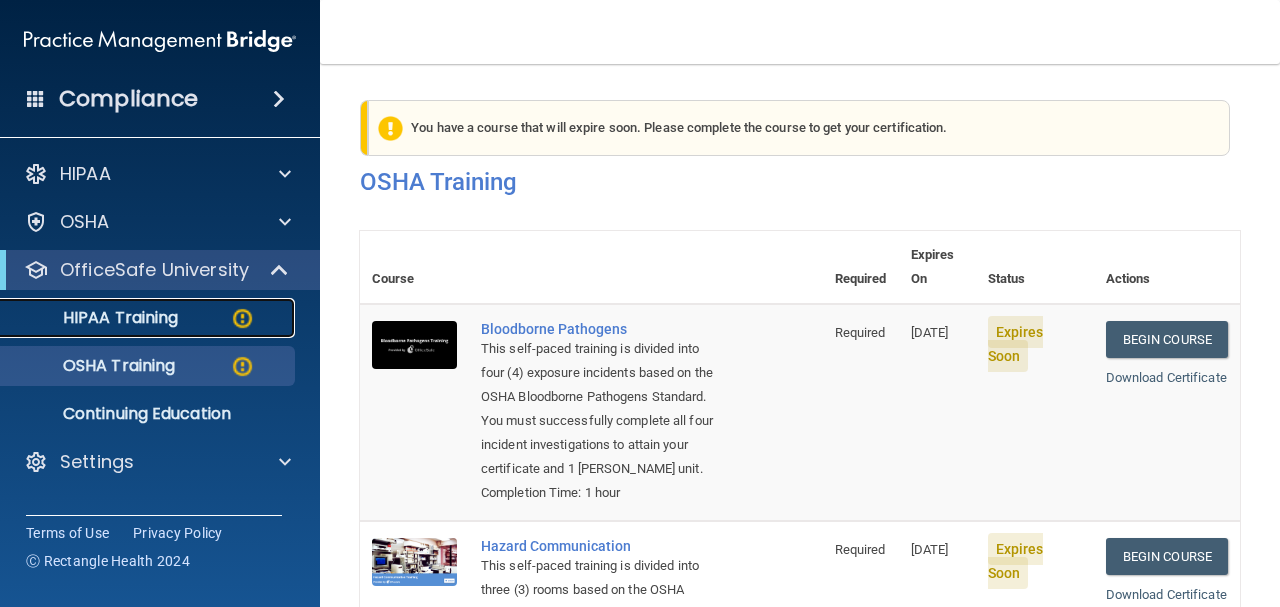click at bounding box center (242, 318) 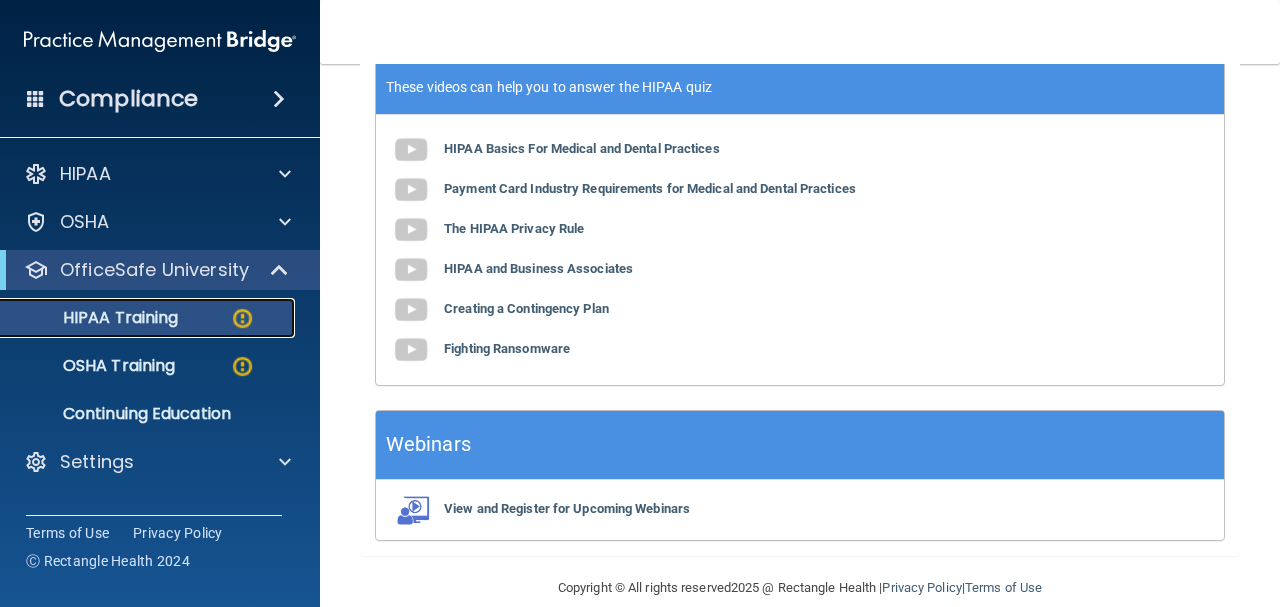 scroll, scrollTop: 991, scrollLeft: 0, axis: vertical 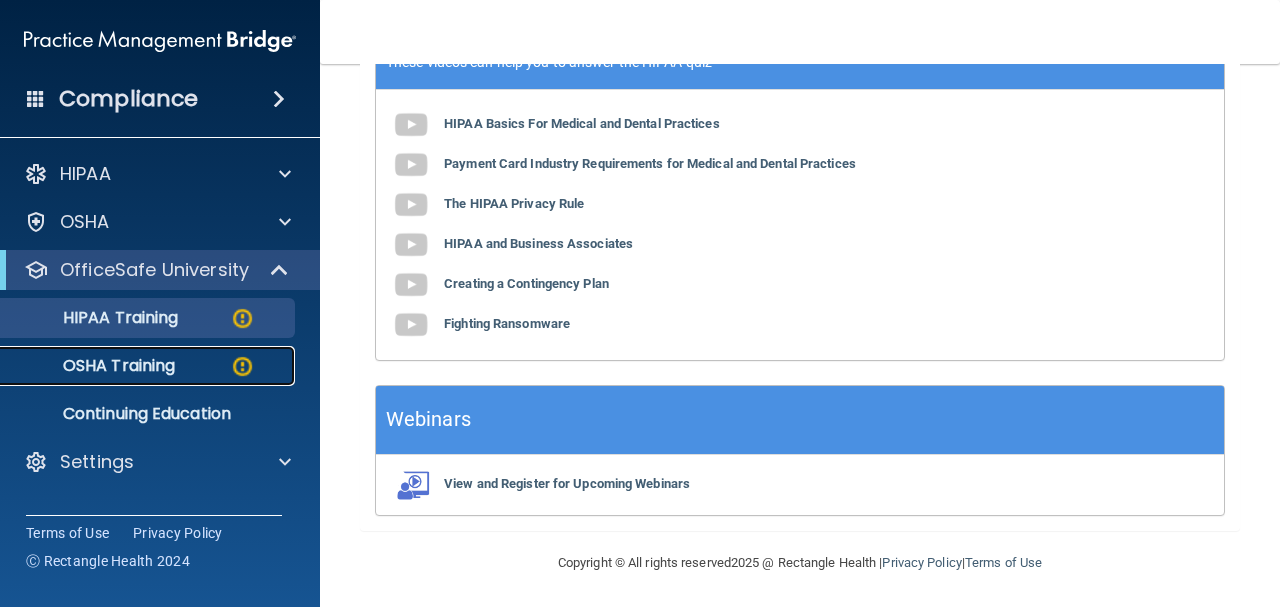 click on "OSHA Training" at bounding box center (137, 366) 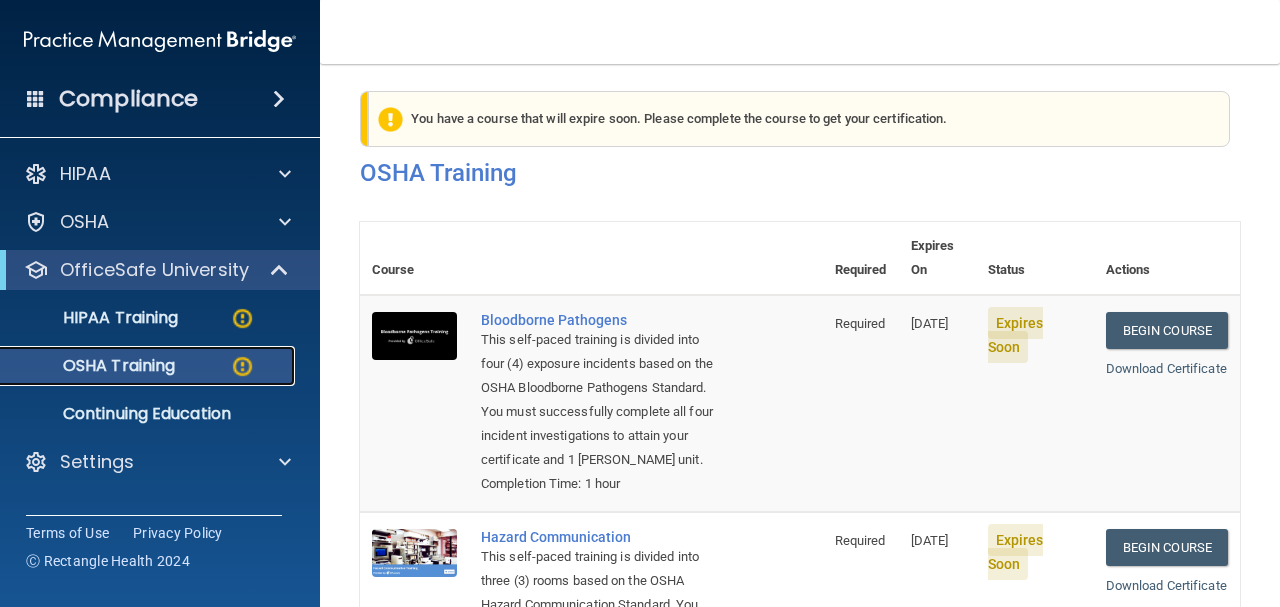 scroll, scrollTop: 0, scrollLeft: 0, axis: both 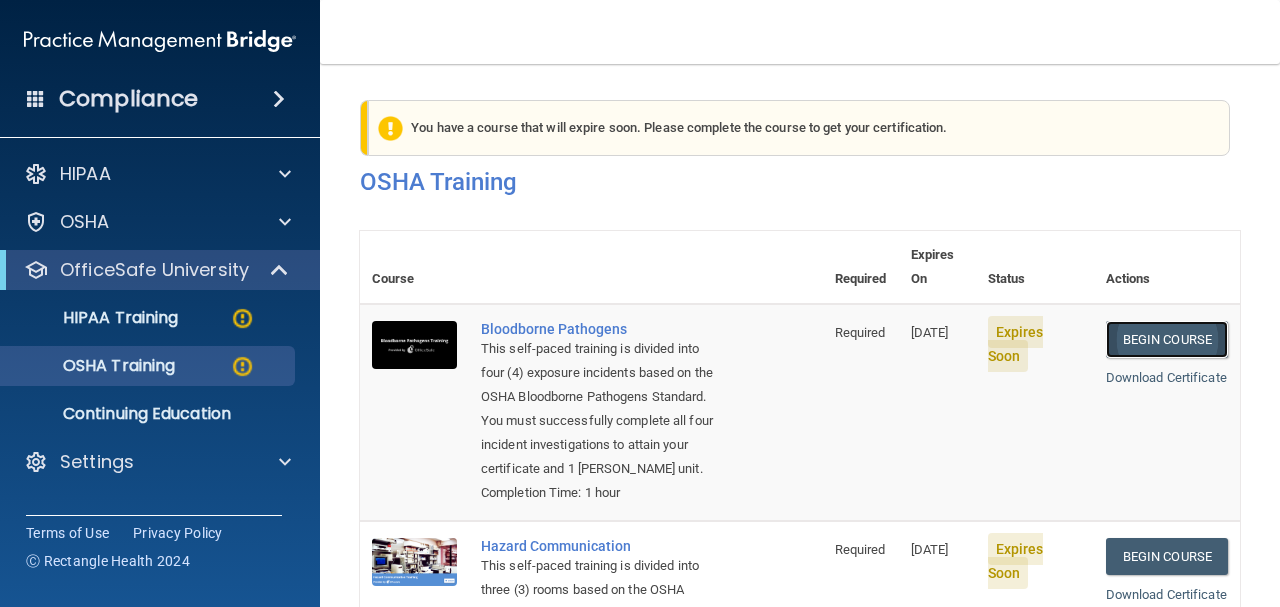 click on "Begin Course" at bounding box center [1167, 339] 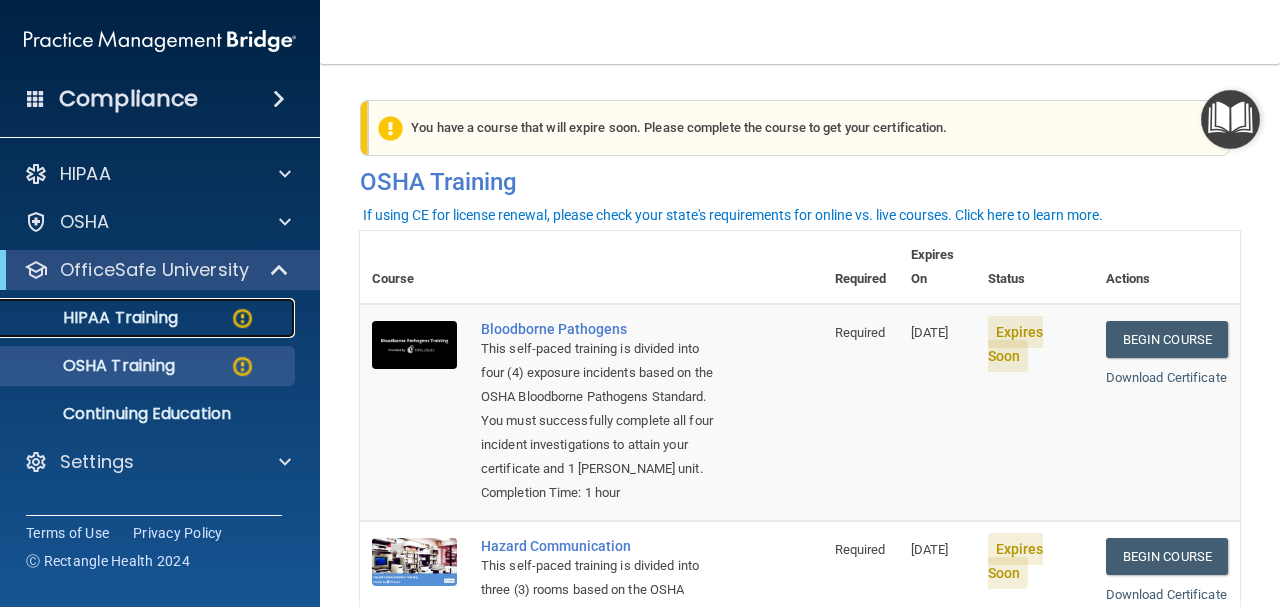 click on "HIPAA Training" at bounding box center (95, 318) 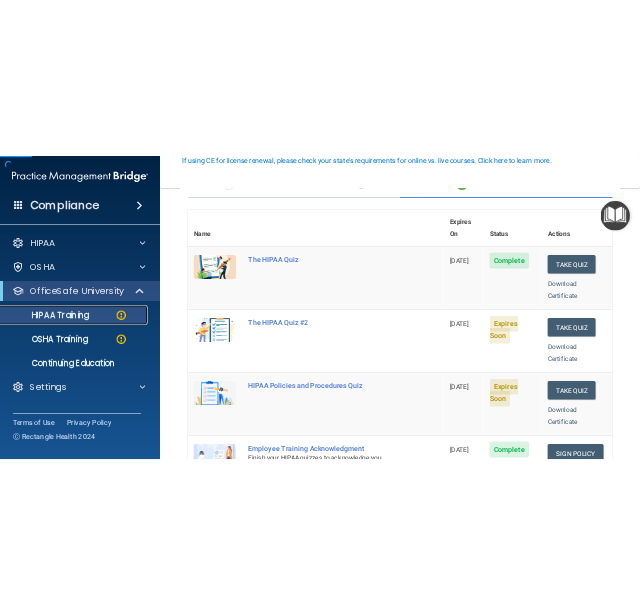 scroll, scrollTop: 300, scrollLeft: 0, axis: vertical 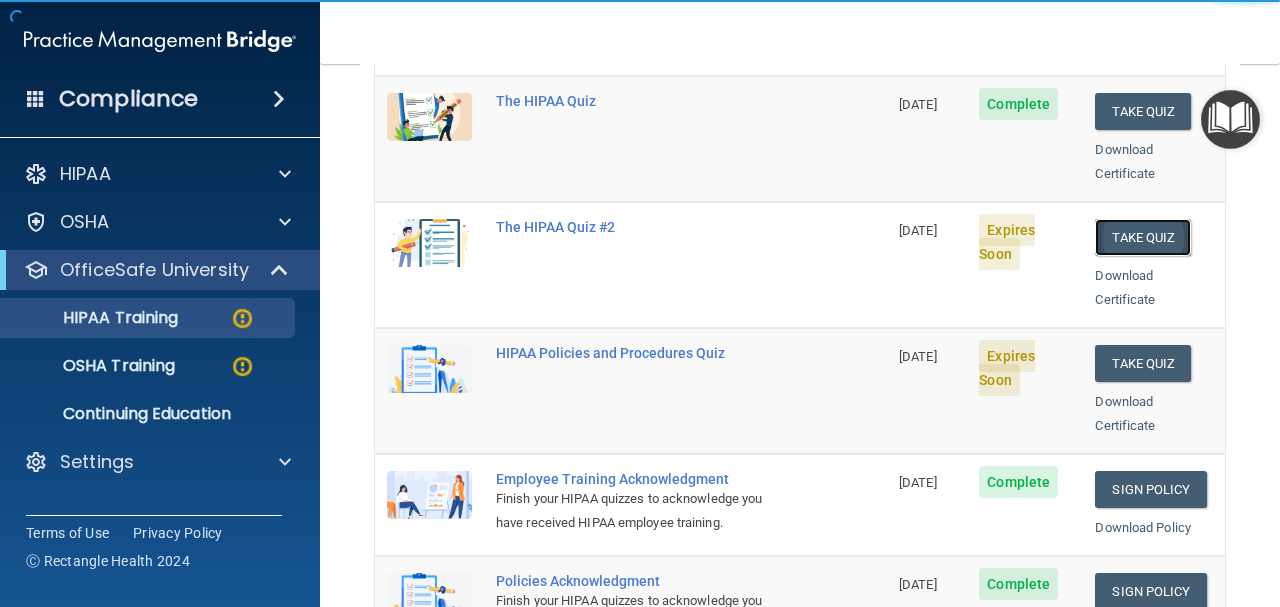 click on "Take Quiz" at bounding box center (1143, 237) 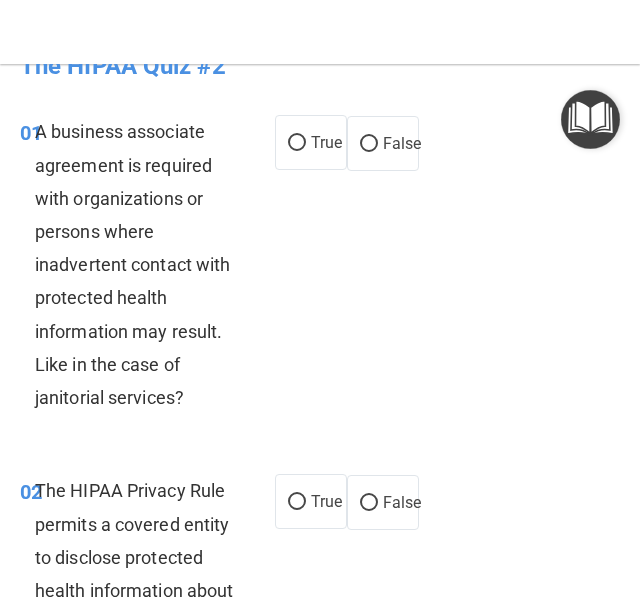 scroll, scrollTop: 0, scrollLeft: 0, axis: both 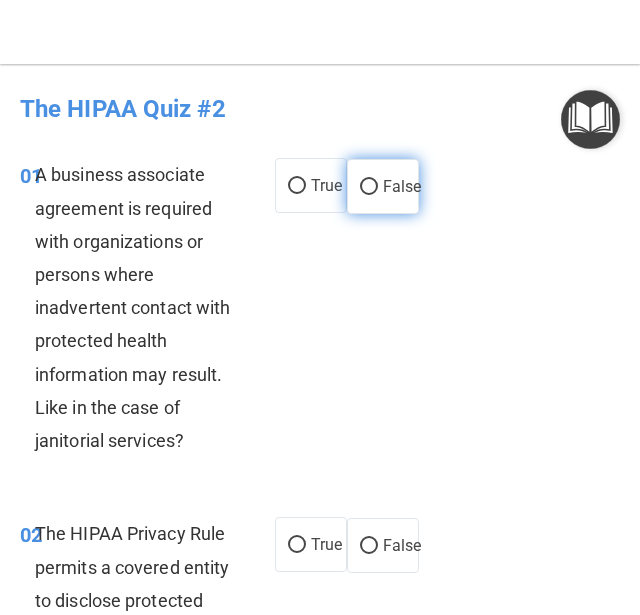 click on "False" at bounding box center [383, 186] 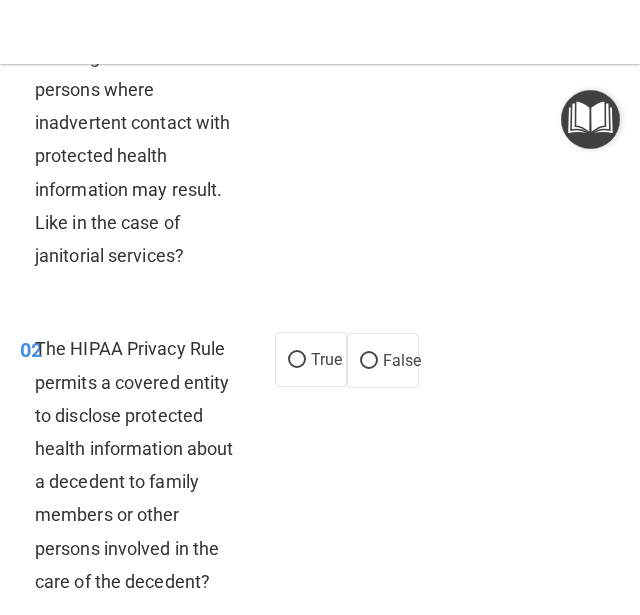 scroll, scrollTop: 200, scrollLeft: 0, axis: vertical 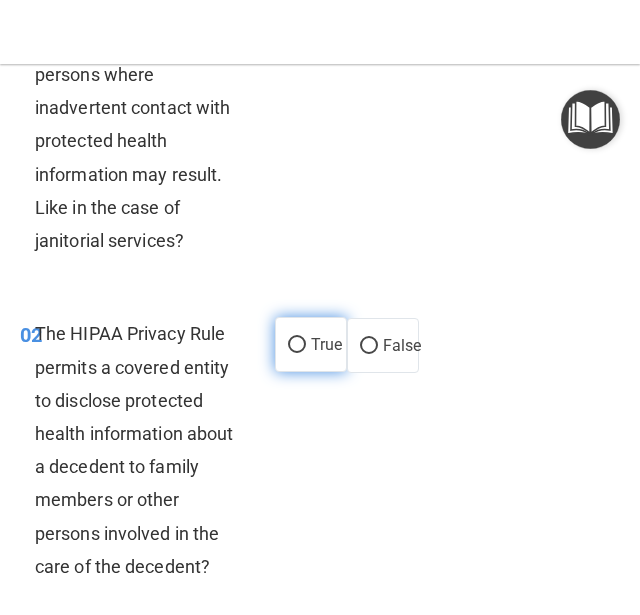 click on "True" at bounding box center (297, 345) 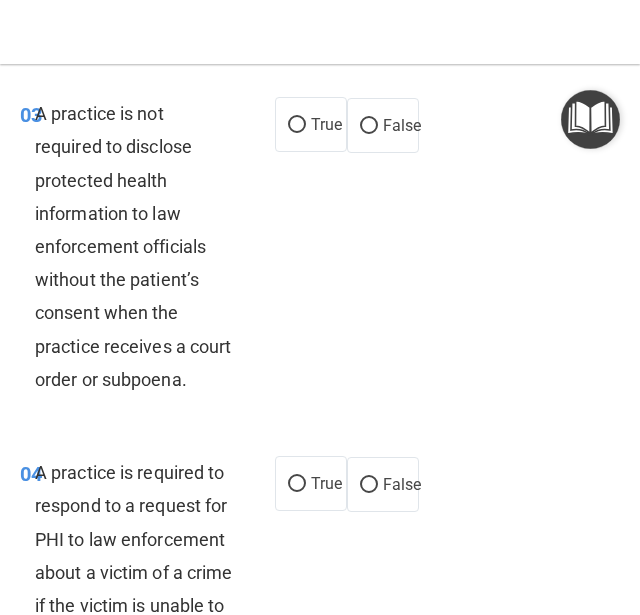 scroll, scrollTop: 800, scrollLeft: 0, axis: vertical 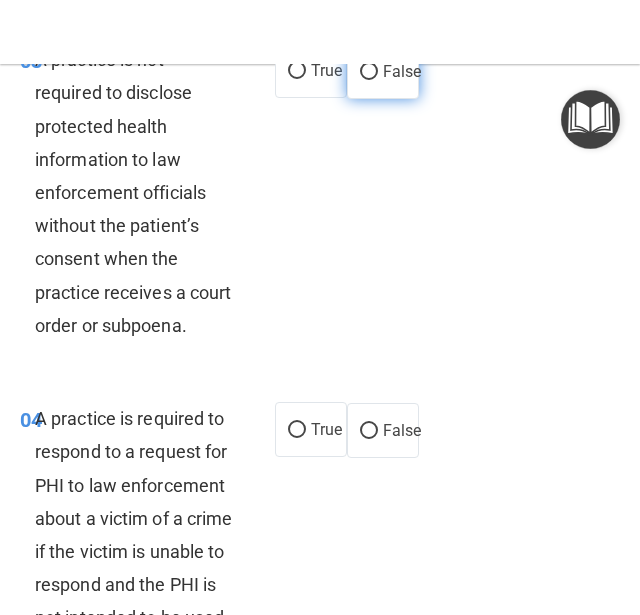 click on "False" at bounding box center (383, 71) 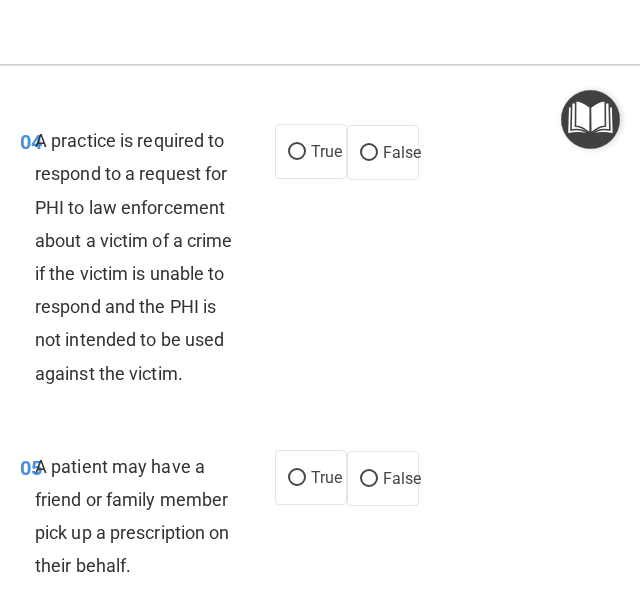 scroll, scrollTop: 1100, scrollLeft: 0, axis: vertical 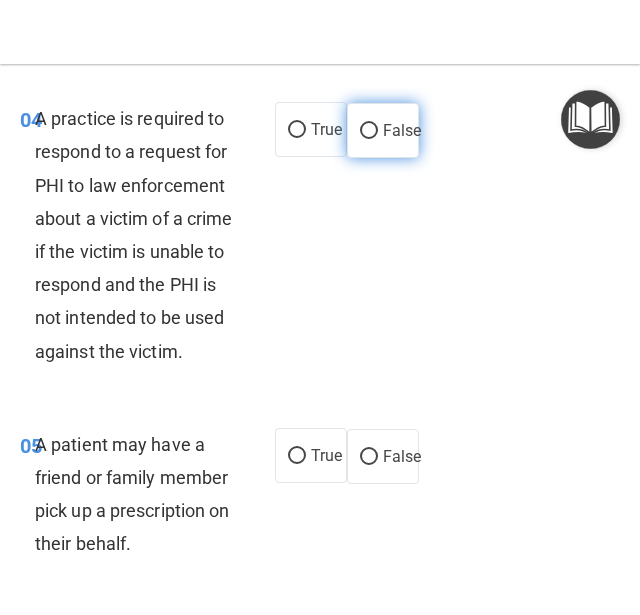 click on "False" at bounding box center (383, 130) 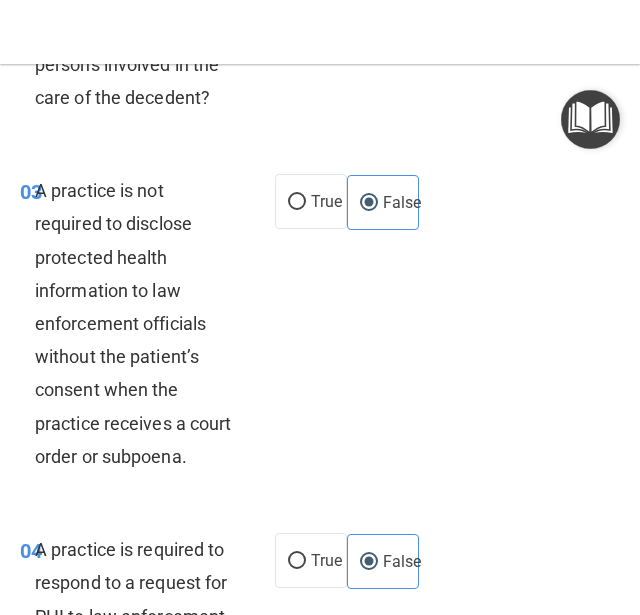 scroll, scrollTop: 700, scrollLeft: 0, axis: vertical 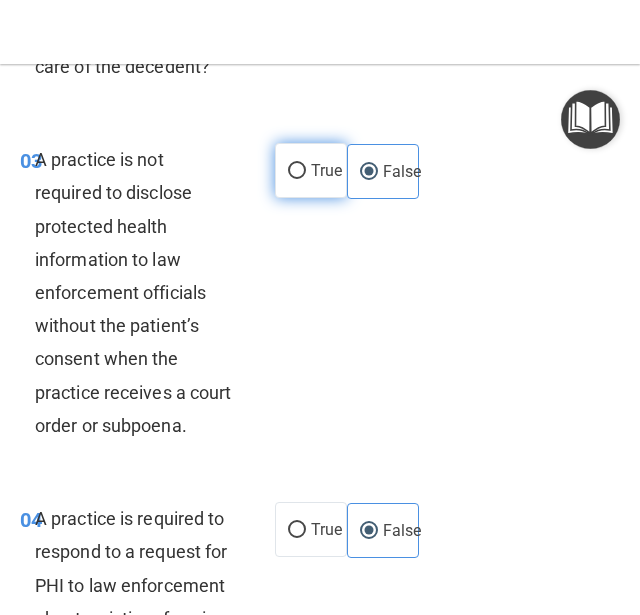 click on "True" at bounding box center (311, 170) 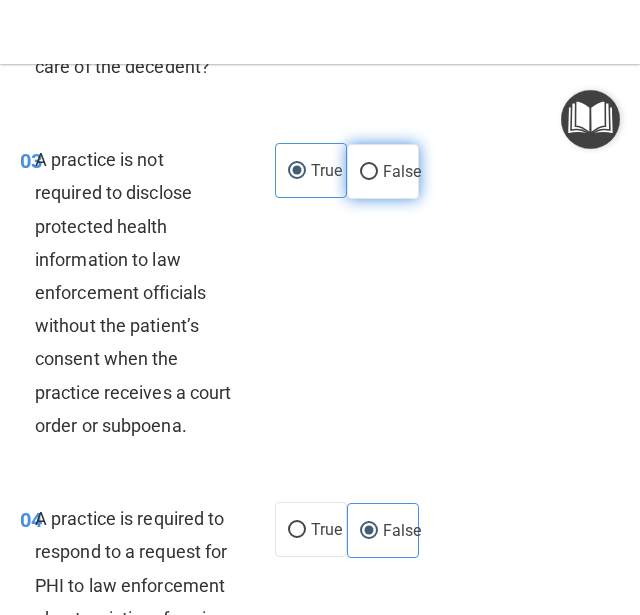 click on "False" at bounding box center (383, 171) 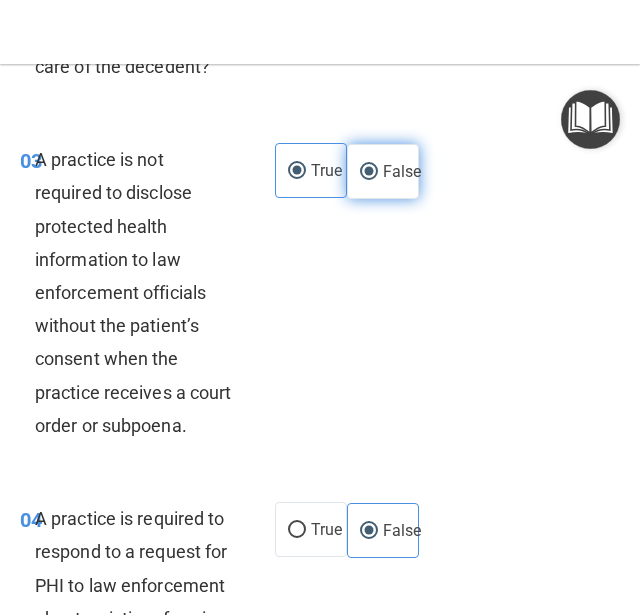 radio on "false" 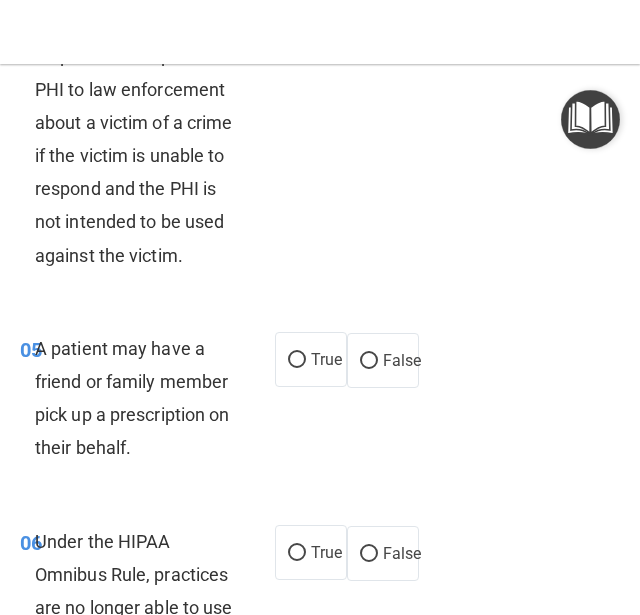 scroll, scrollTop: 1200, scrollLeft: 0, axis: vertical 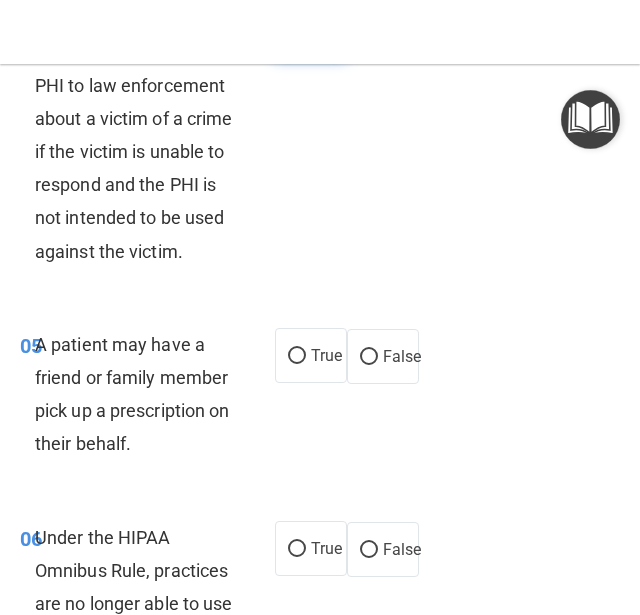click on "True" at bounding box center [326, 29] 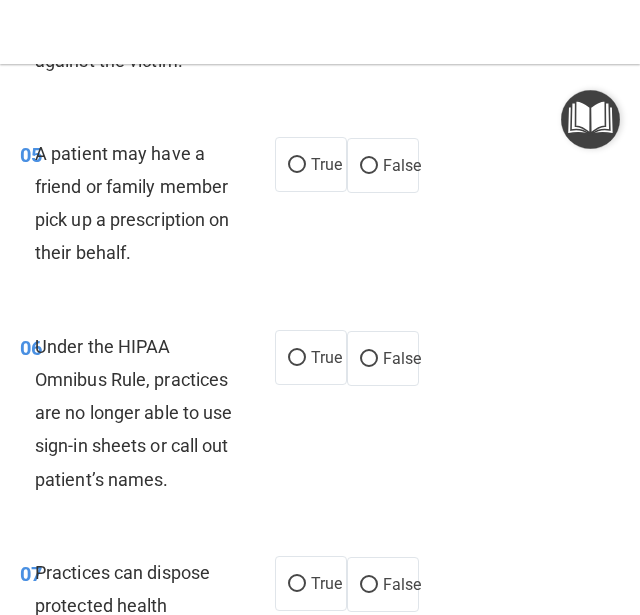 scroll, scrollTop: 1400, scrollLeft: 0, axis: vertical 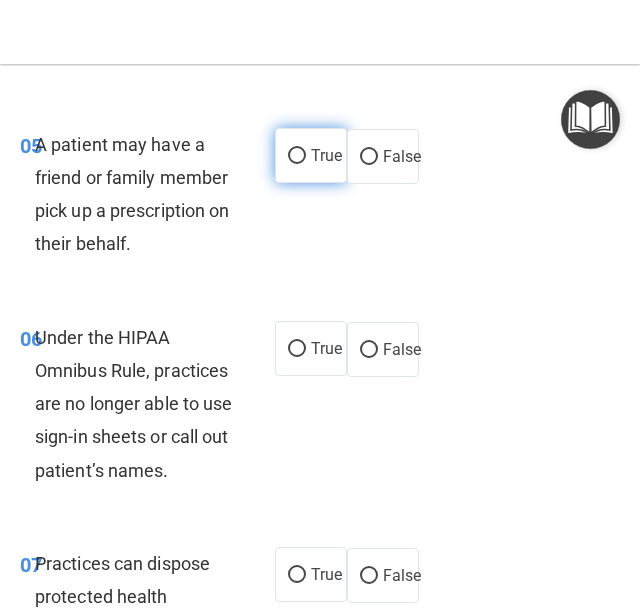 click on "True" at bounding box center [311, 155] 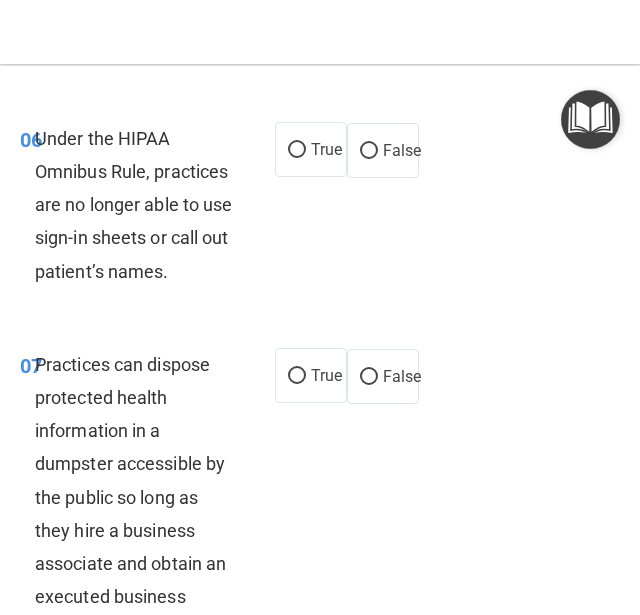 scroll, scrollTop: 1600, scrollLeft: 0, axis: vertical 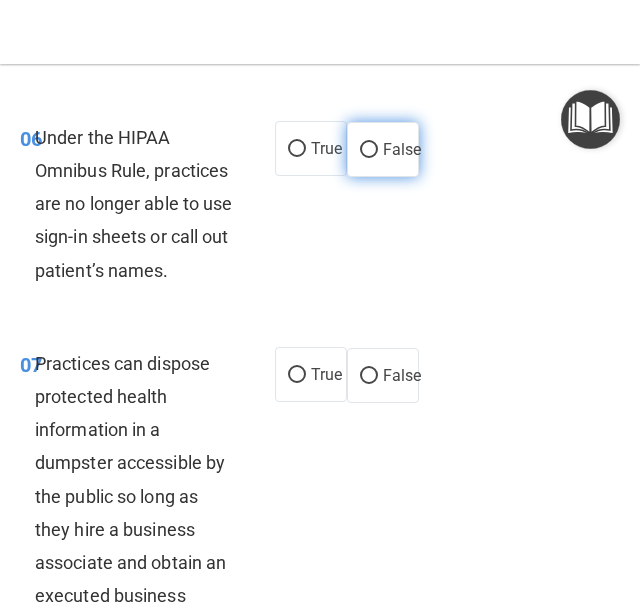 click on "False" at bounding box center (383, 149) 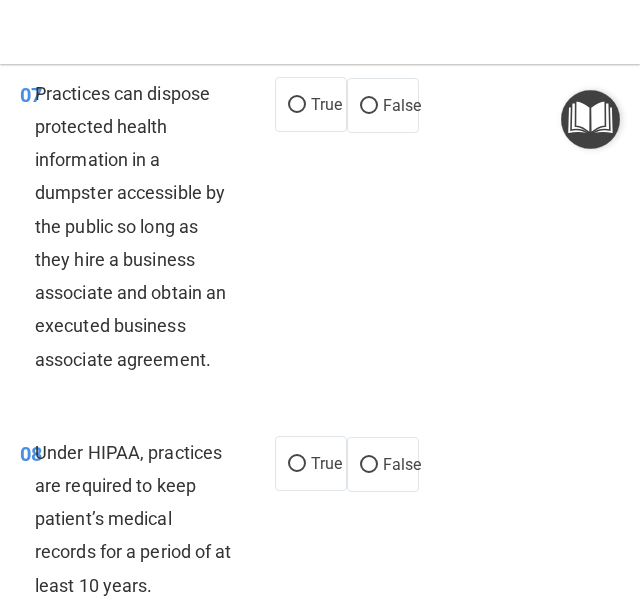 scroll, scrollTop: 1900, scrollLeft: 0, axis: vertical 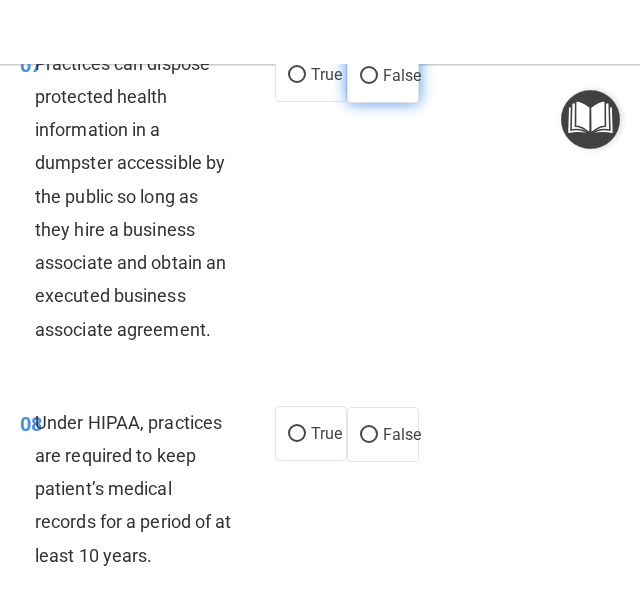 click on "False" at bounding box center [383, 75] 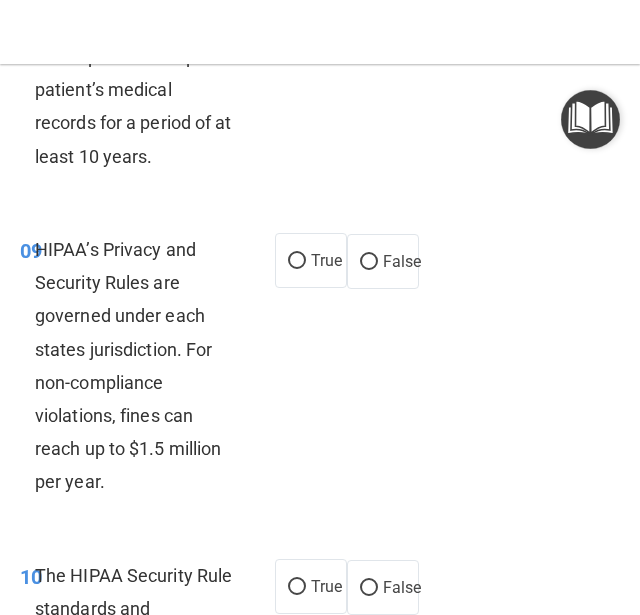 scroll, scrollTop: 2300, scrollLeft: 0, axis: vertical 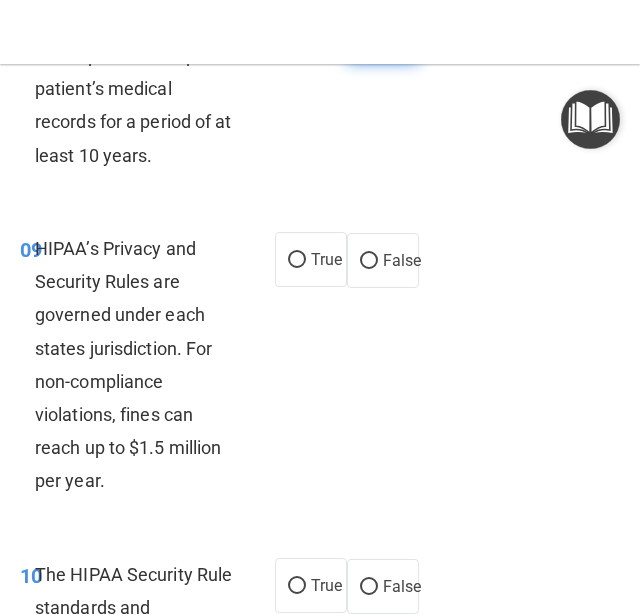 click on "False" at bounding box center [369, 35] 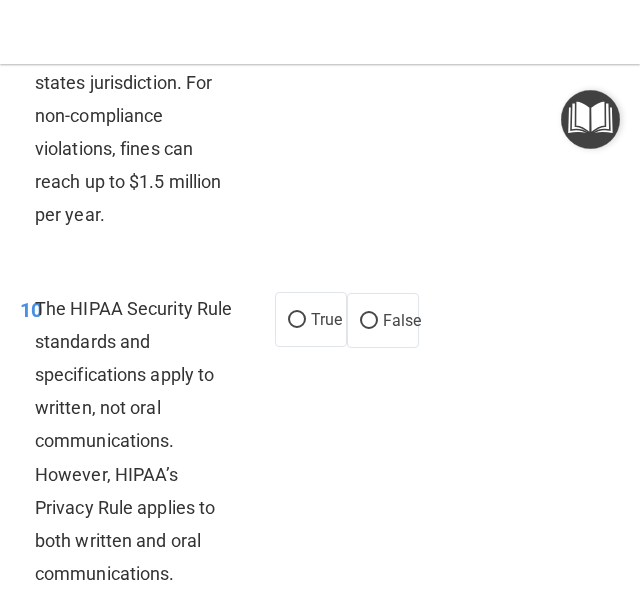 scroll, scrollTop: 2600, scrollLeft: 0, axis: vertical 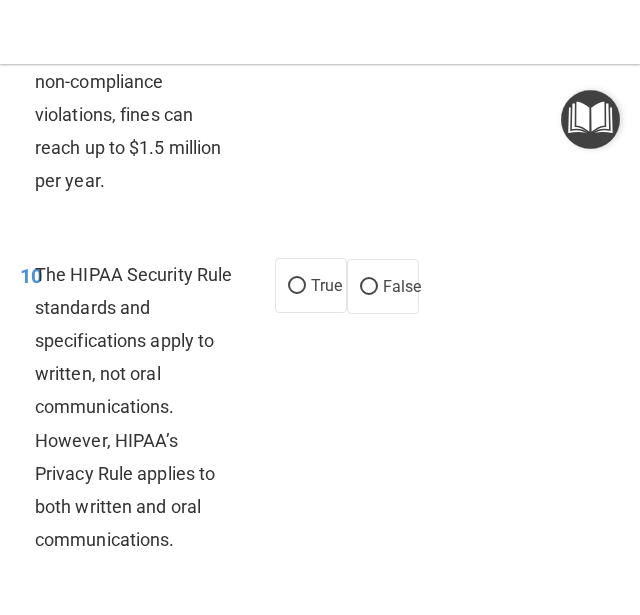 click on "False" at bounding box center (369, -39) 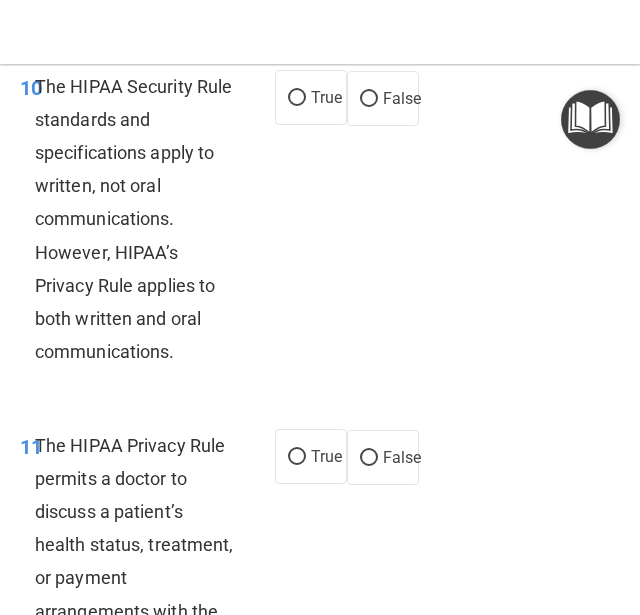 scroll, scrollTop: 2800, scrollLeft: 0, axis: vertical 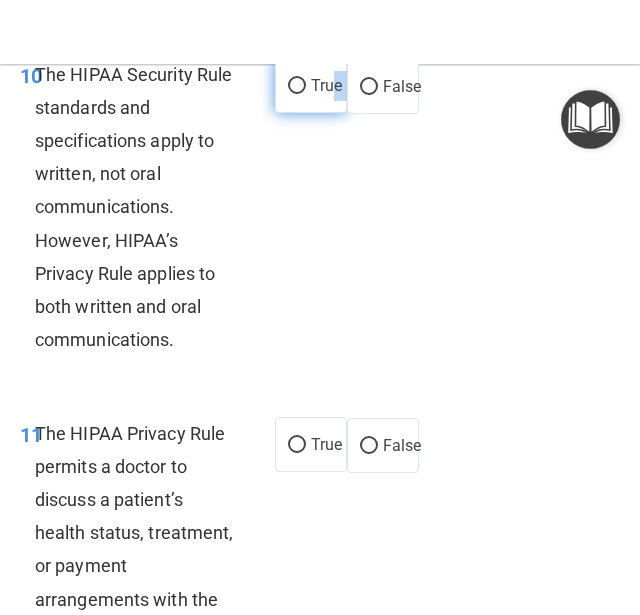 drag, startPoint x: 346, startPoint y: 255, endPoint x: 326, endPoint y: 255, distance: 20 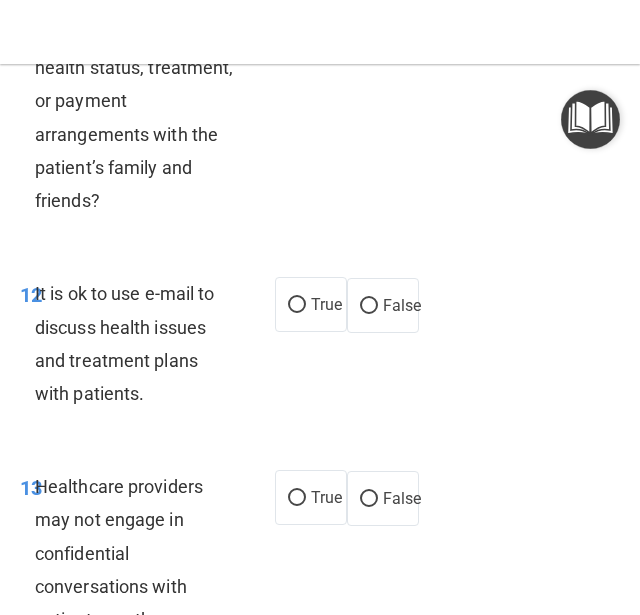 scroll, scrollTop: 3300, scrollLeft: 0, axis: vertical 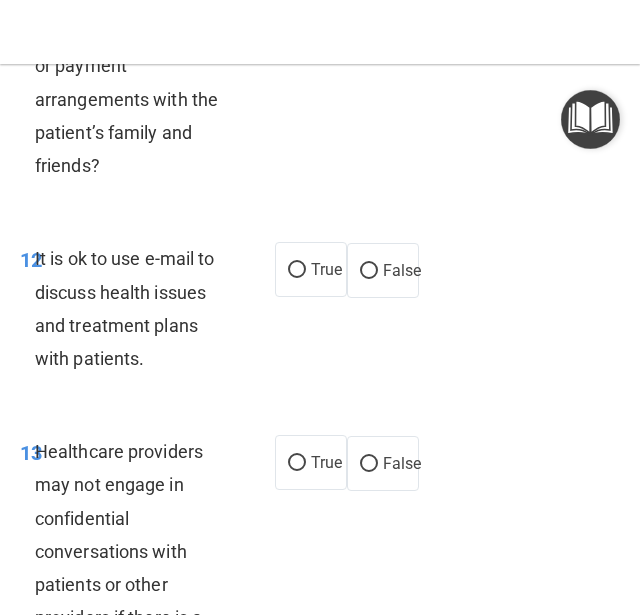 click on "True" at bounding box center [297, -55] 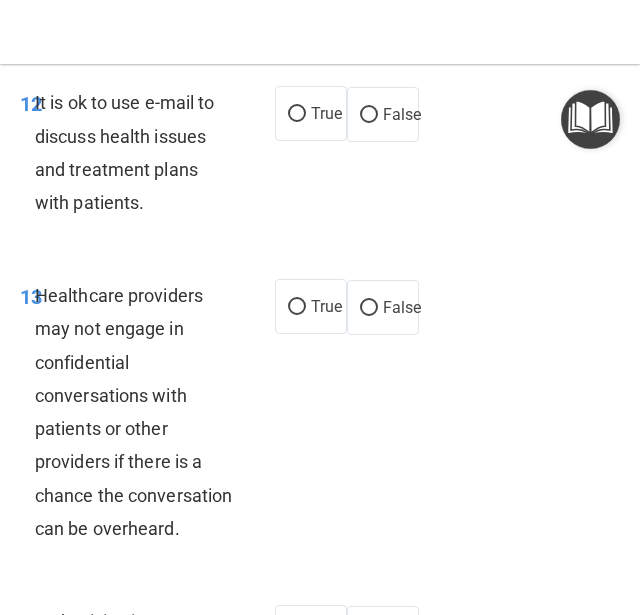 scroll, scrollTop: 3500, scrollLeft: 0, axis: vertical 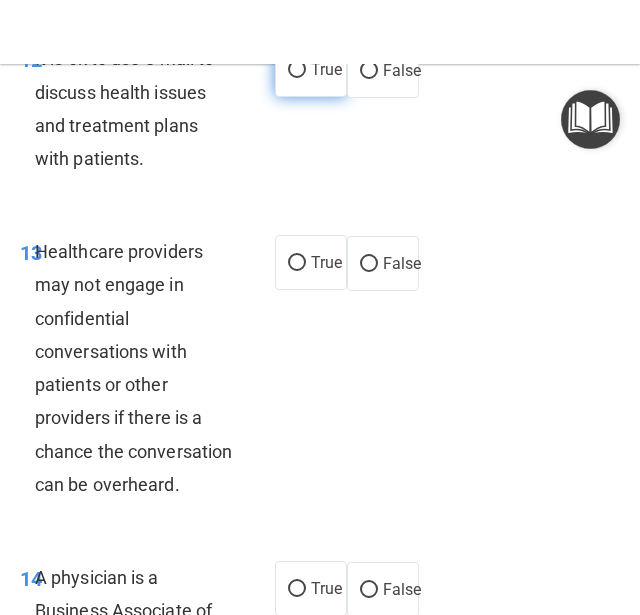 click on "True" at bounding box center (326, 69) 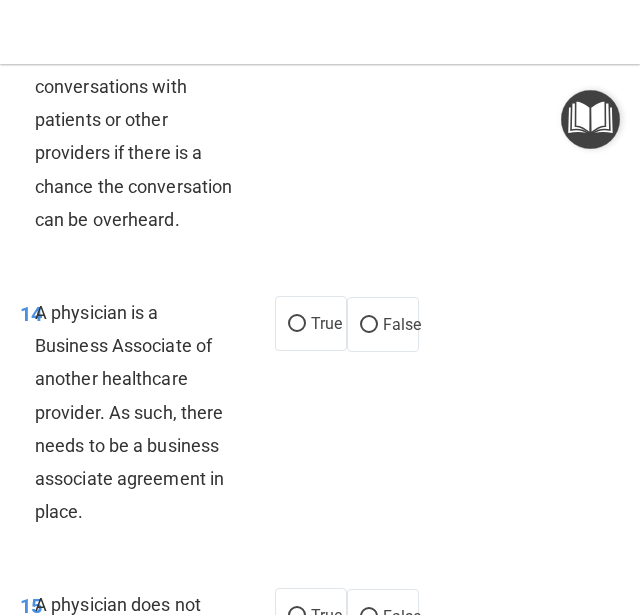 scroll, scrollTop: 3800, scrollLeft: 0, axis: vertical 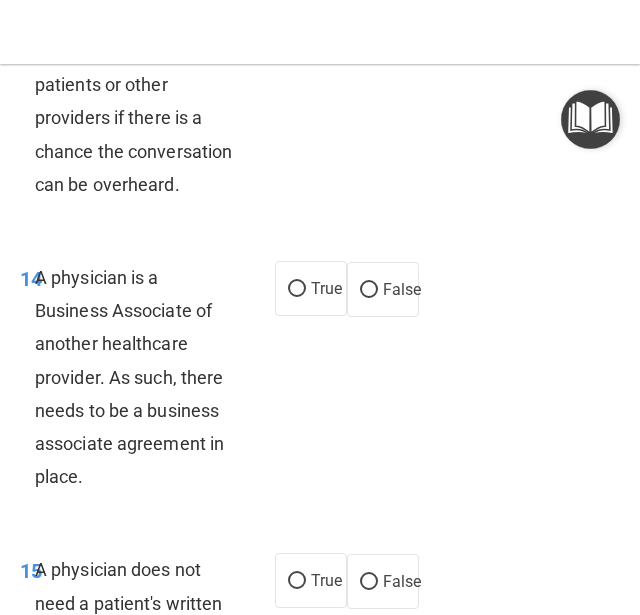 click on "False" at bounding box center [369, -36] 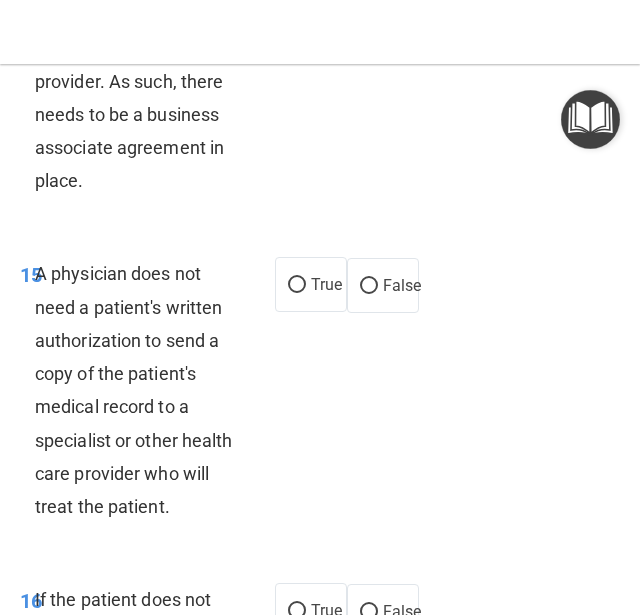 scroll, scrollTop: 4100, scrollLeft: 0, axis: vertical 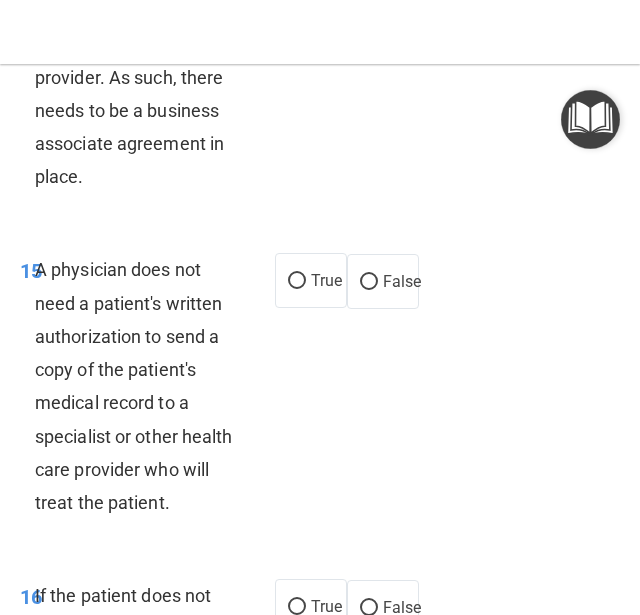 click on "False" at bounding box center [383, -11] 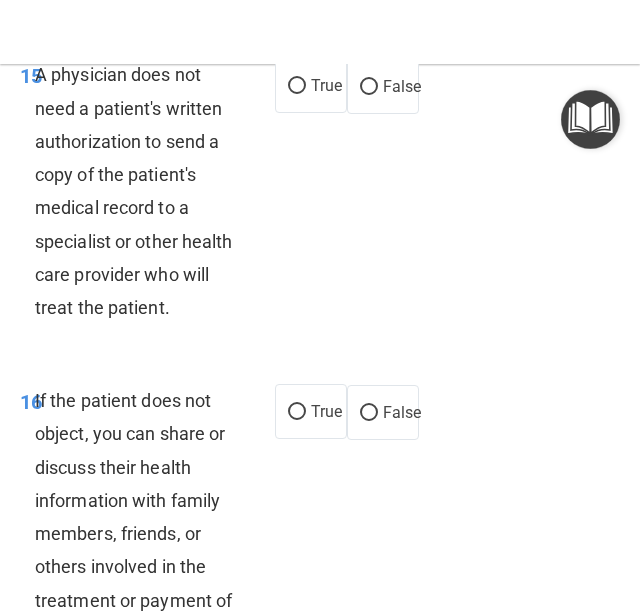 scroll, scrollTop: 4300, scrollLeft: 0, axis: vertical 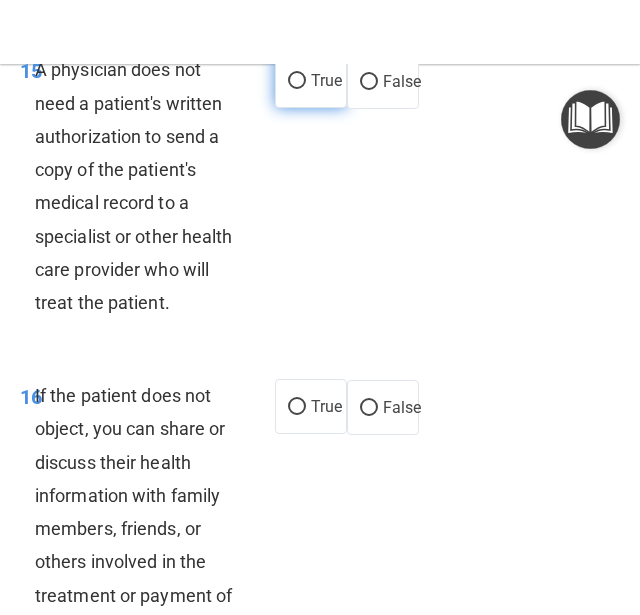click on "True" at bounding box center [326, 80] 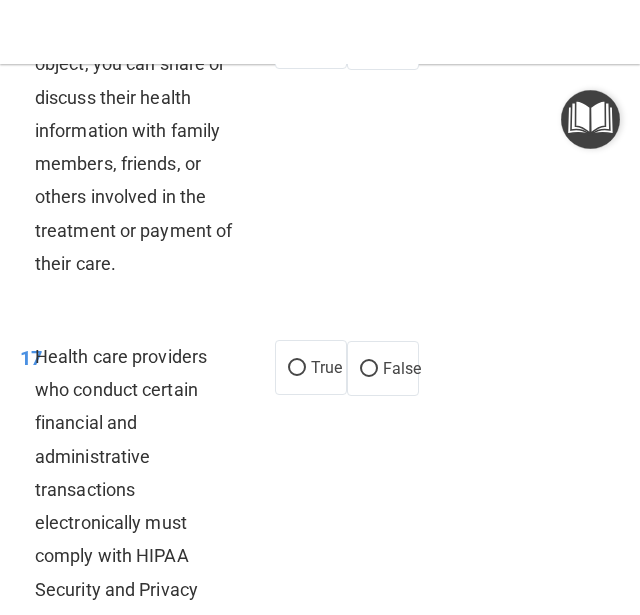 scroll, scrollTop: 4700, scrollLeft: 0, axis: vertical 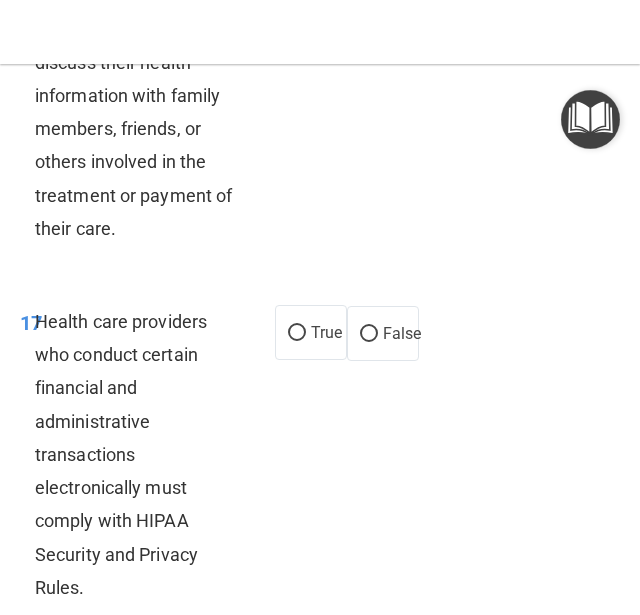 click on "False" at bounding box center [402, 7] 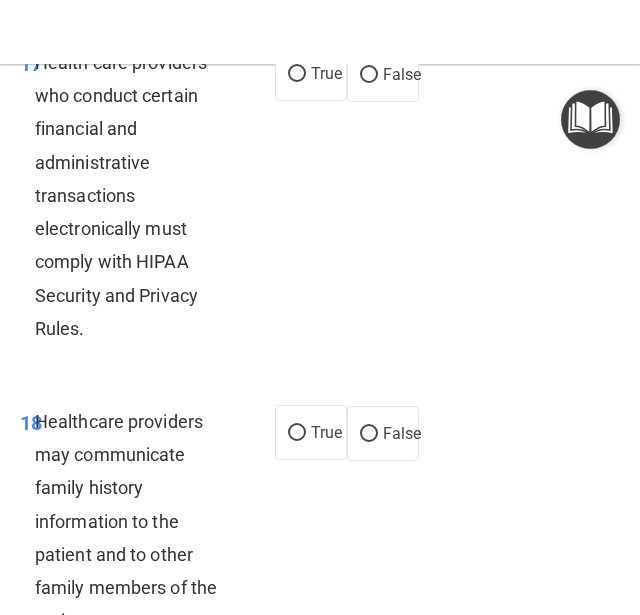 scroll, scrollTop: 5000, scrollLeft: 0, axis: vertical 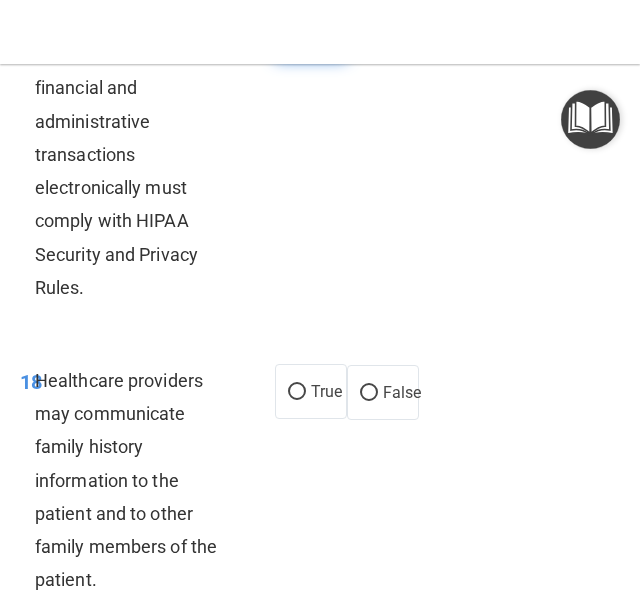 click on "True" at bounding box center (311, 32) 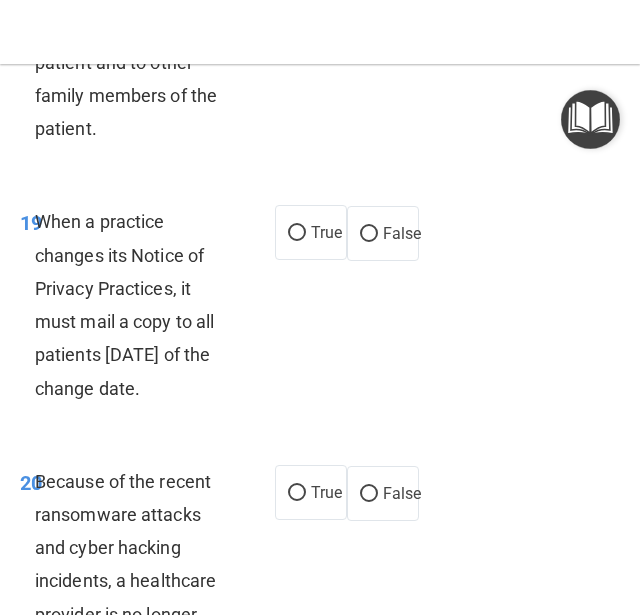 scroll, scrollTop: 5500, scrollLeft: 0, axis: vertical 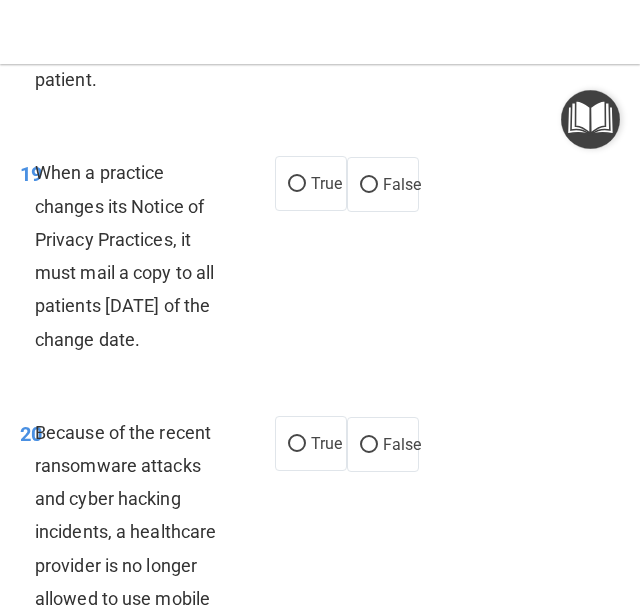 click on "False" at bounding box center [402, -108] 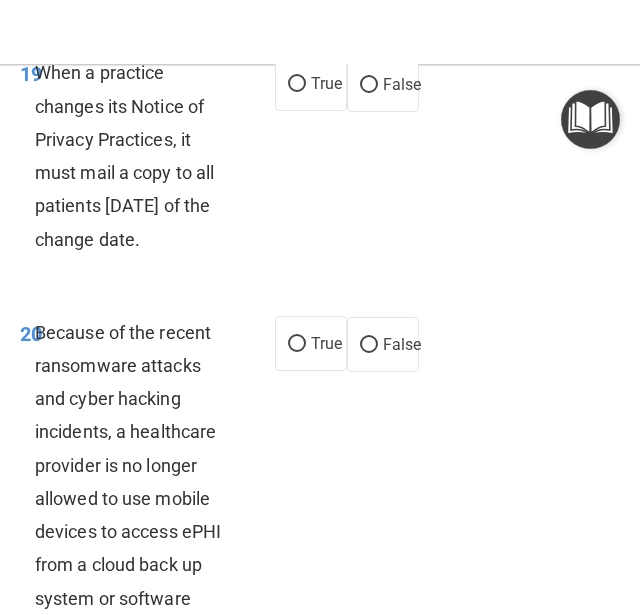 scroll, scrollTop: 5700, scrollLeft: 0, axis: vertical 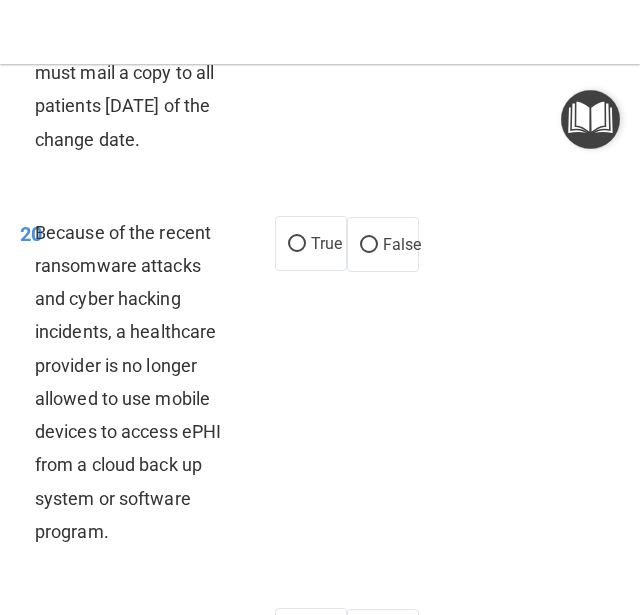 click on "False" at bounding box center [383, -16] 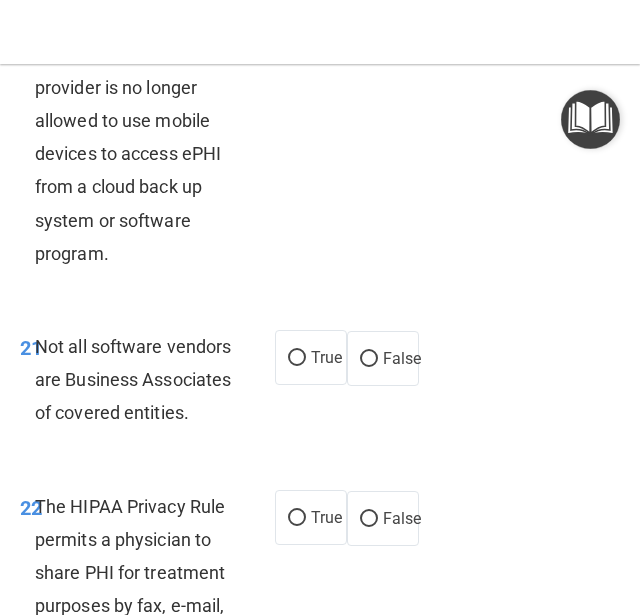 scroll, scrollTop: 6000, scrollLeft: 0, axis: vertical 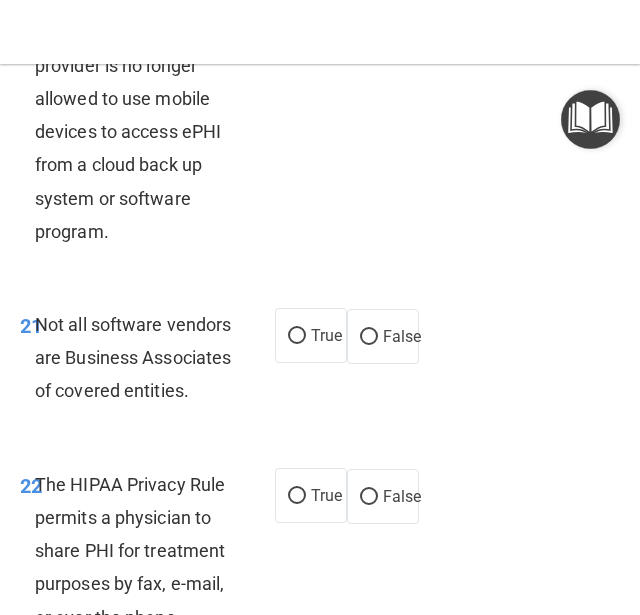 click on "False" at bounding box center (369, -55) 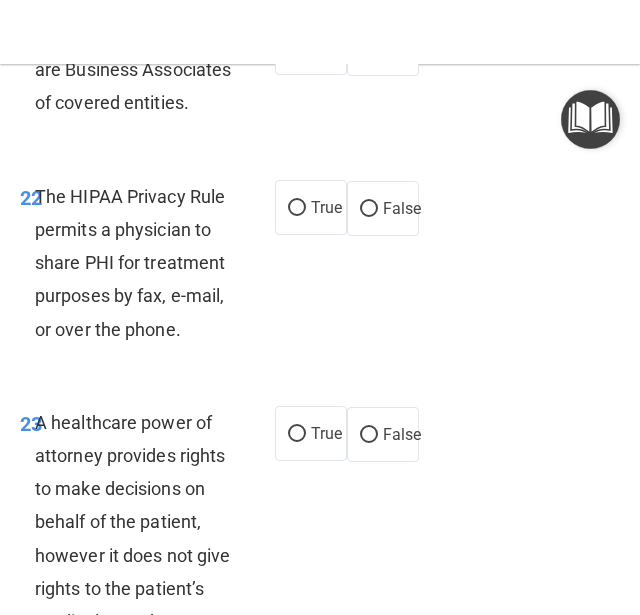 scroll, scrollTop: 6300, scrollLeft: 0, axis: vertical 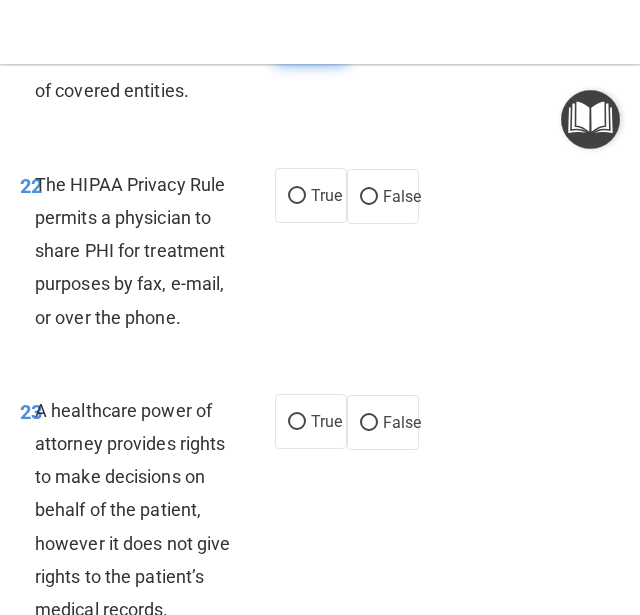 click on "True" at bounding box center (311, 35) 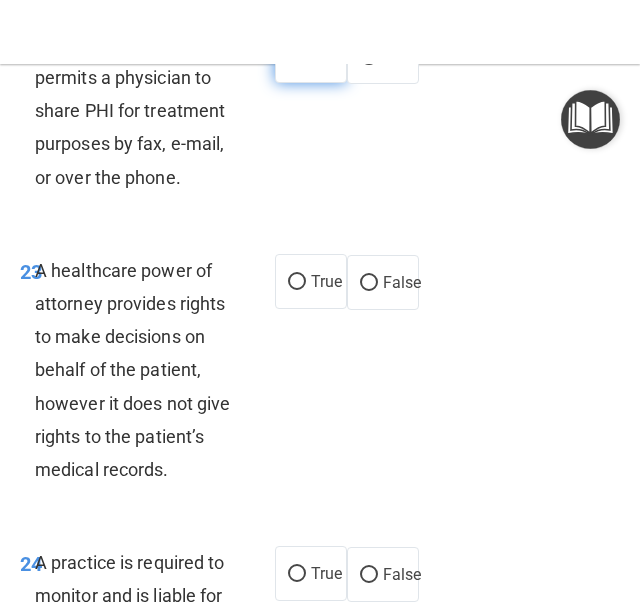 scroll, scrollTop: 6500, scrollLeft: 0, axis: vertical 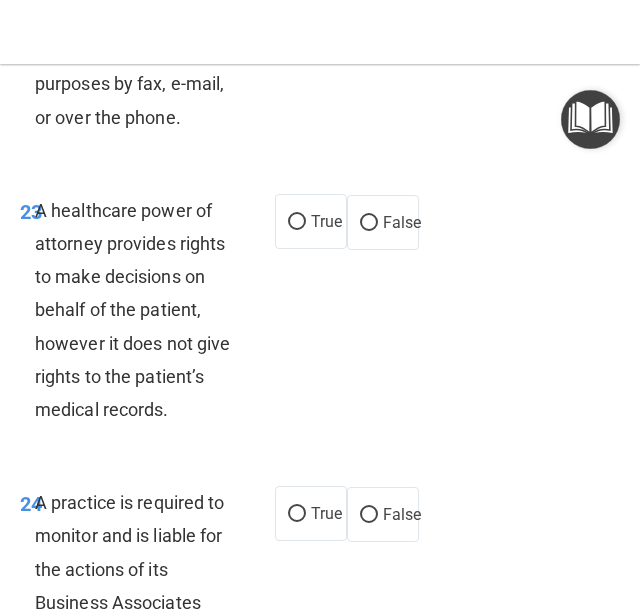 click on "True" at bounding box center [326, -5] 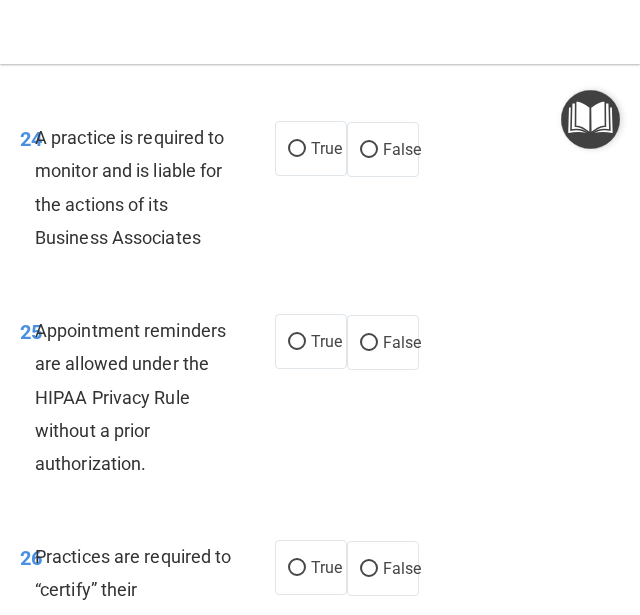 scroll, scrollTop: 6900, scrollLeft: 0, axis: vertical 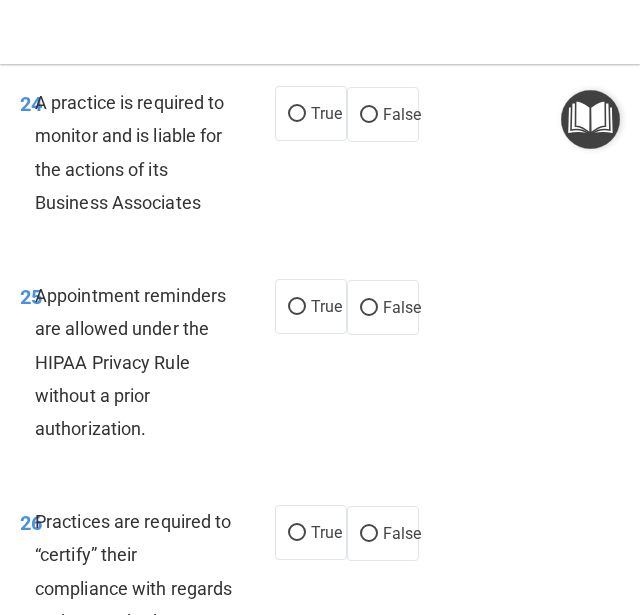 click on "False" at bounding box center [383, -178] 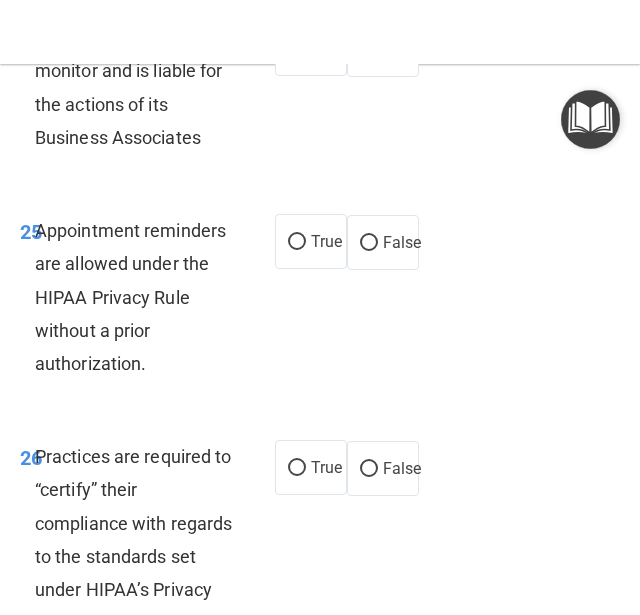 scroll, scrollTop: 7000, scrollLeft: 0, axis: vertical 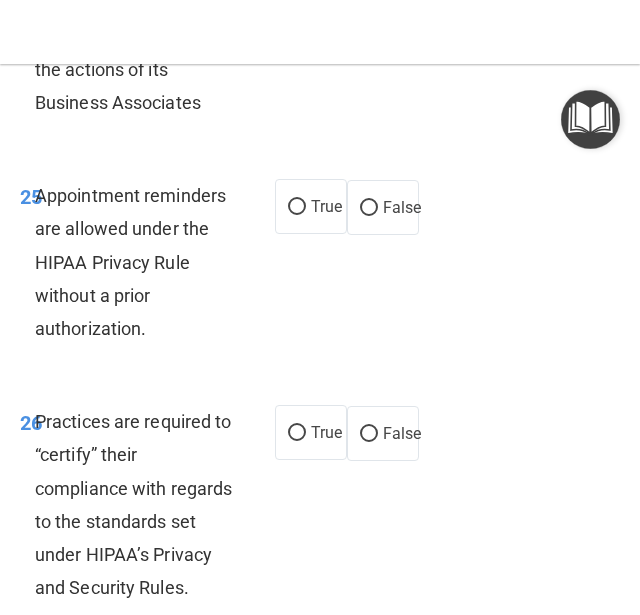 click on "False" at bounding box center (402, 14) 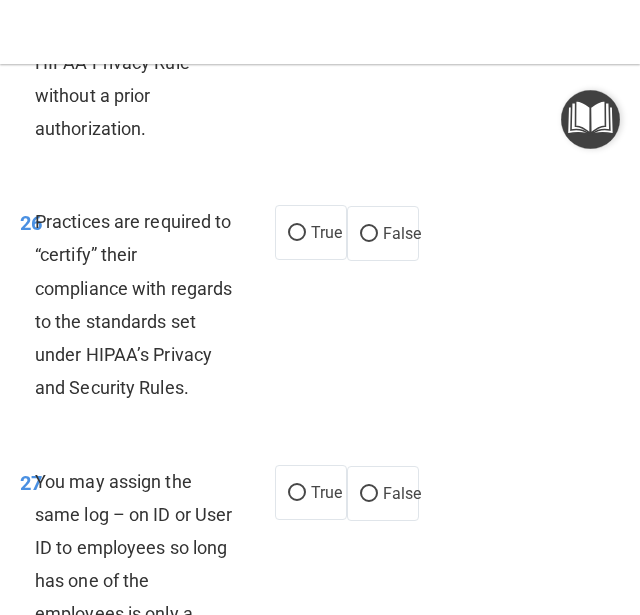 scroll, scrollTop: 7300, scrollLeft: 0, axis: vertical 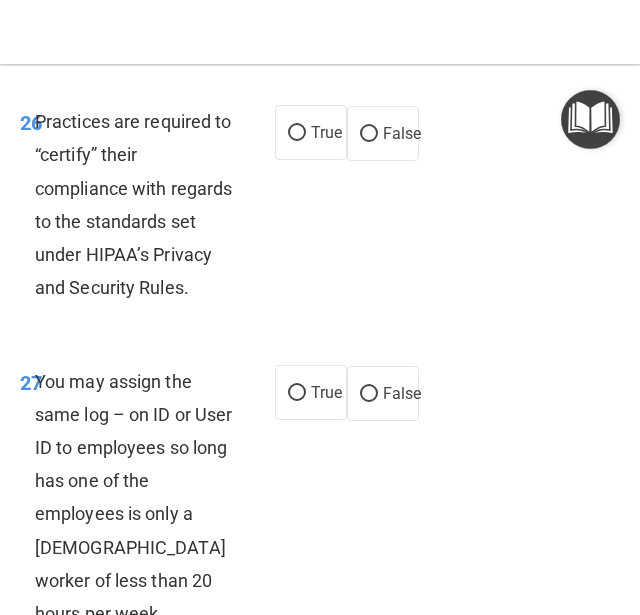 click on "True" at bounding box center (311, -94) 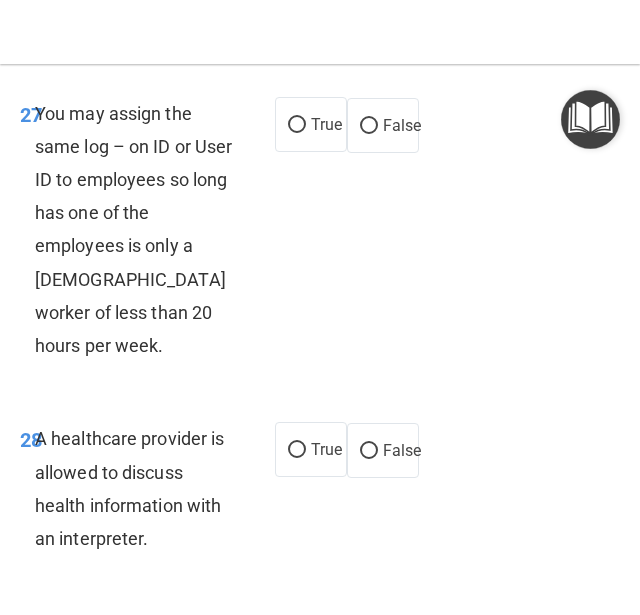 scroll, scrollTop: 7600, scrollLeft: 0, axis: vertical 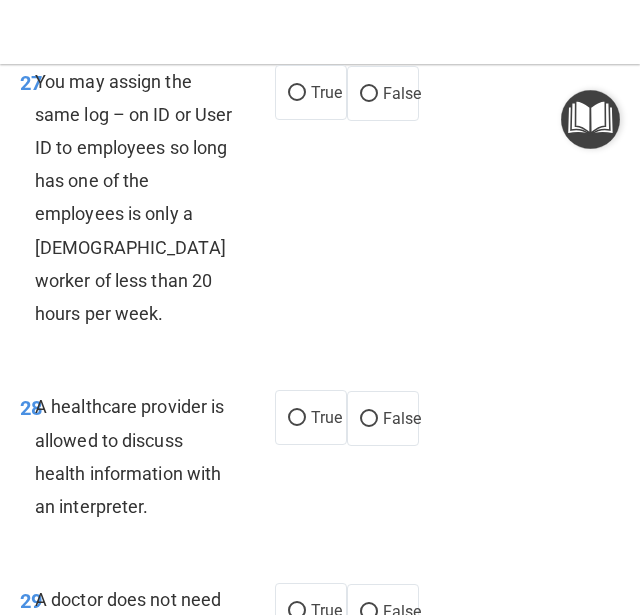 click on "False" at bounding box center (369, -166) 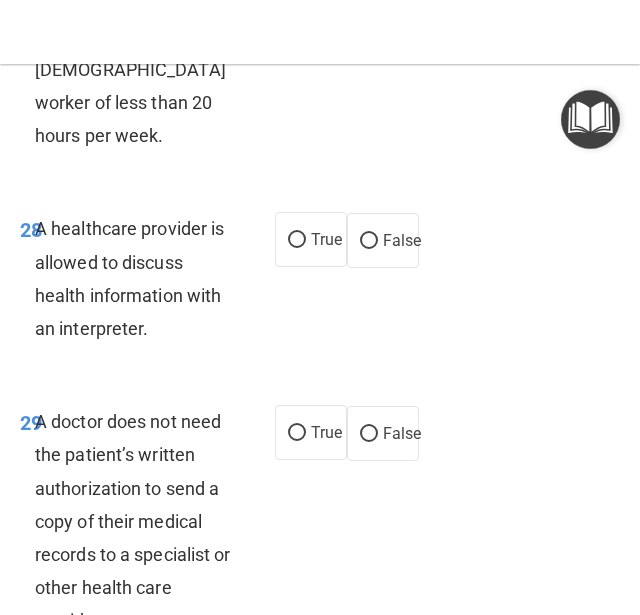scroll, scrollTop: 7800, scrollLeft: 0, axis: vertical 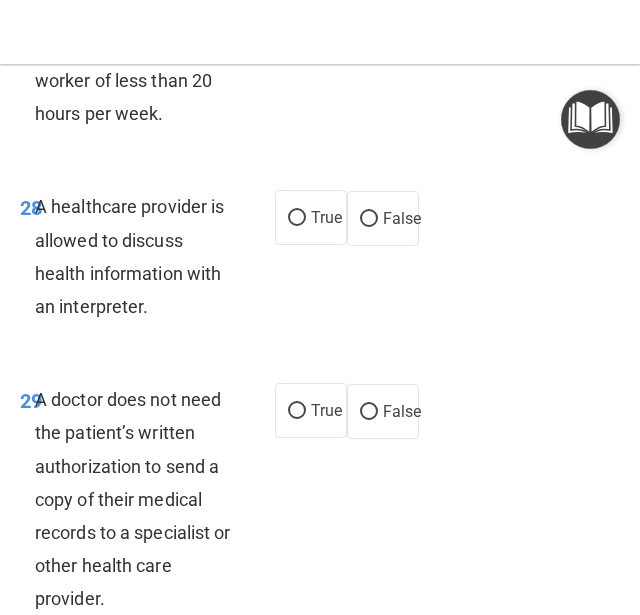 click on "False" at bounding box center [383, -107] 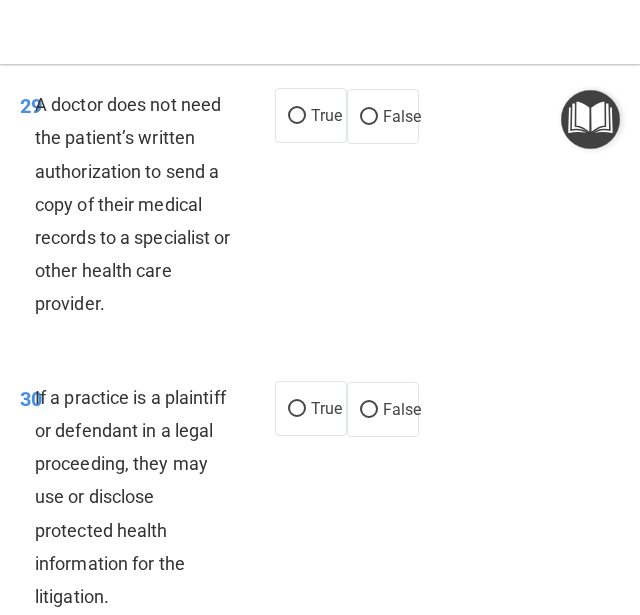 scroll, scrollTop: 8100, scrollLeft: 0, axis: vertical 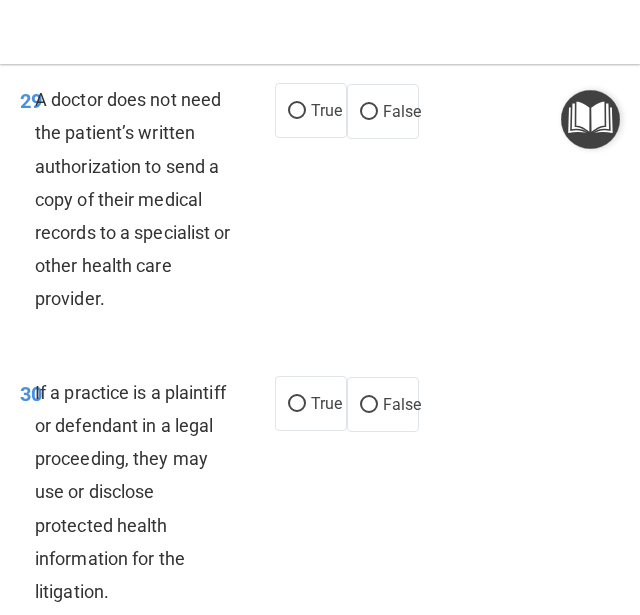 click on "True" at bounding box center [326, -83] 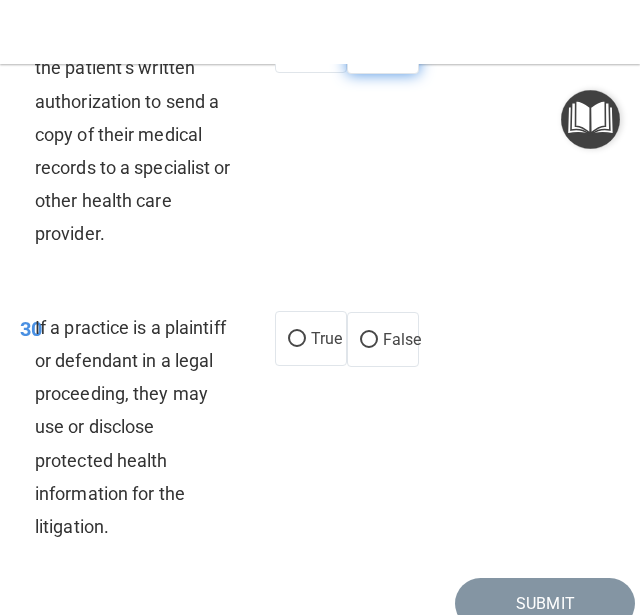 scroll, scrollTop: 8300, scrollLeft: 0, axis: vertical 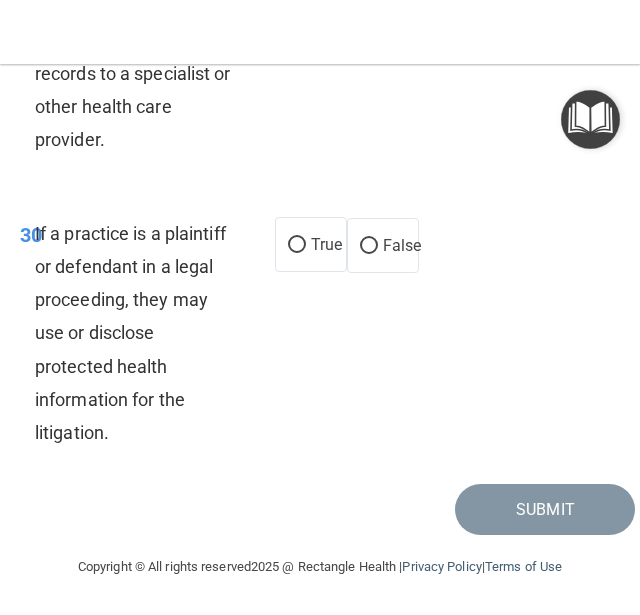 click on "True" at bounding box center [311, -49] 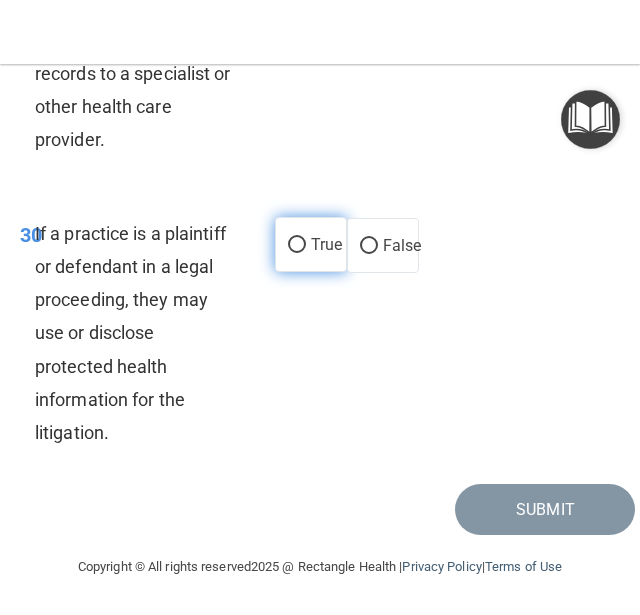 click on "True" at bounding box center [311, 244] 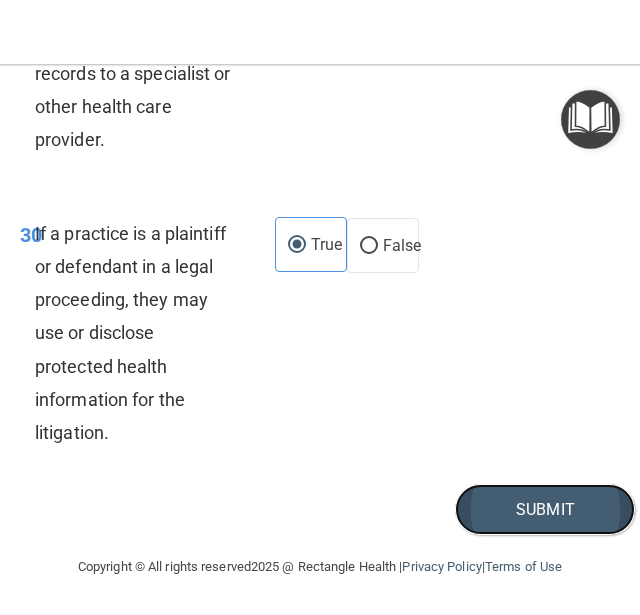 click on "Submit" at bounding box center [545, 509] 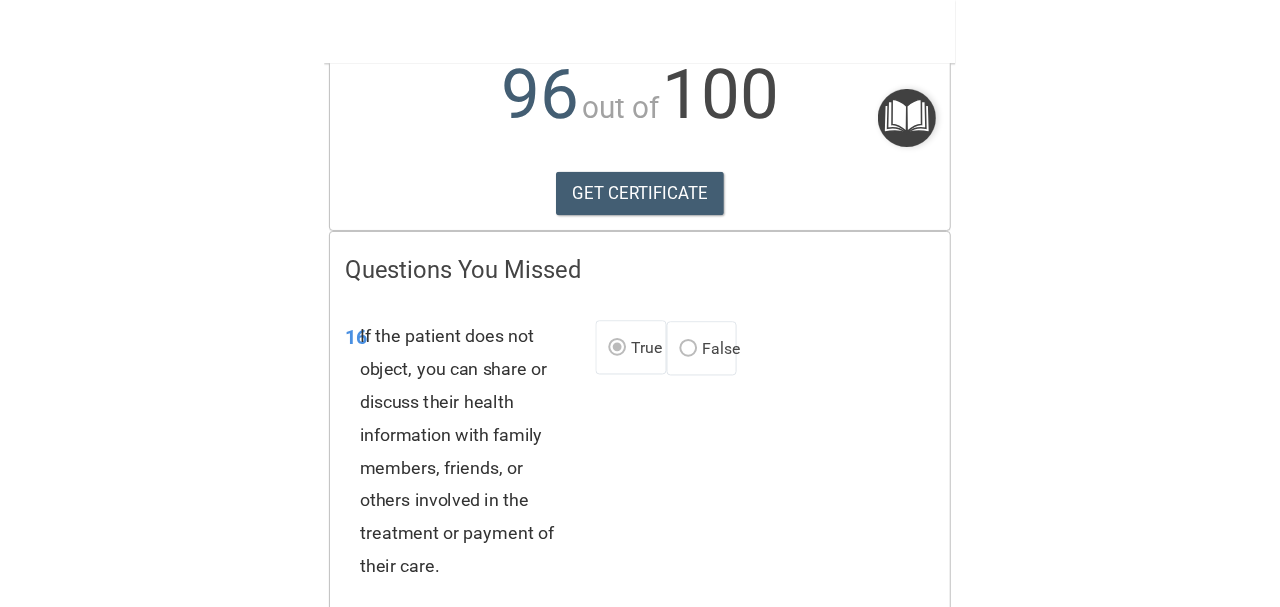 scroll, scrollTop: 300, scrollLeft: 0, axis: vertical 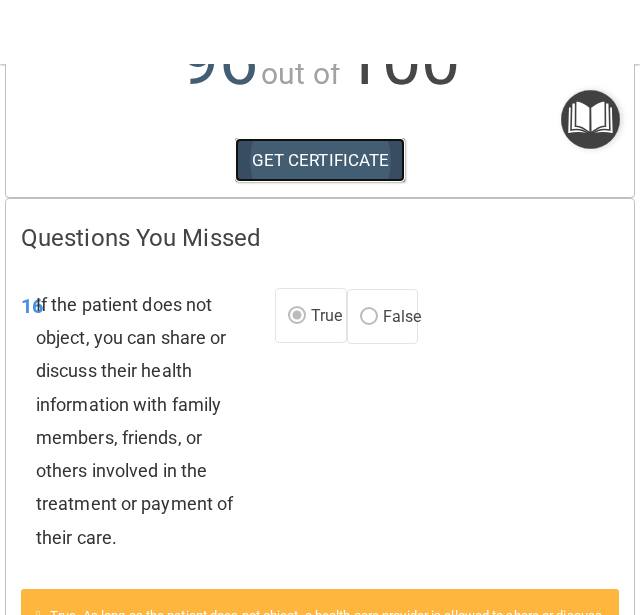 click on "GET CERTIFICATE" at bounding box center [320, 160] 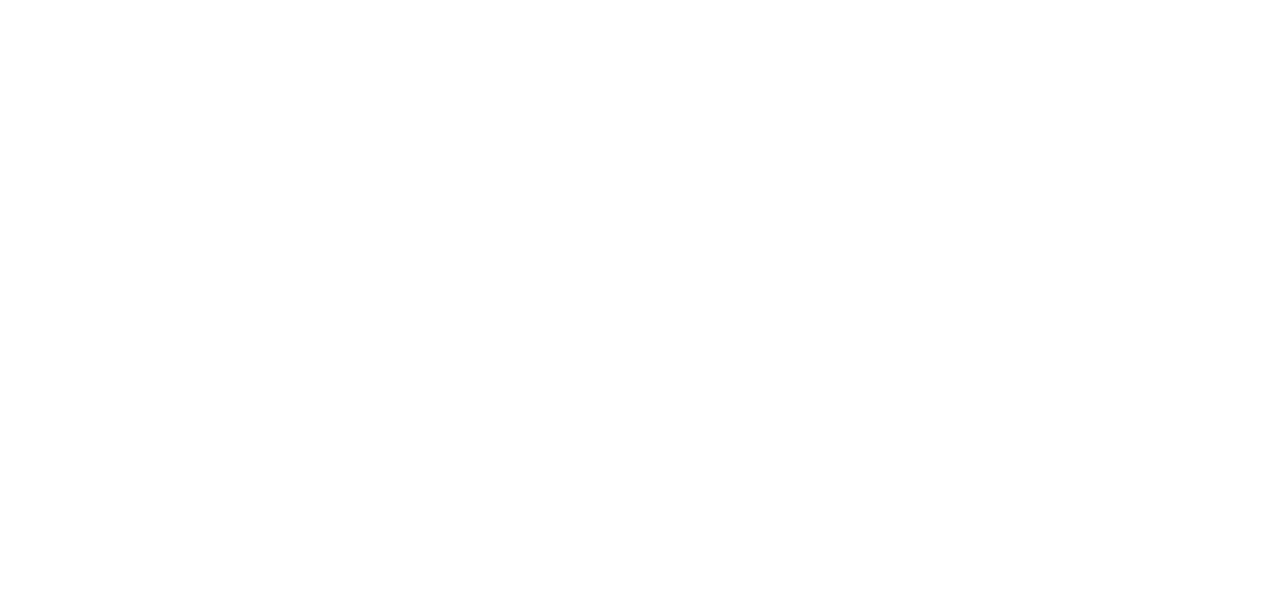 scroll, scrollTop: 0, scrollLeft: 0, axis: both 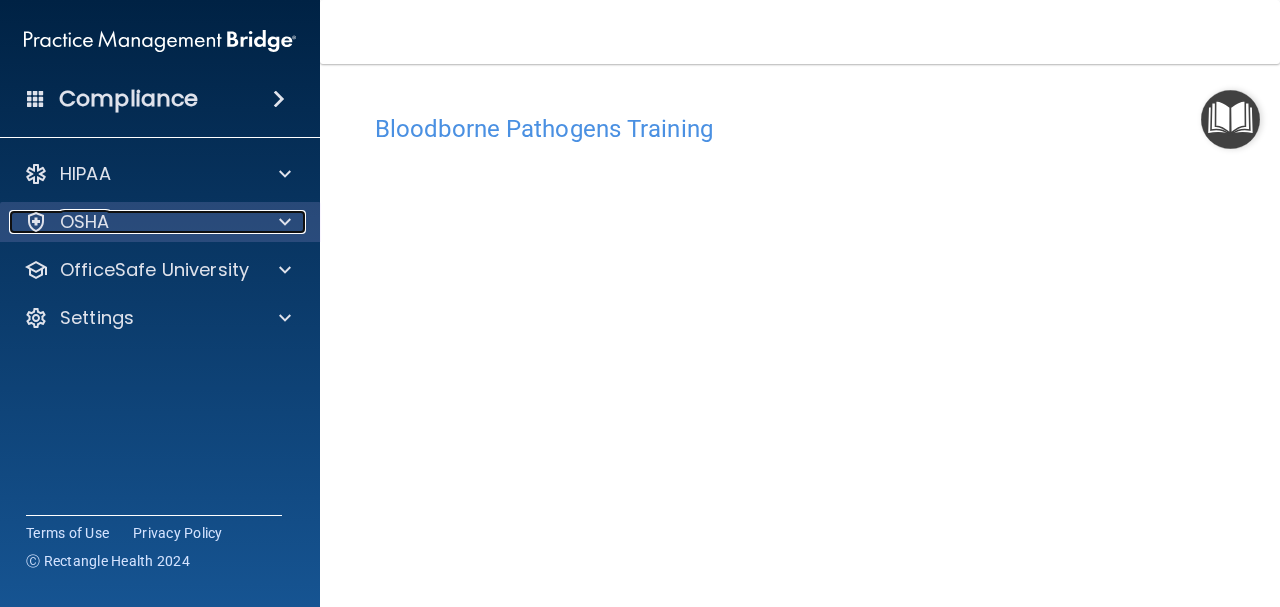 click on "OSHA" at bounding box center [133, 222] 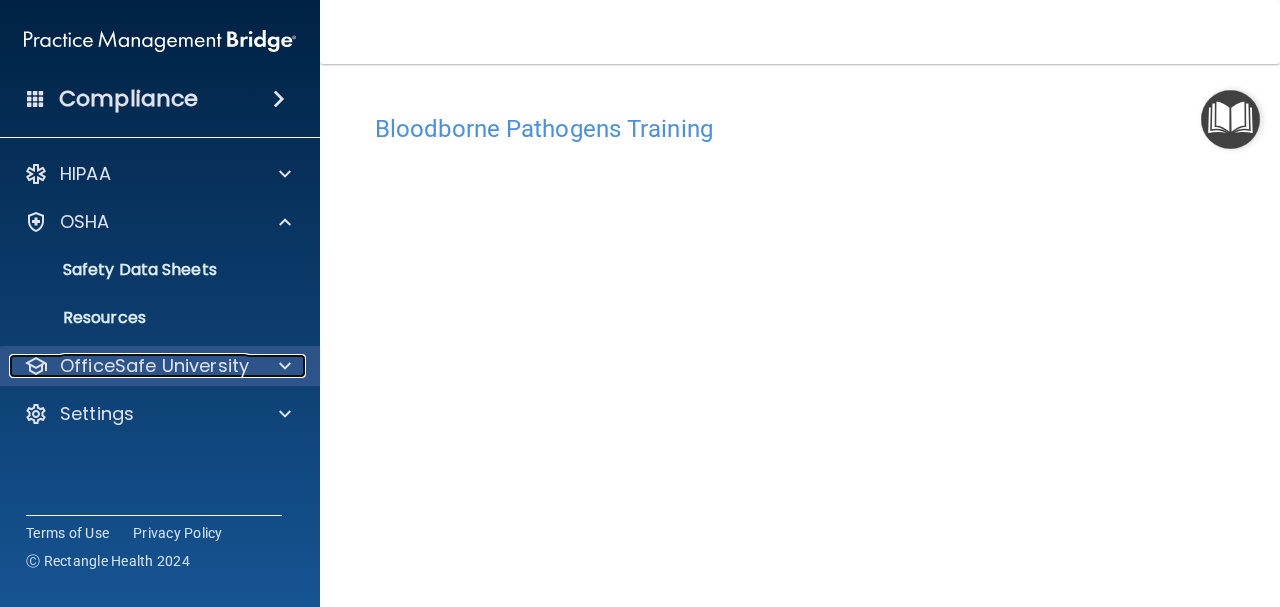 click at bounding box center [285, 366] 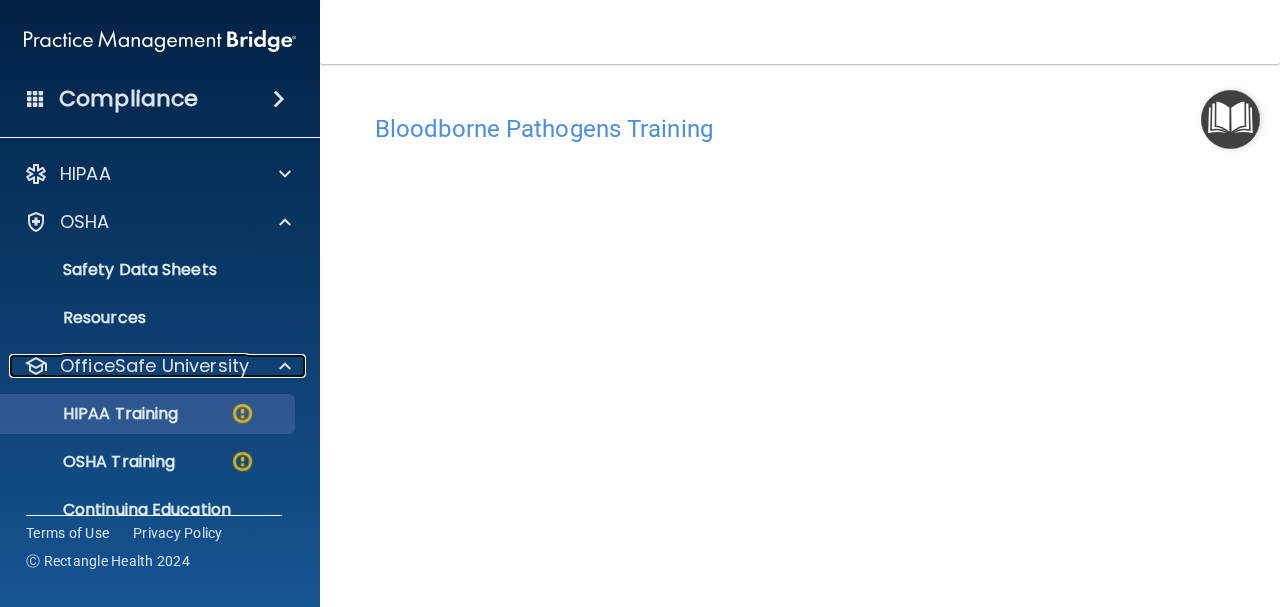 scroll, scrollTop: 79, scrollLeft: 0, axis: vertical 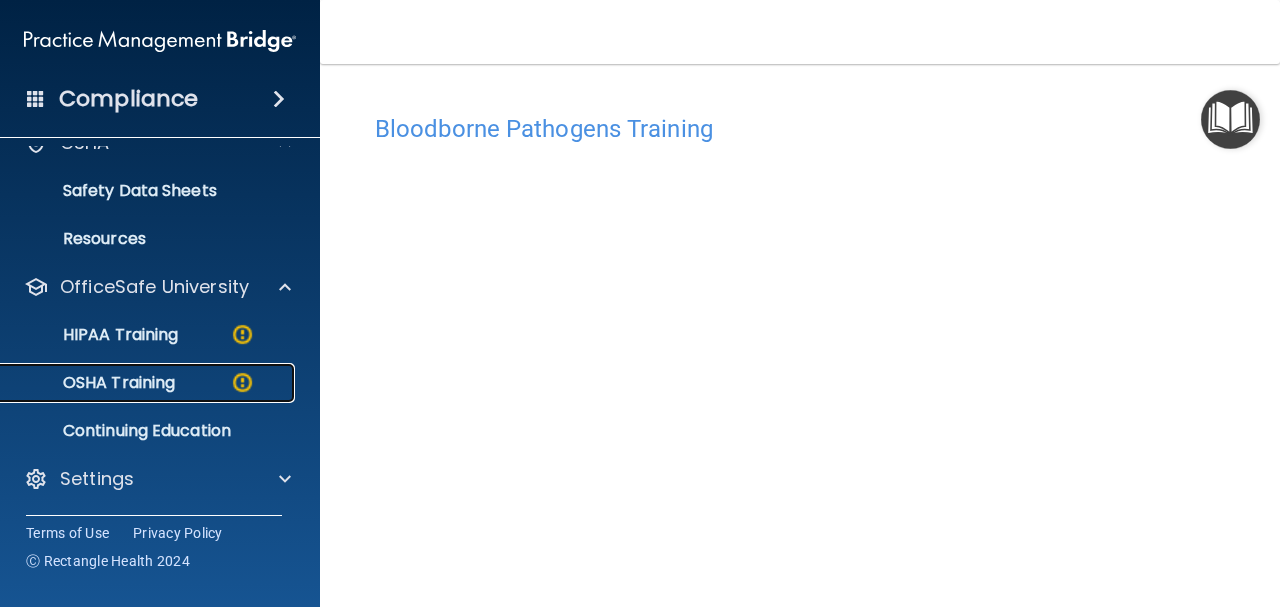 click on "OSHA Training" at bounding box center [137, 383] 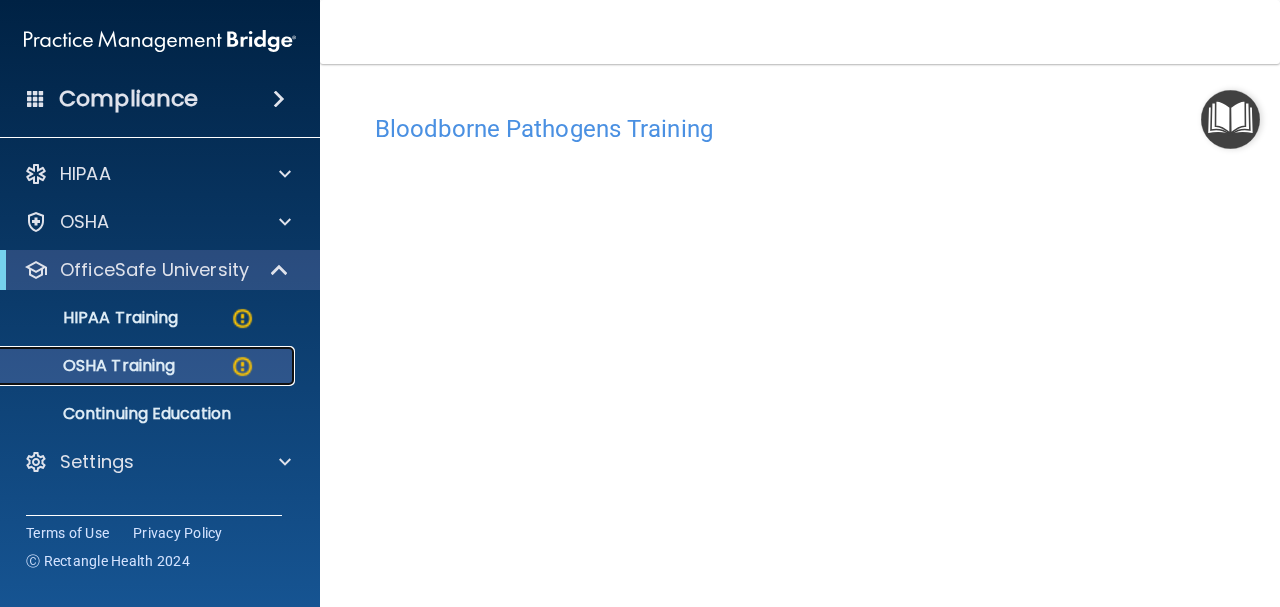 scroll, scrollTop: 0, scrollLeft: 0, axis: both 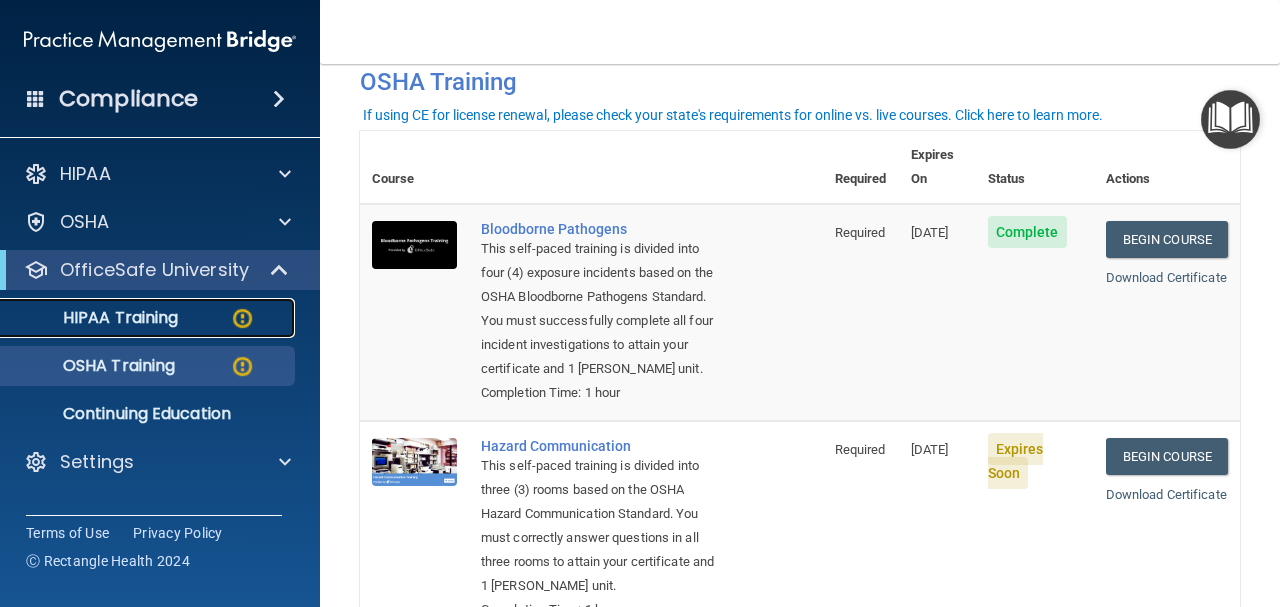 click on "HIPAA Training" at bounding box center (149, 318) 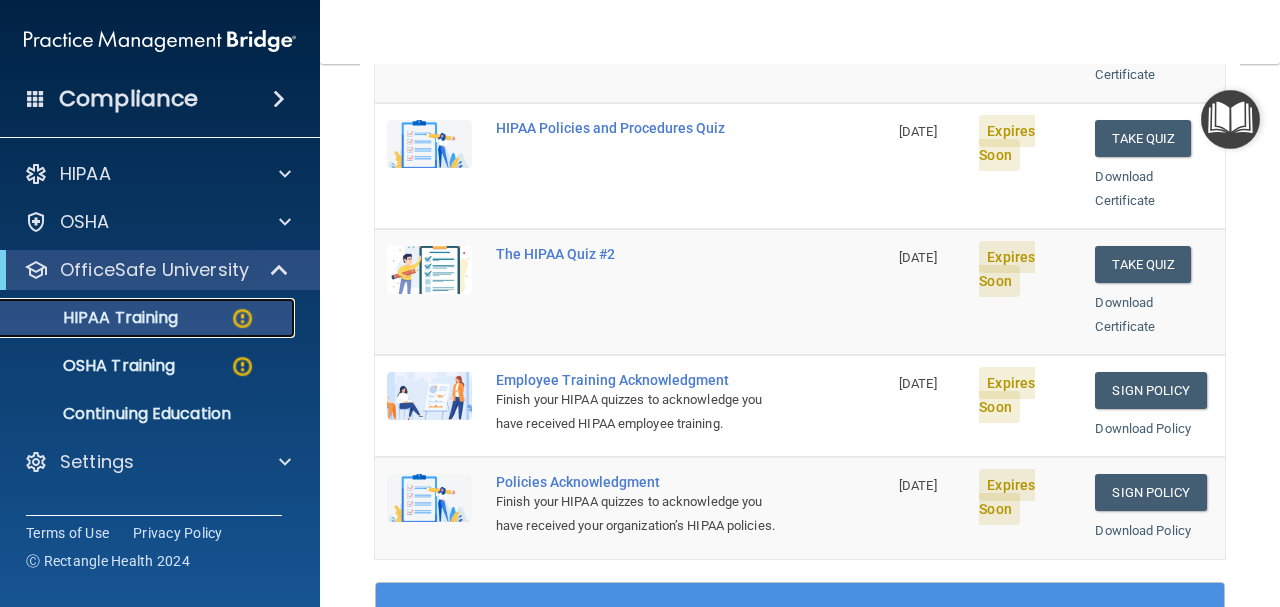 scroll, scrollTop: 400, scrollLeft: 0, axis: vertical 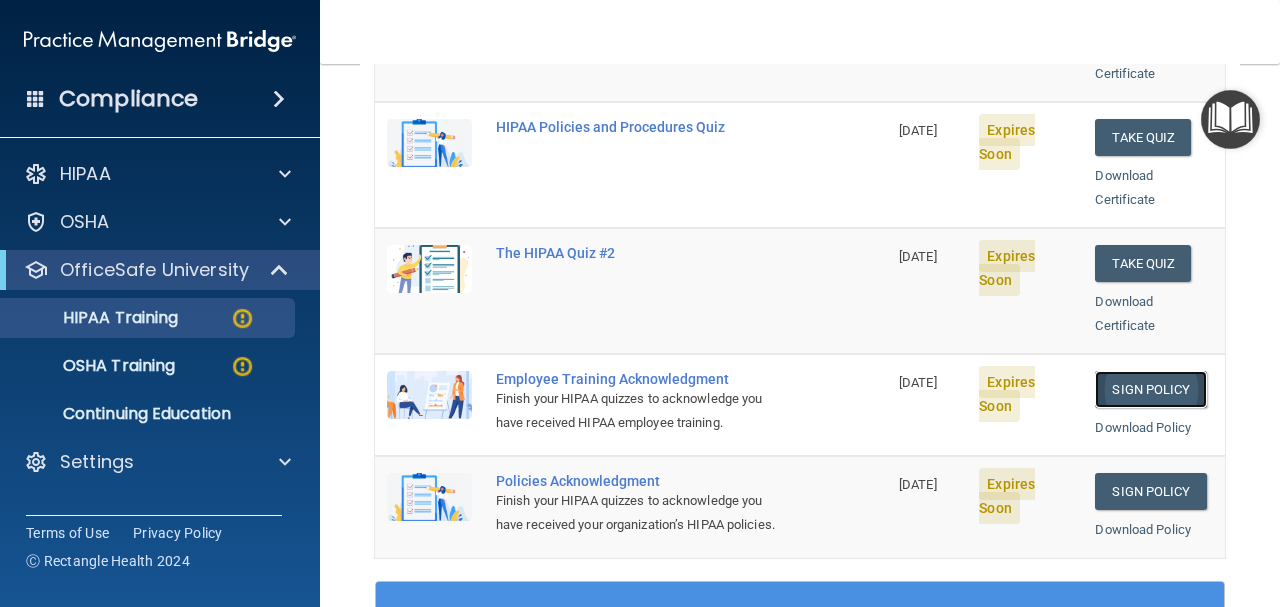 click on "Sign Policy" at bounding box center (1150, 389) 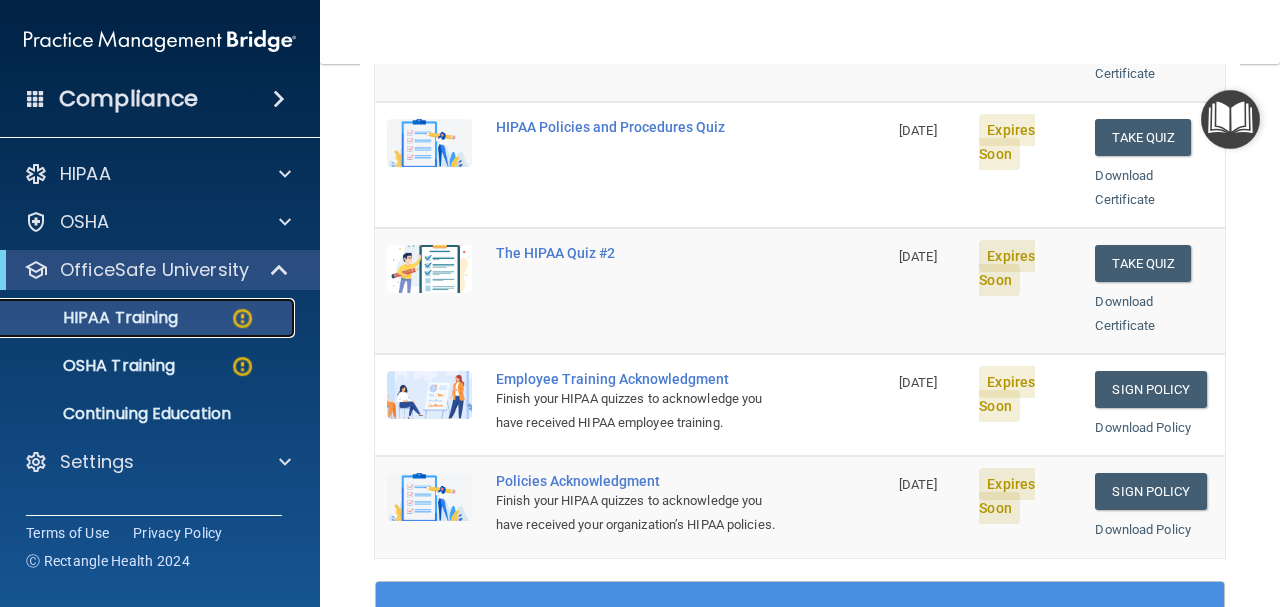 click on "HIPAA Training" at bounding box center (95, 318) 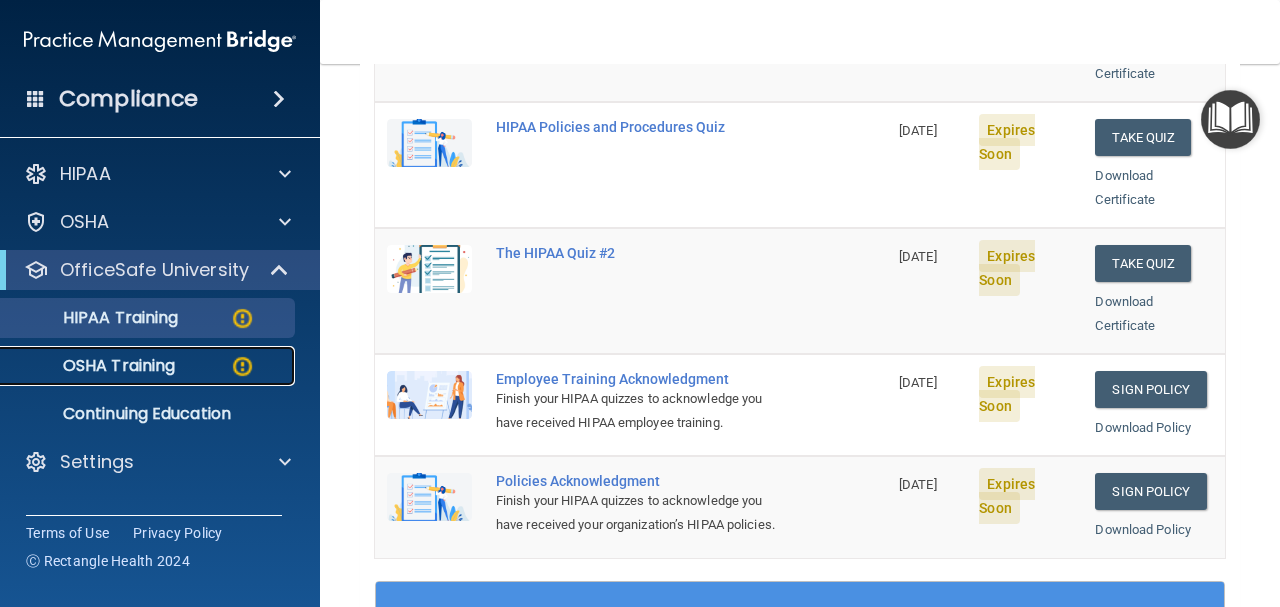 click on "OSHA Training" at bounding box center (149, 366) 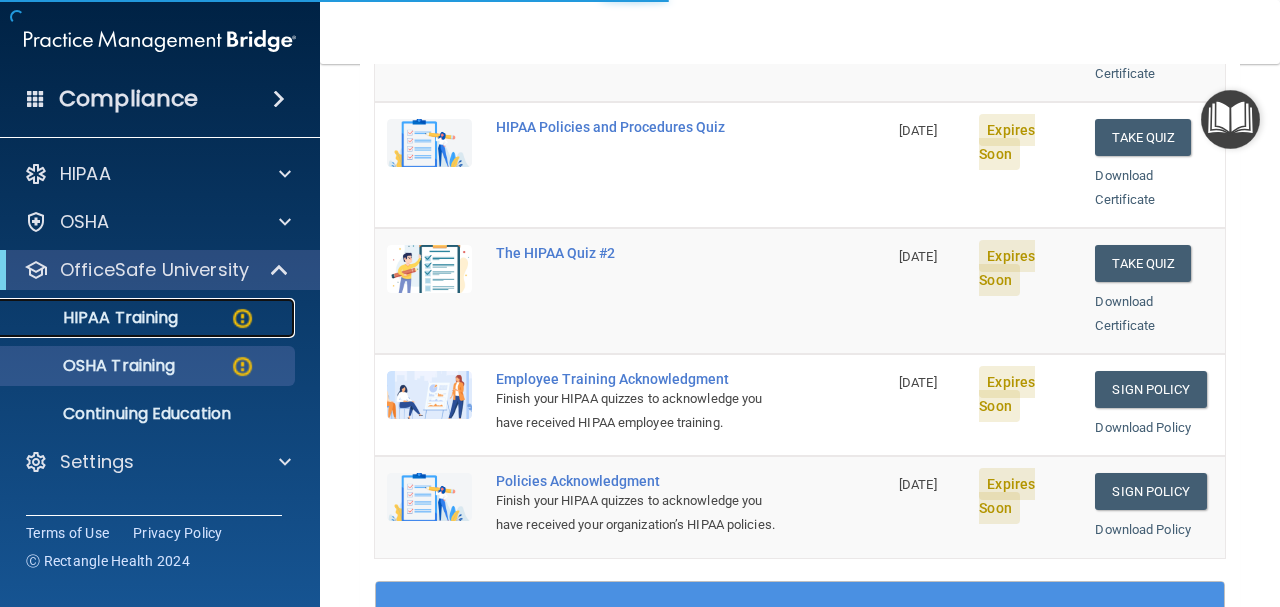 click on "HIPAA Training" at bounding box center [95, 318] 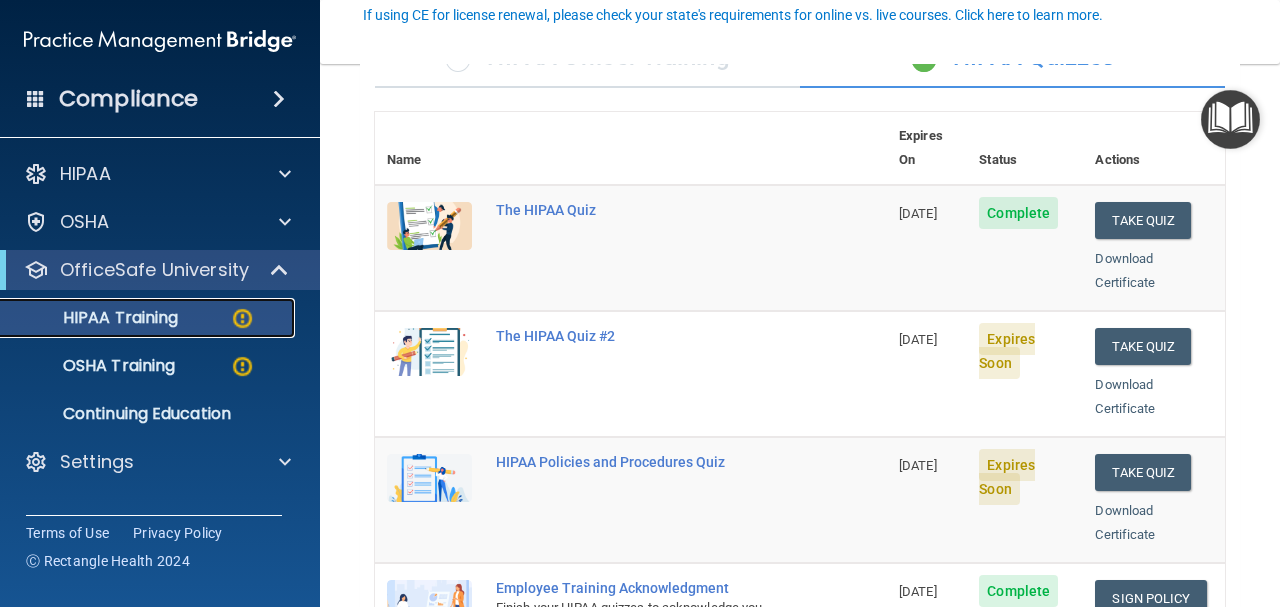 scroll, scrollTop: 91, scrollLeft: 0, axis: vertical 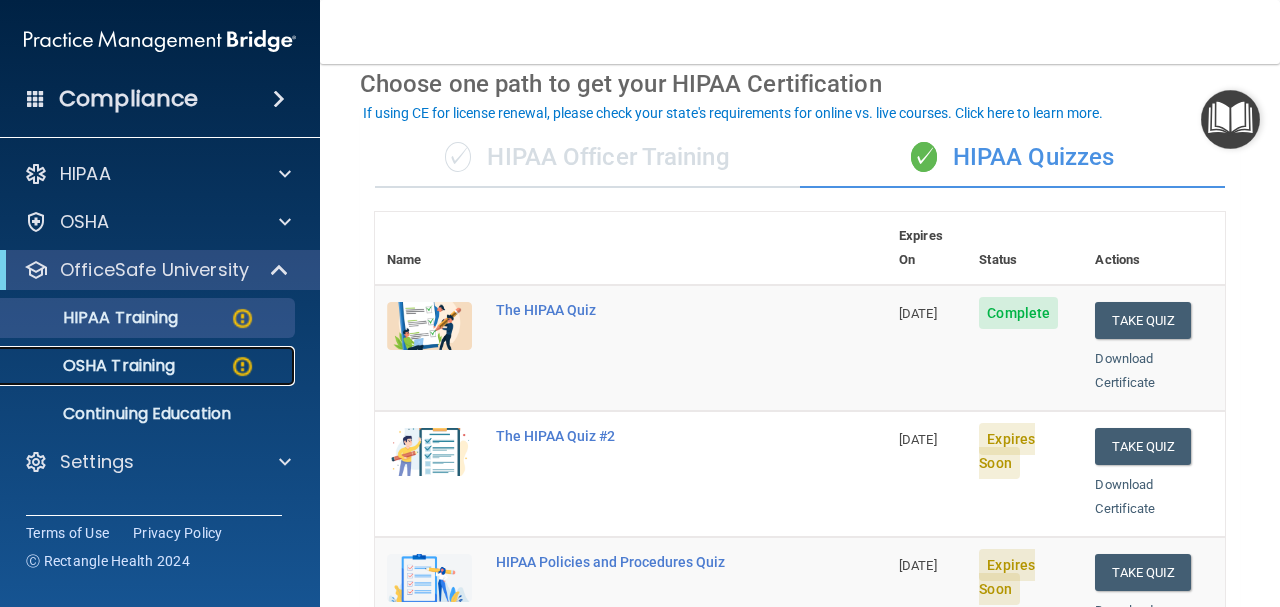 click on "OSHA Training" at bounding box center (149, 366) 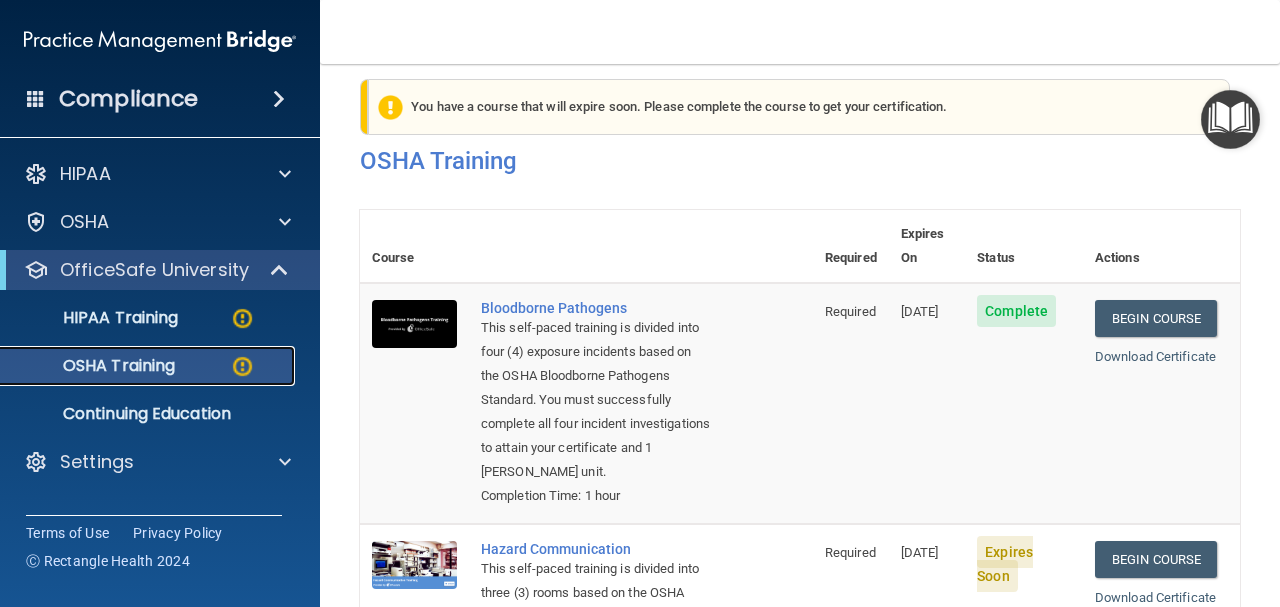 scroll, scrollTop: 0, scrollLeft: 0, axis: both 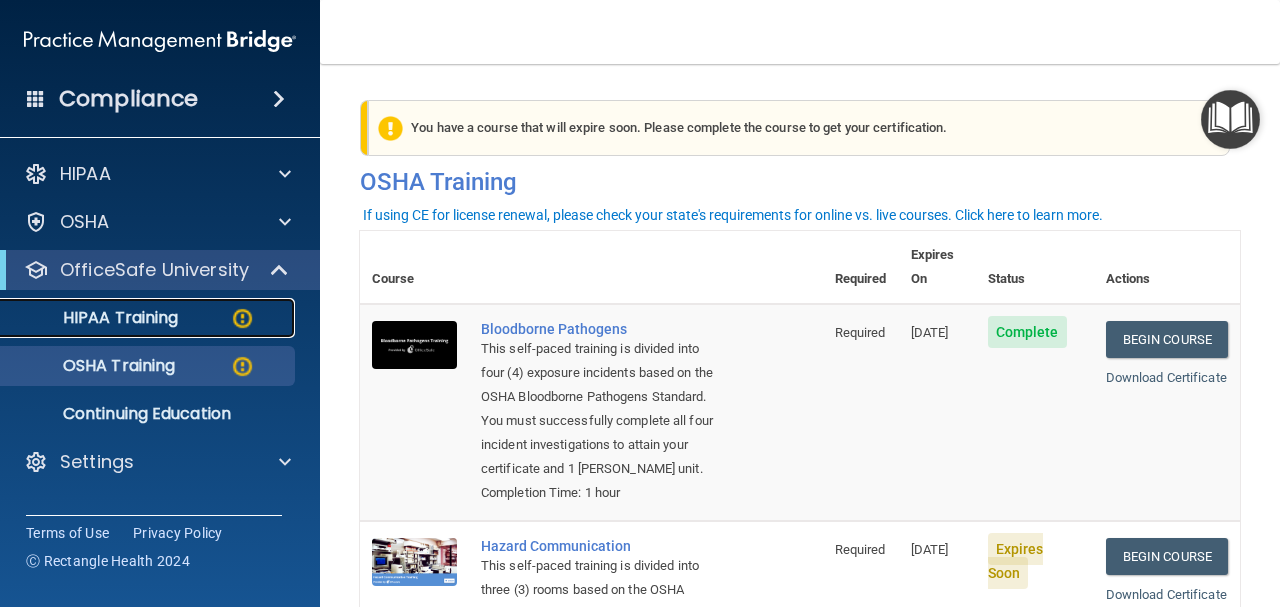 click on "HIPAA Training" at bounding box center (149, 318) 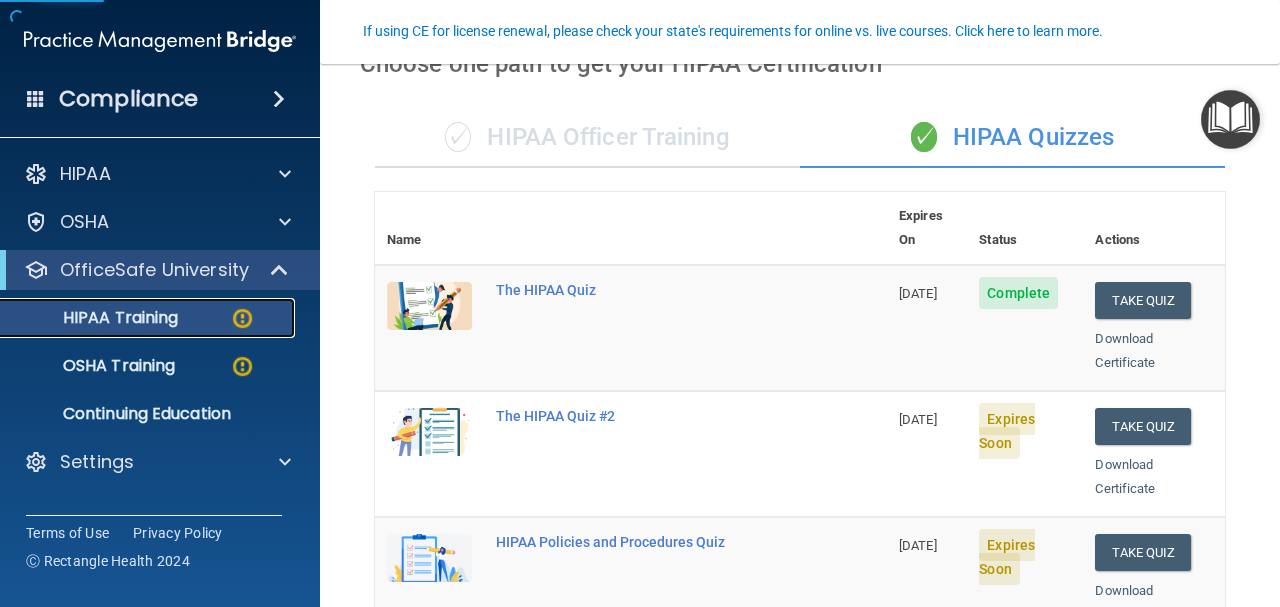 scroll, scrollTop: 200, scrollLeft: 0, axis: vertical 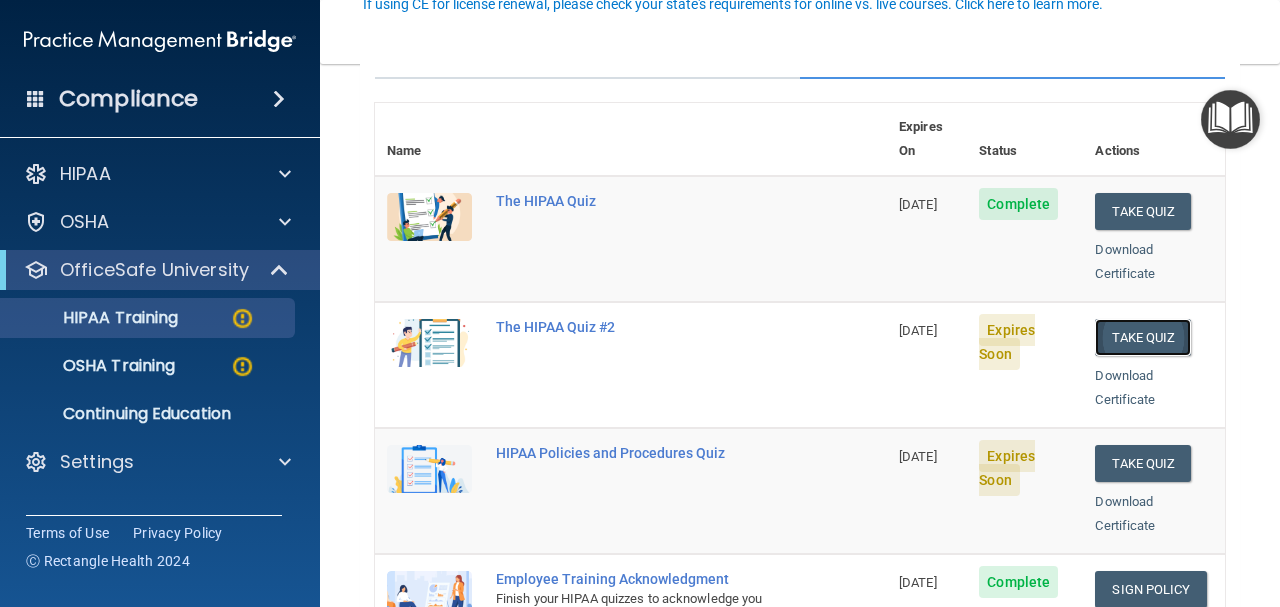 click on "Take Quiz" at bounding box center [1143, 337] 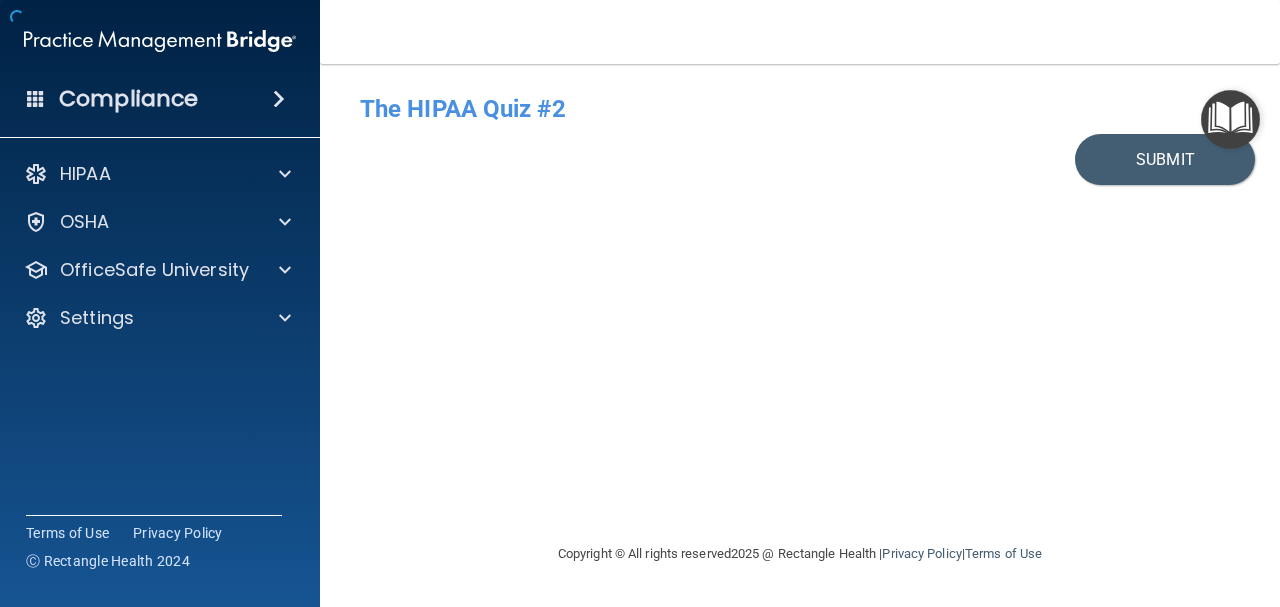 scroll, scrollTop: 0, scrollLeft: 0, axis: both 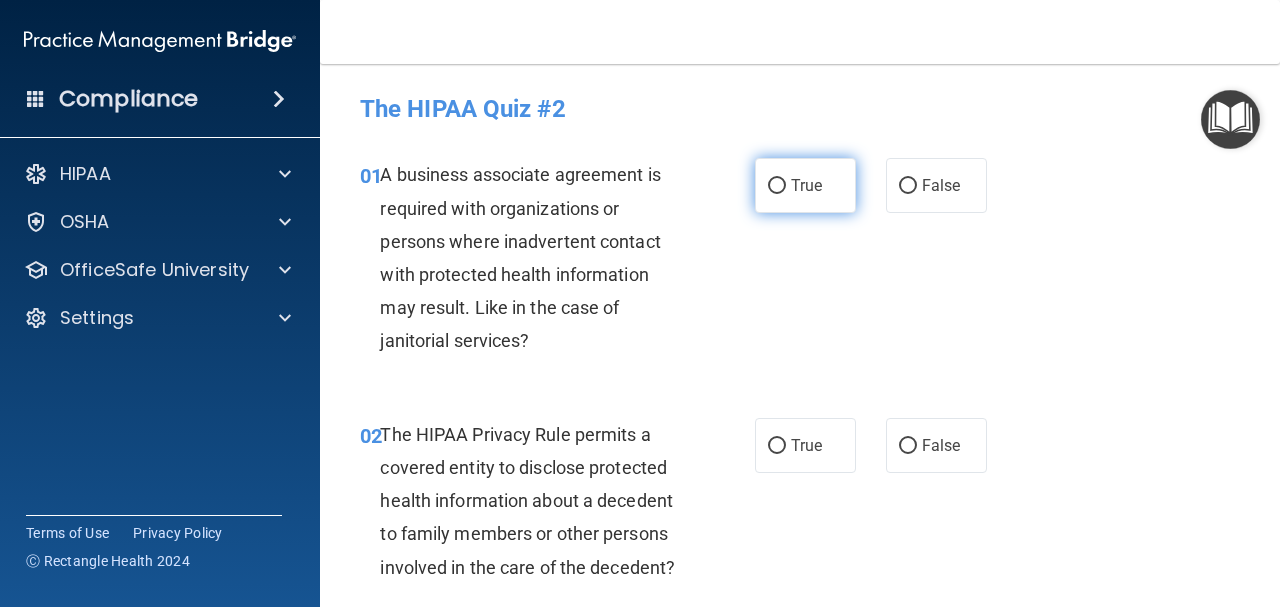 click on "True" at bounding box center [777, 186] 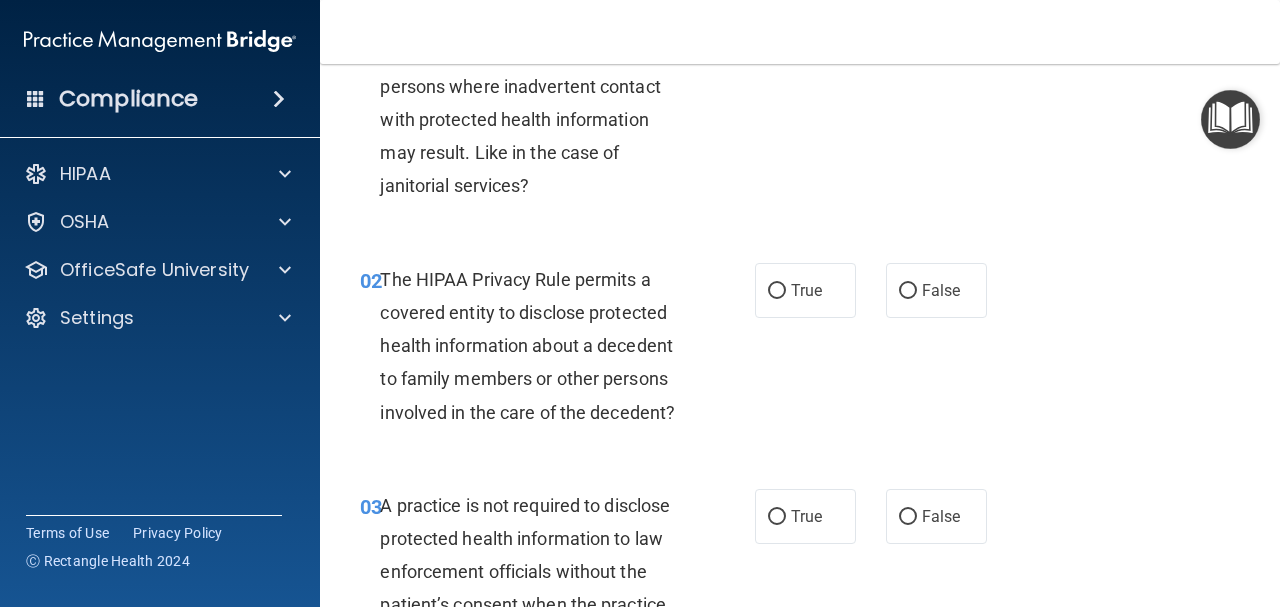 scroll, scrollTop: 200, scrollLeft: 0, axis: vertical 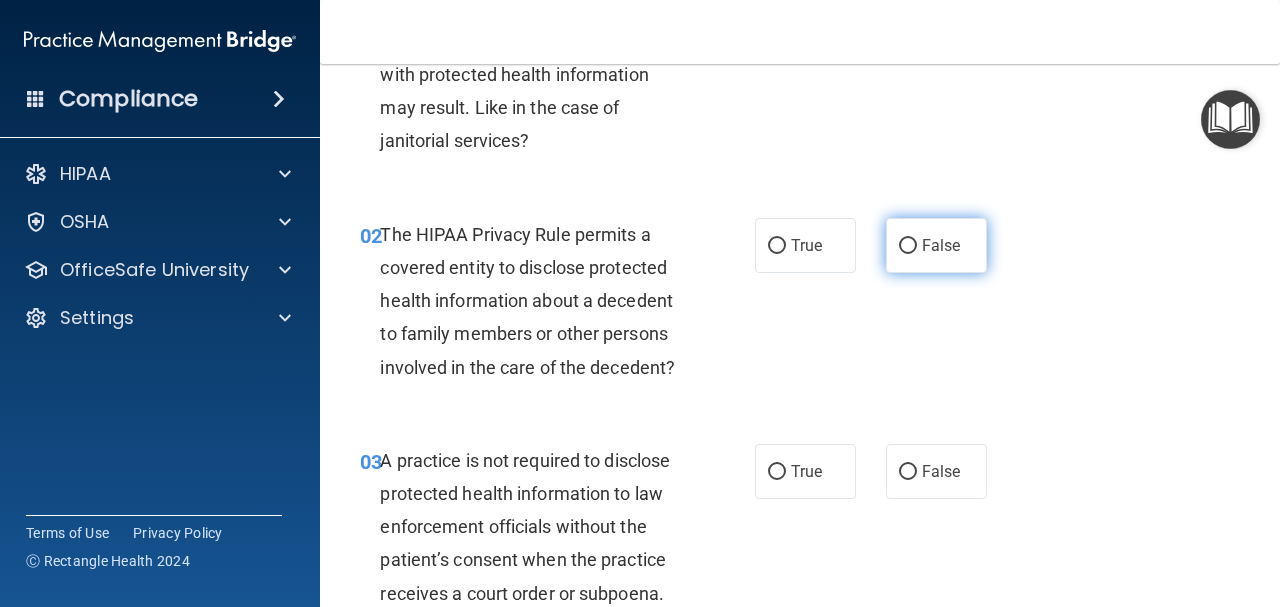 click on "False" at bounding box center (936, 245) 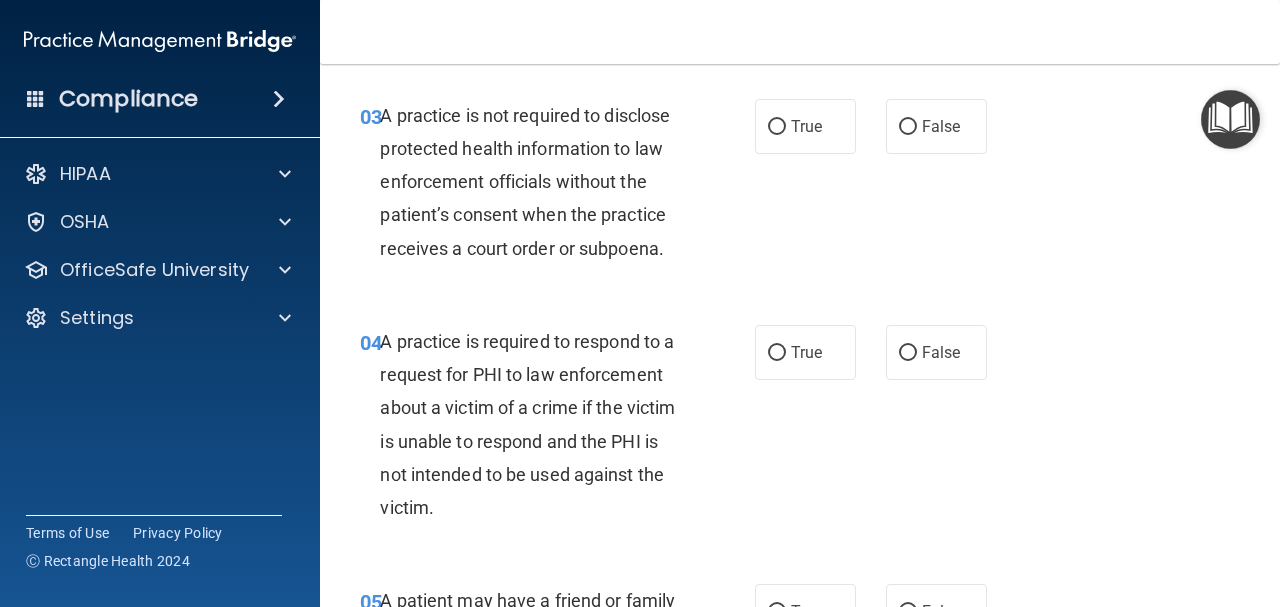 scroll, scrollTop: 500, scrollLeft: 0, axis: vertical 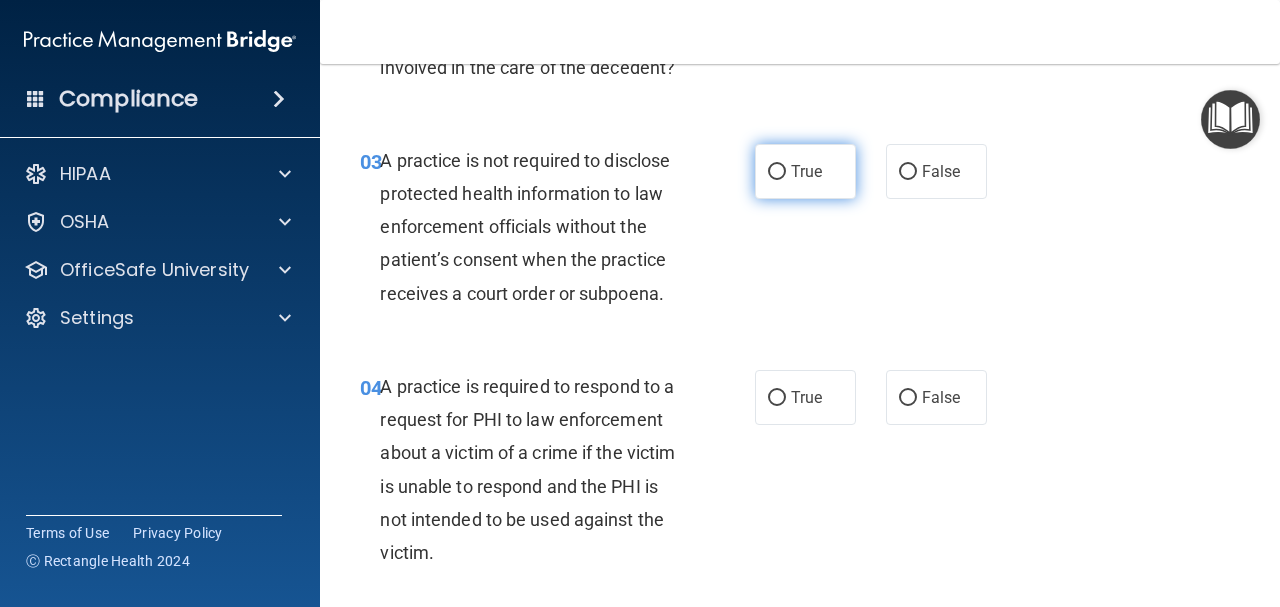 click on "True" at bounding box center (805, 171) 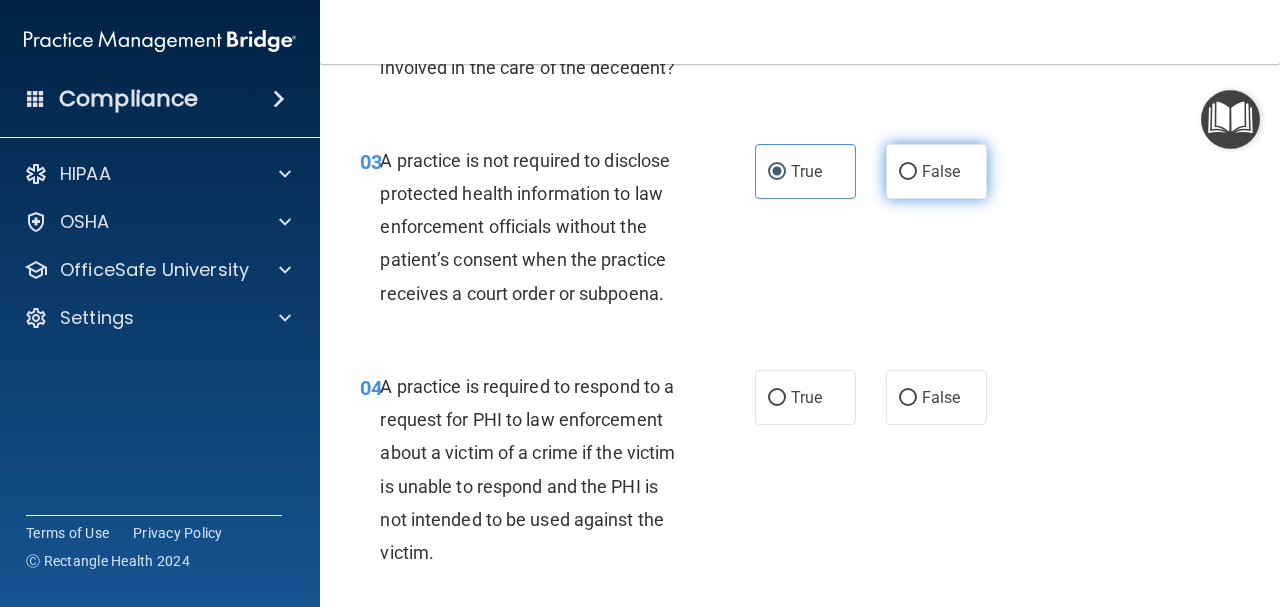 click on "False" at bounding box center (936, 171) 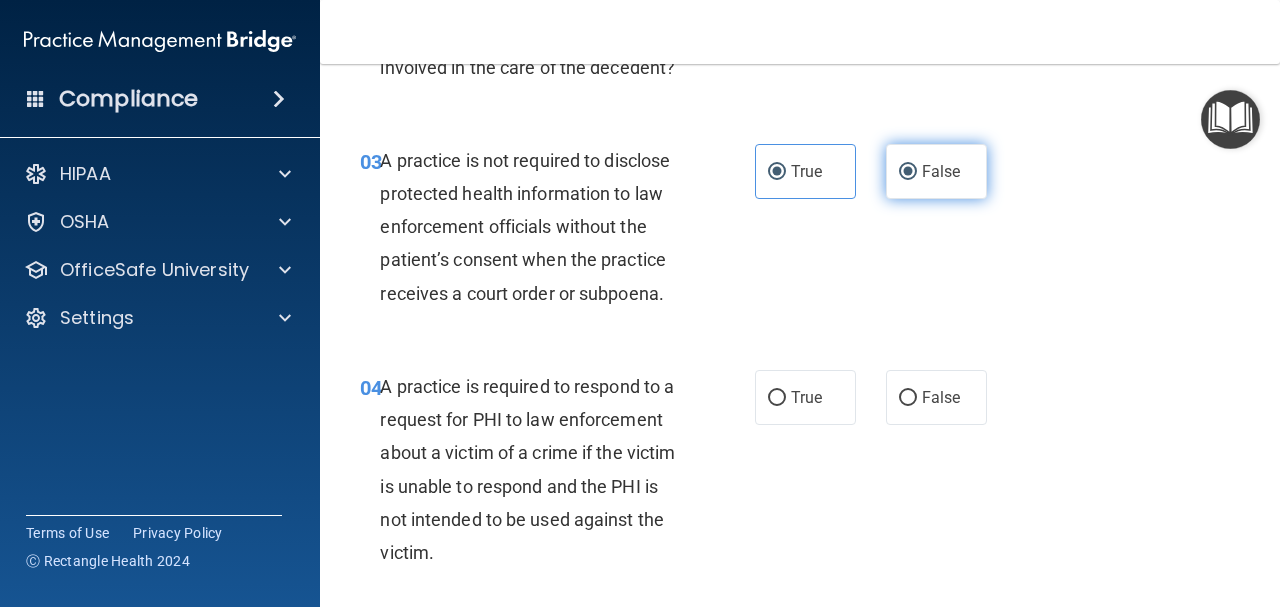 radio on "false" 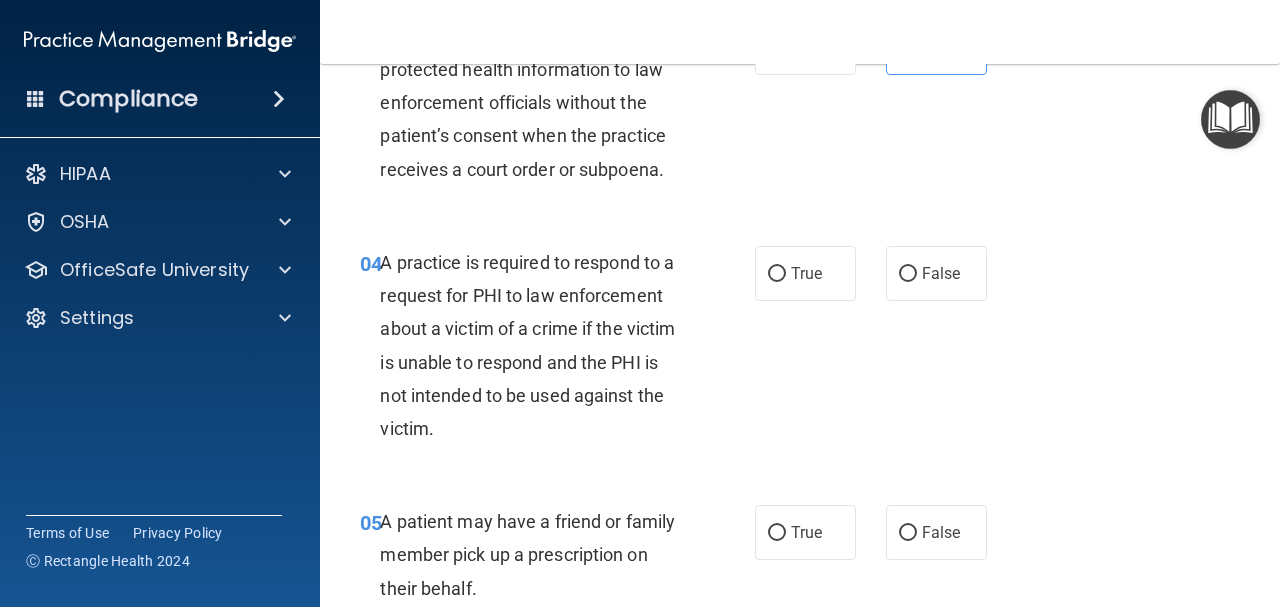 scroll, scrollTop: 600, scrollLeft: 0, axis: vertical 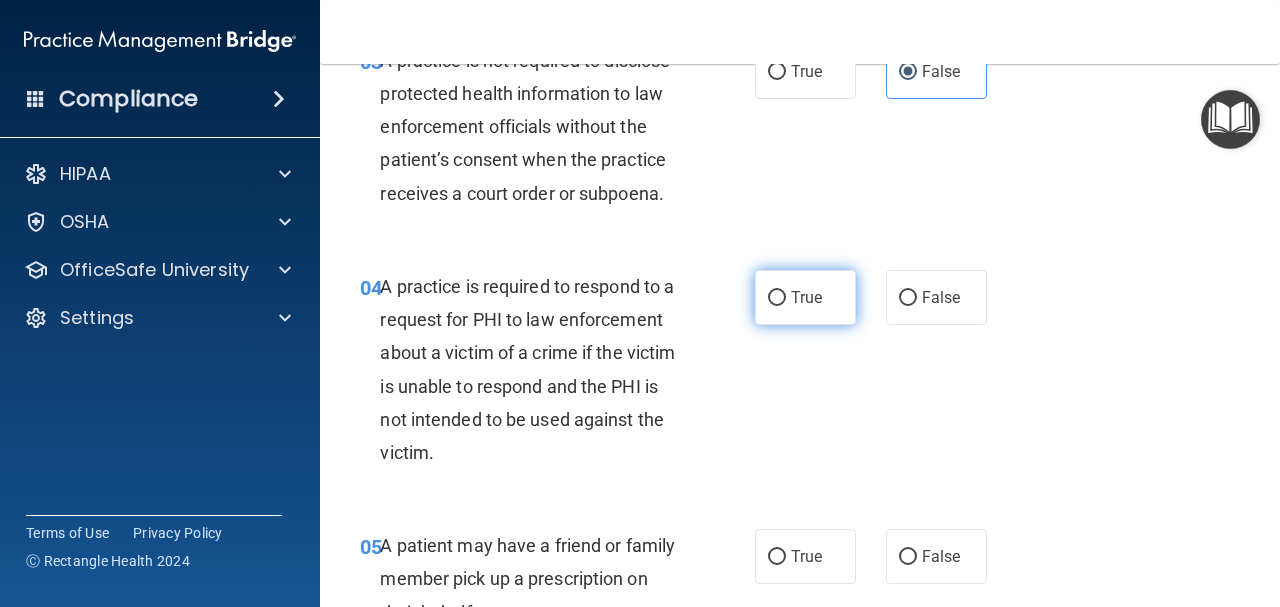click on "True" at bounding box center [805, 297] 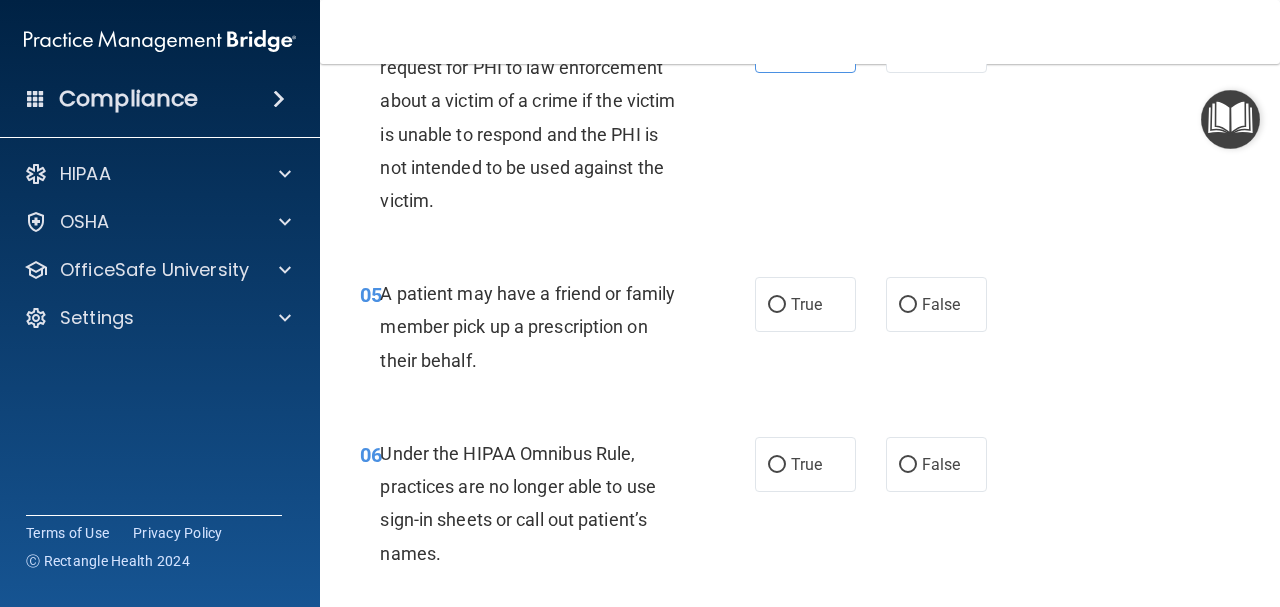 scroll, scrollTop: 900, scrollLeft: 0, axis: vertical 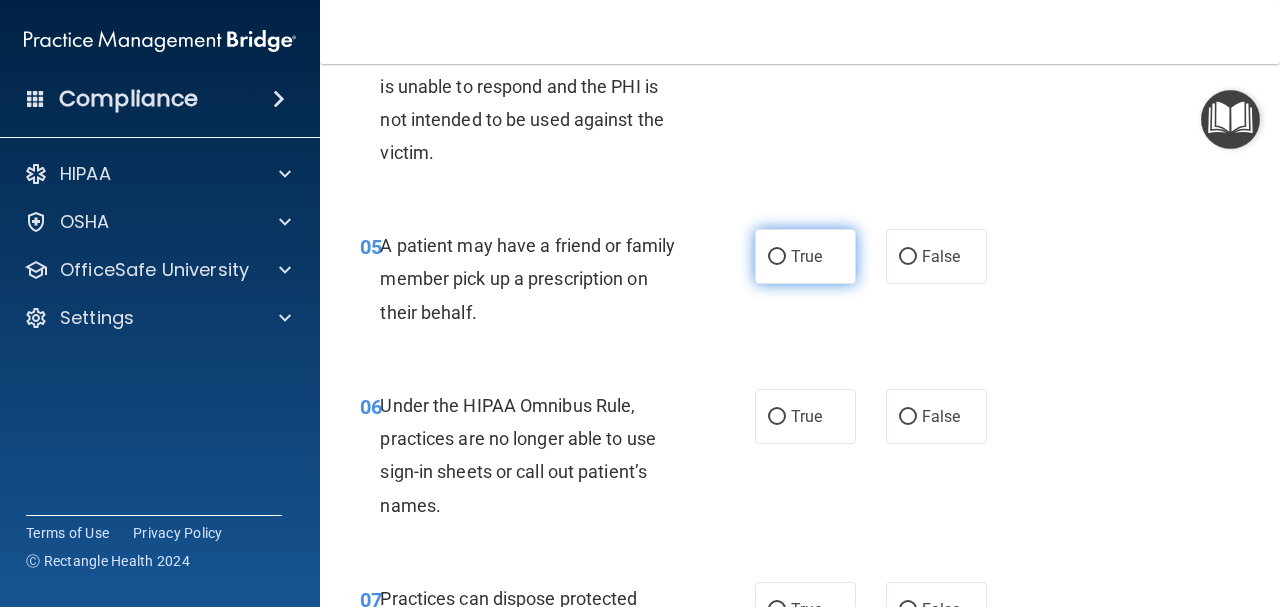 click on "True" at bounding box center (805, 256) 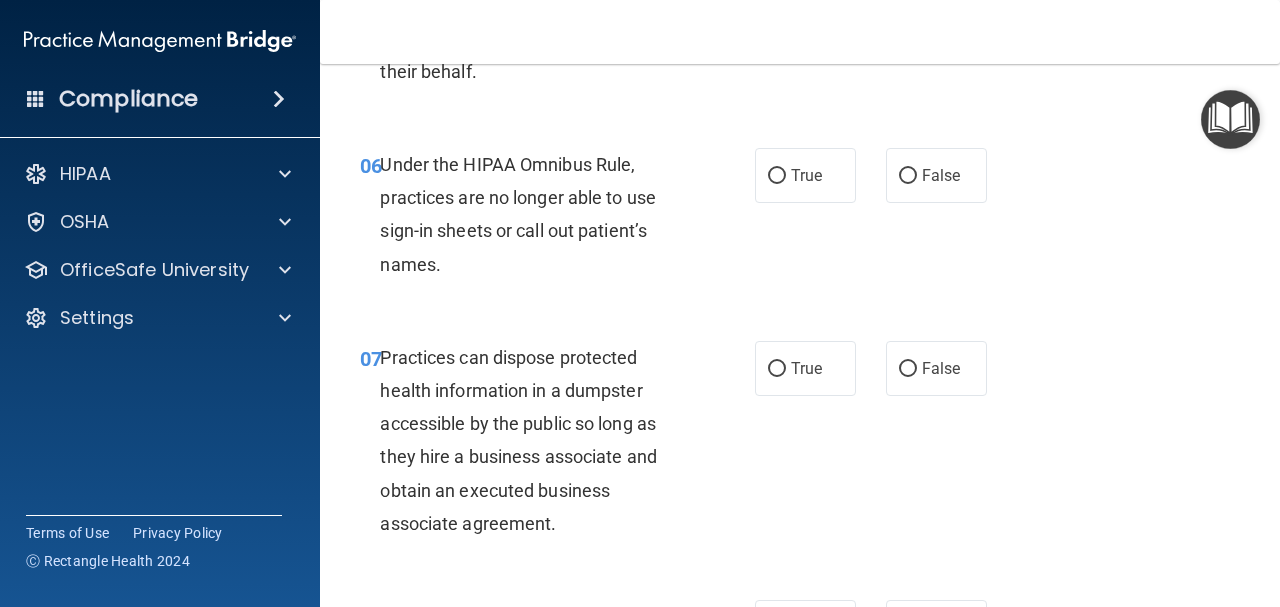 scroll, scrollTop: 1200, scrollLeft: 0, axis: vertical 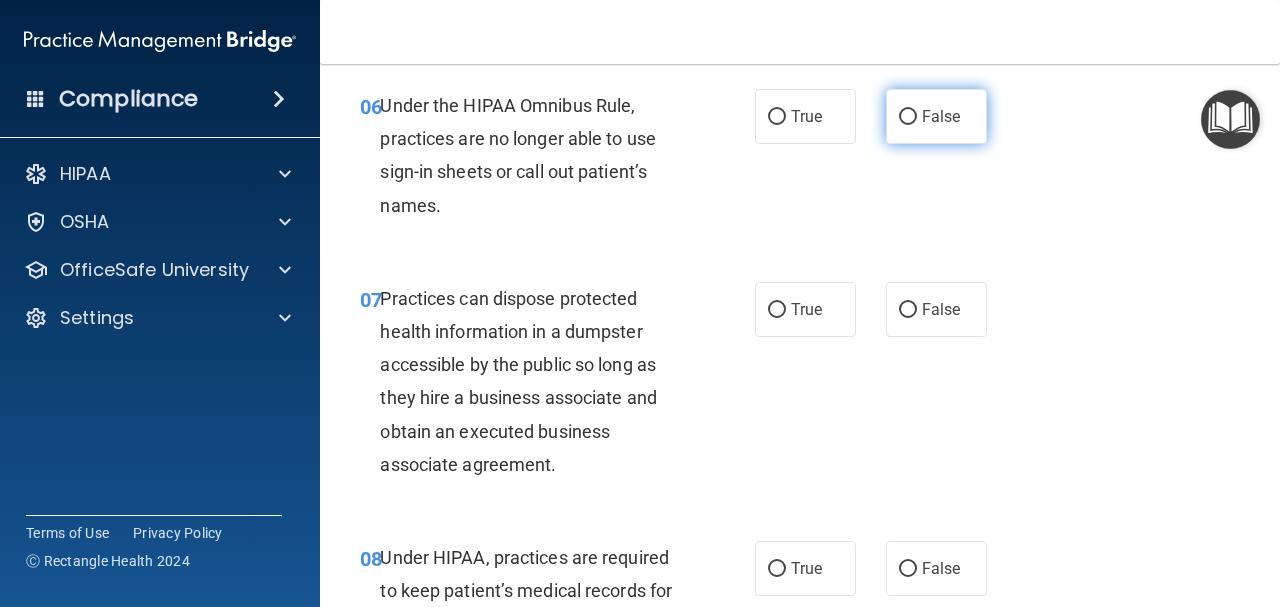 click on "False" at bounding box center [936, 116] 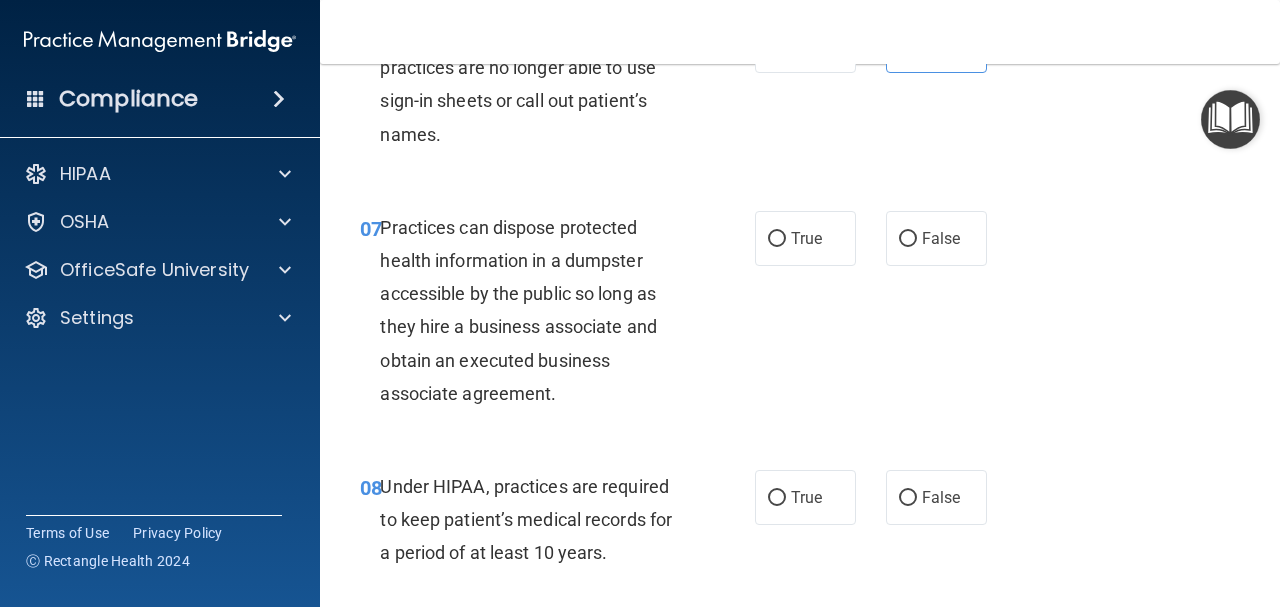 scroll, scrollTop: 1300, scrollLeft: 0, axis: vertical 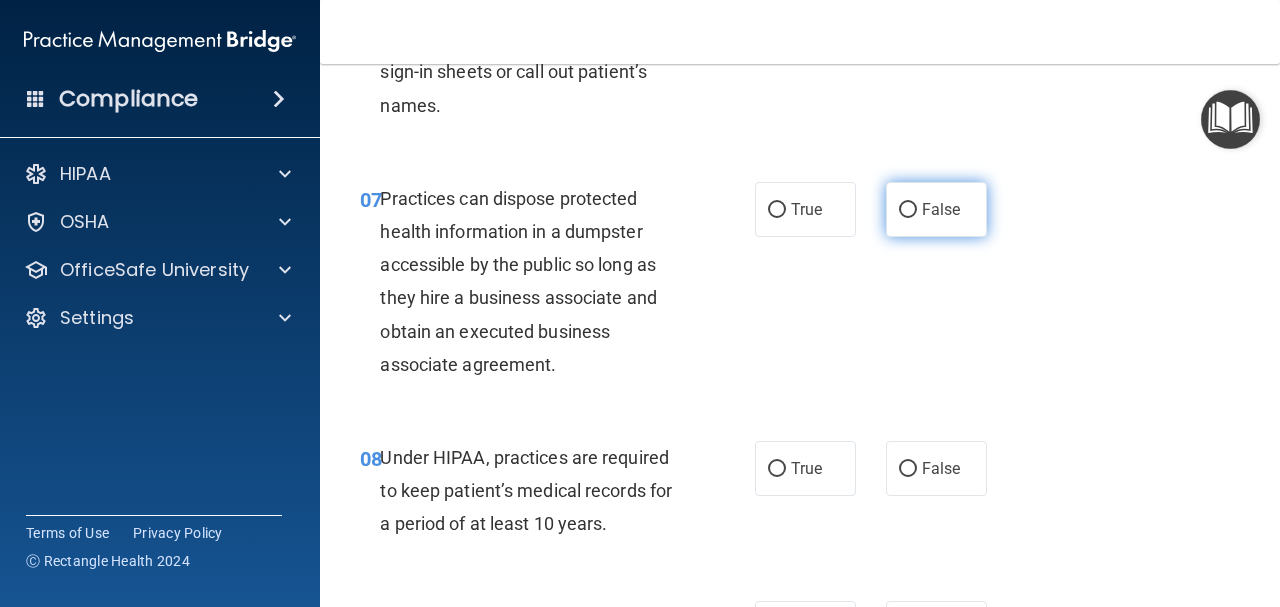 click on "False" at bounding box center (941, 209) 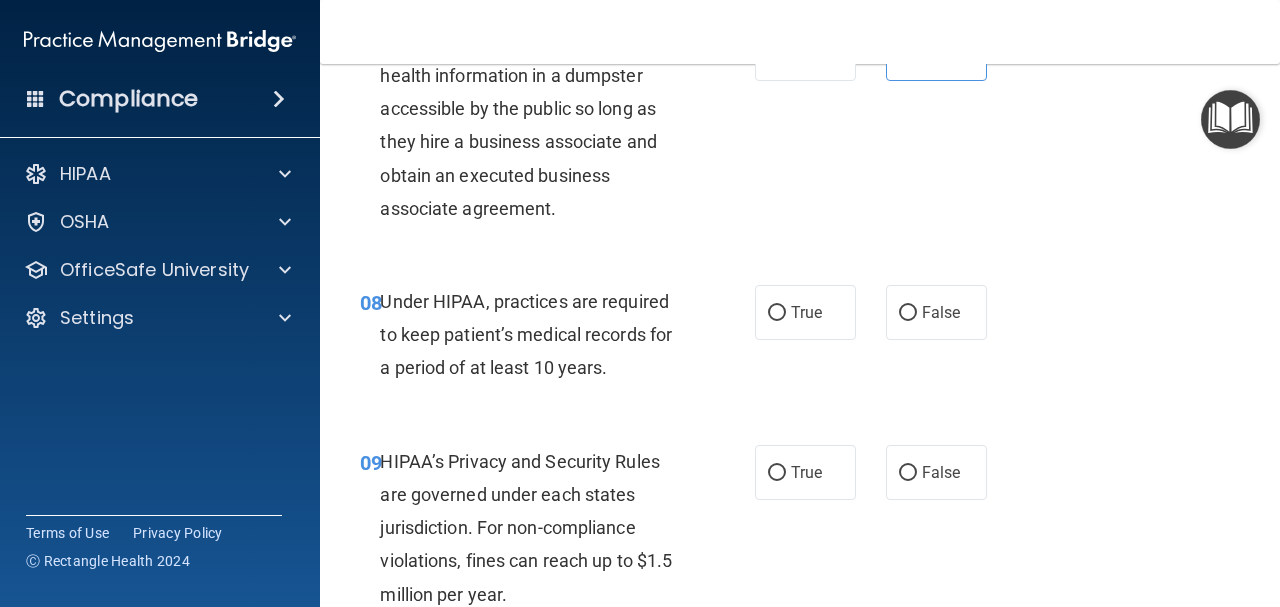 scroll, scrollTop: 1500, scrollLeft: 0, axis: vertical 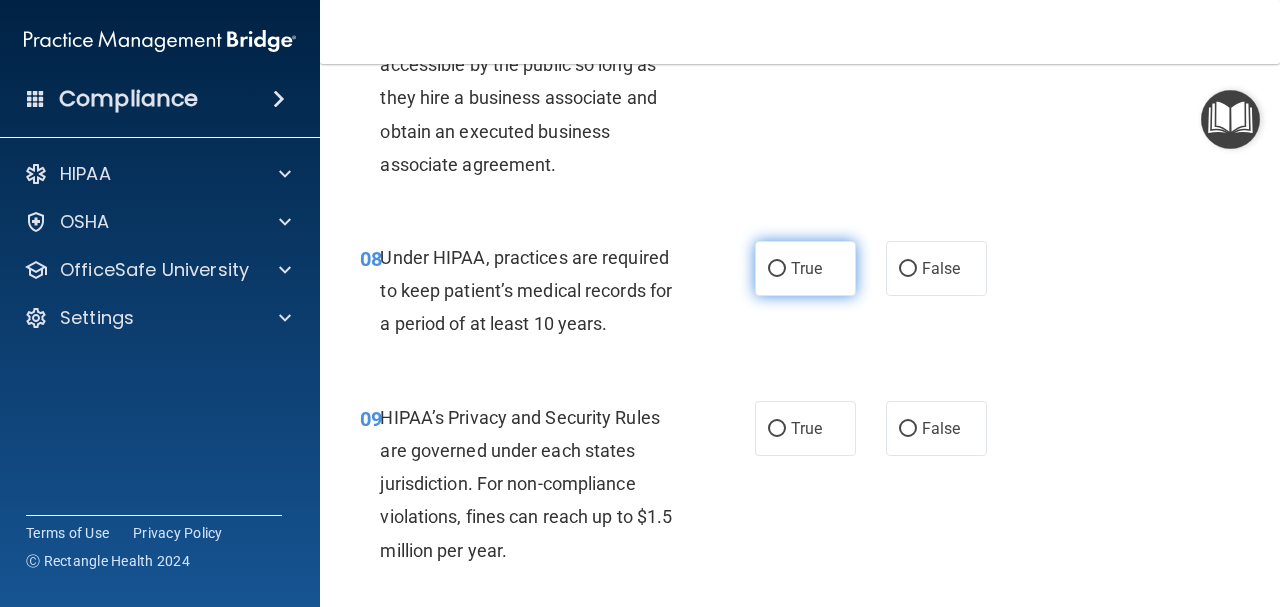 click on "True" at bounding box center [806, 268] 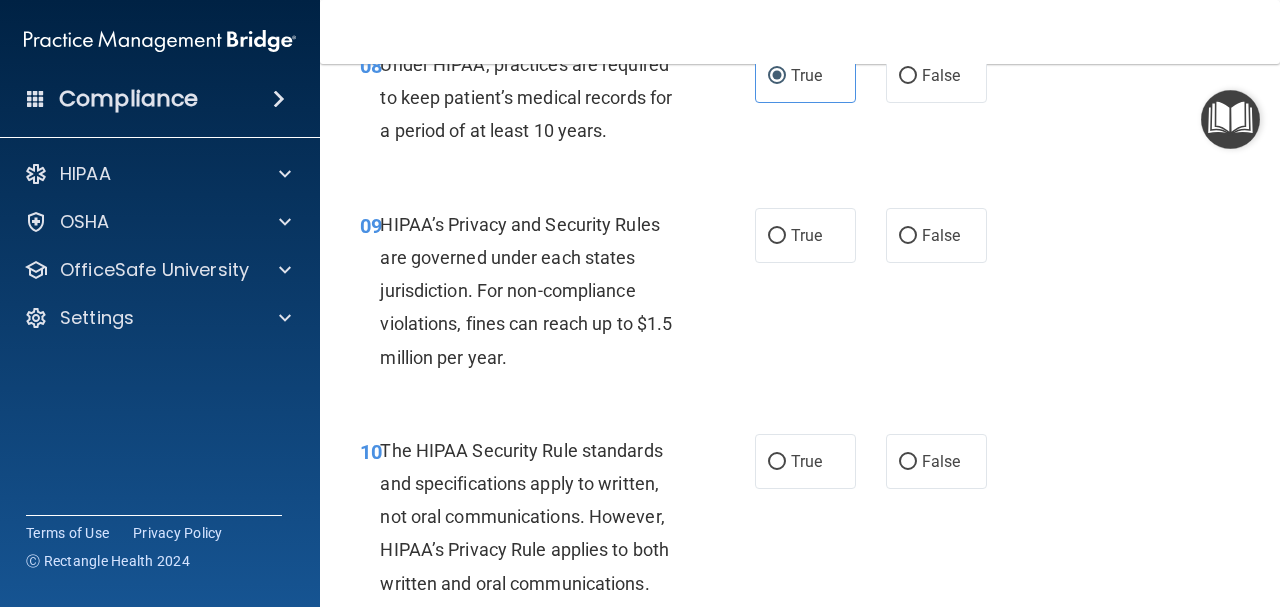 scroll, scrollTop: 1700, scrollLeft: 0, axis: vertical 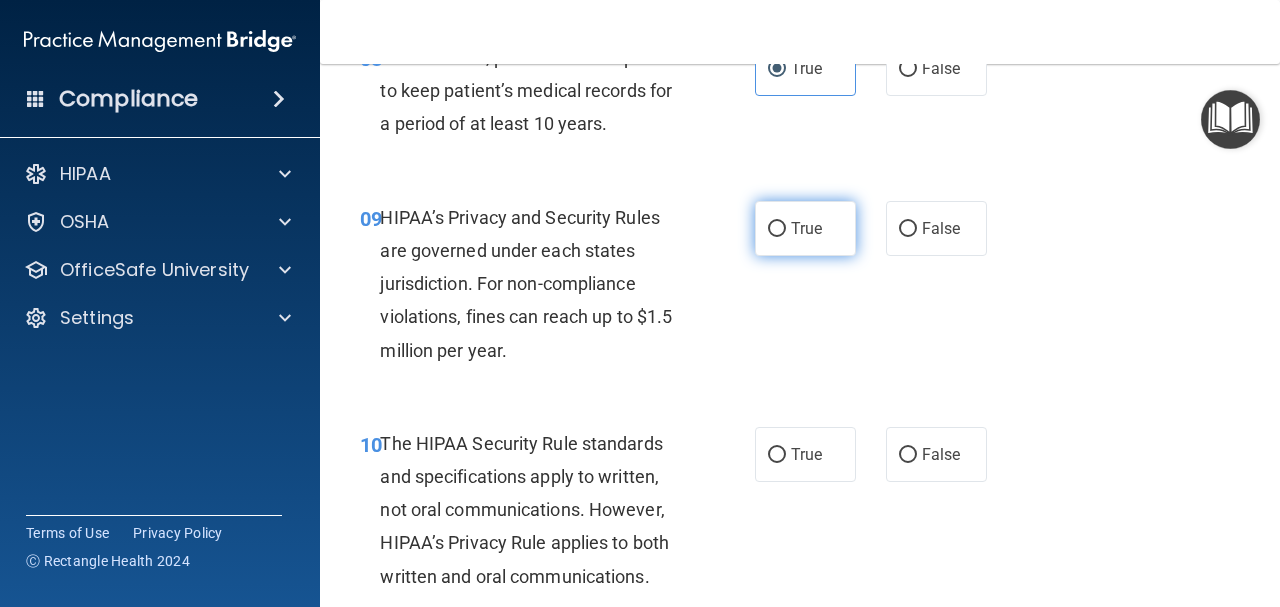 click on "True" at bounding box center (777, 229) 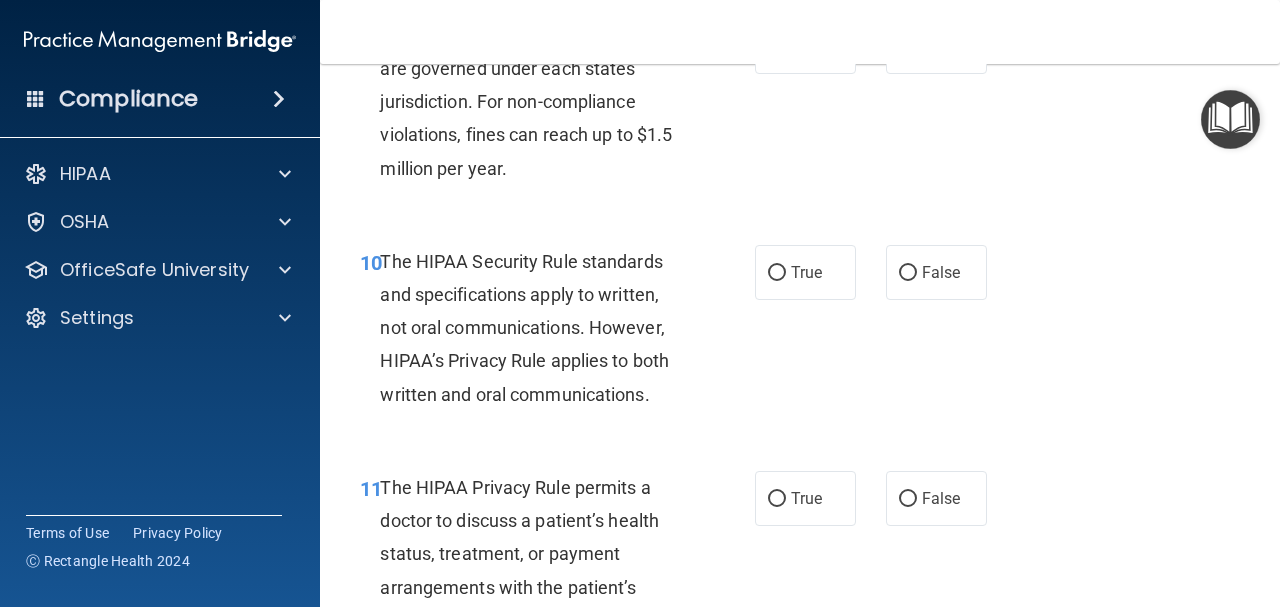 scroll, scrollTop: 1900, scrollLeft: 0, axis: vertical 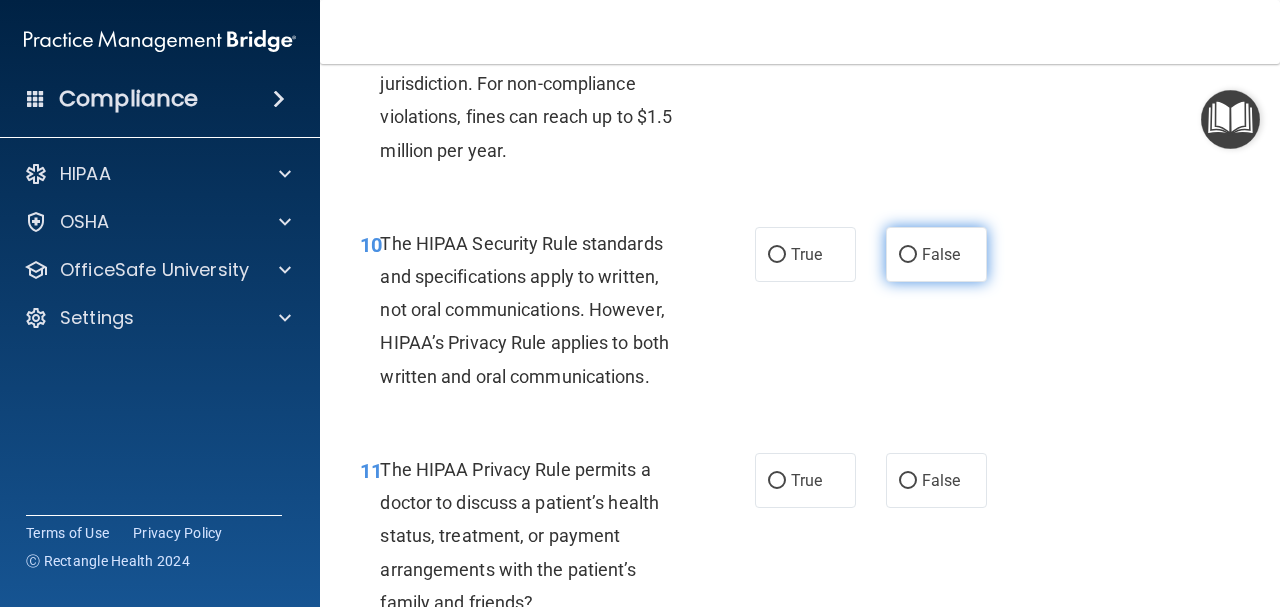 click on "False" at bounding box center [908, 255] 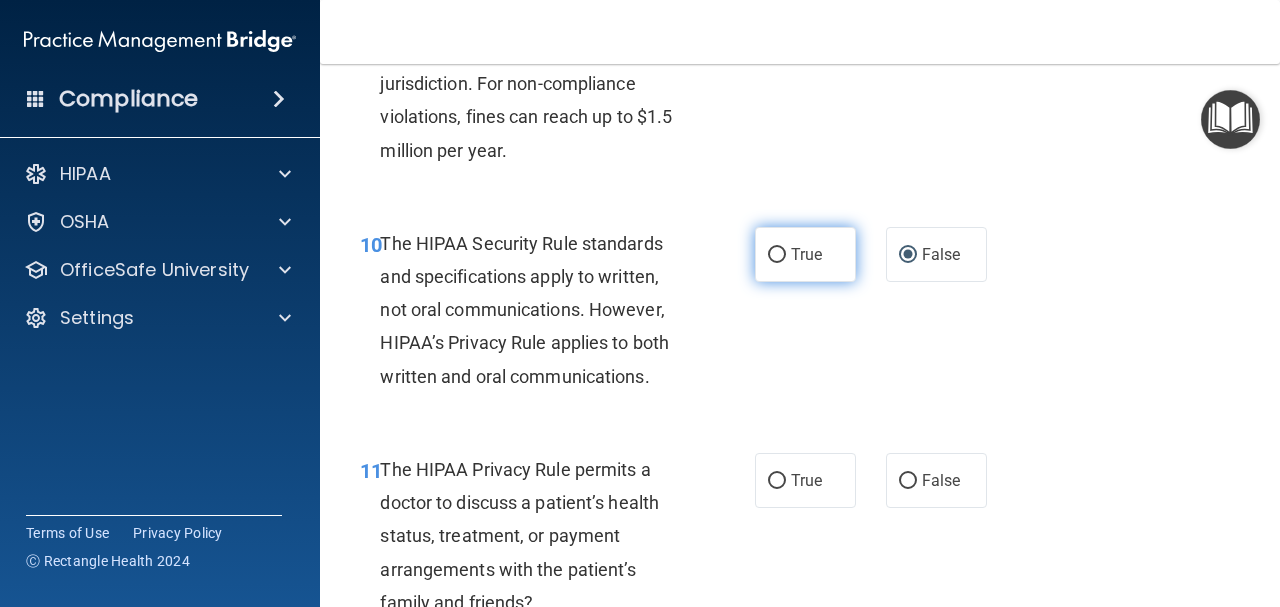 click on "True" at bounding box center [806, 254] 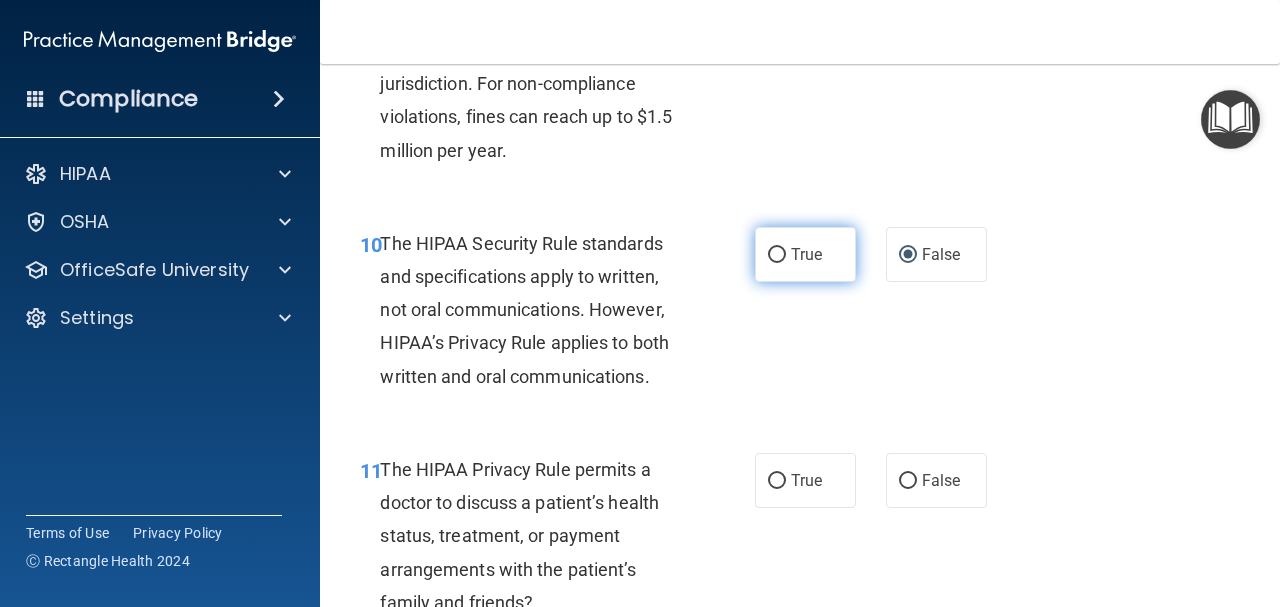 radio on "true" 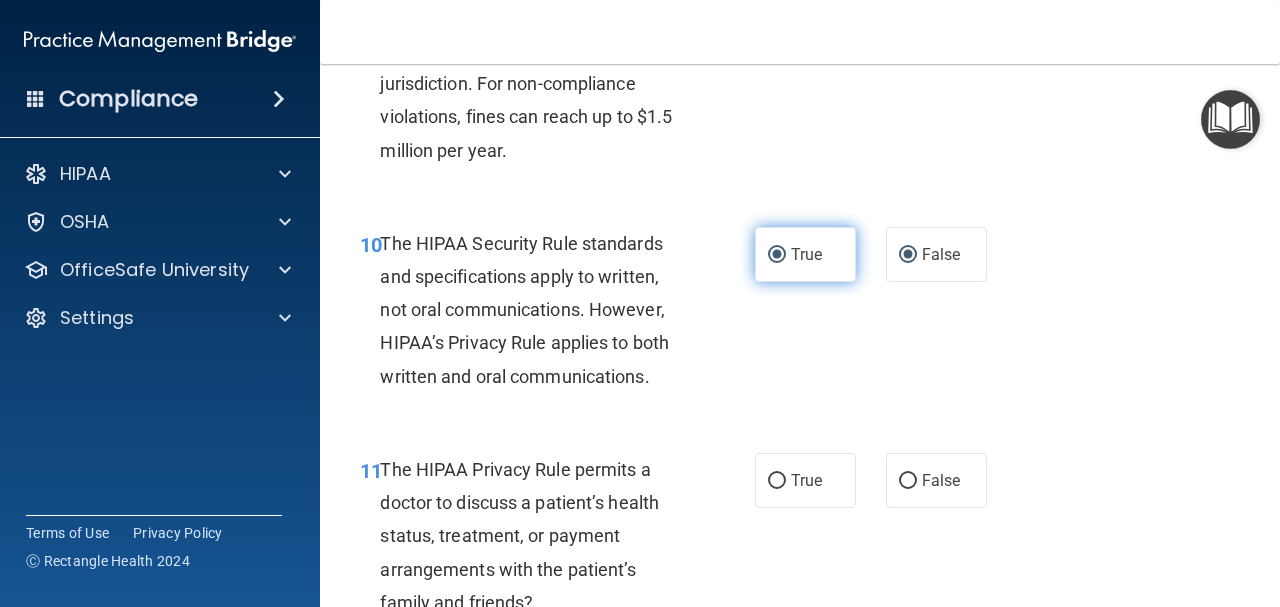 radio on "false" 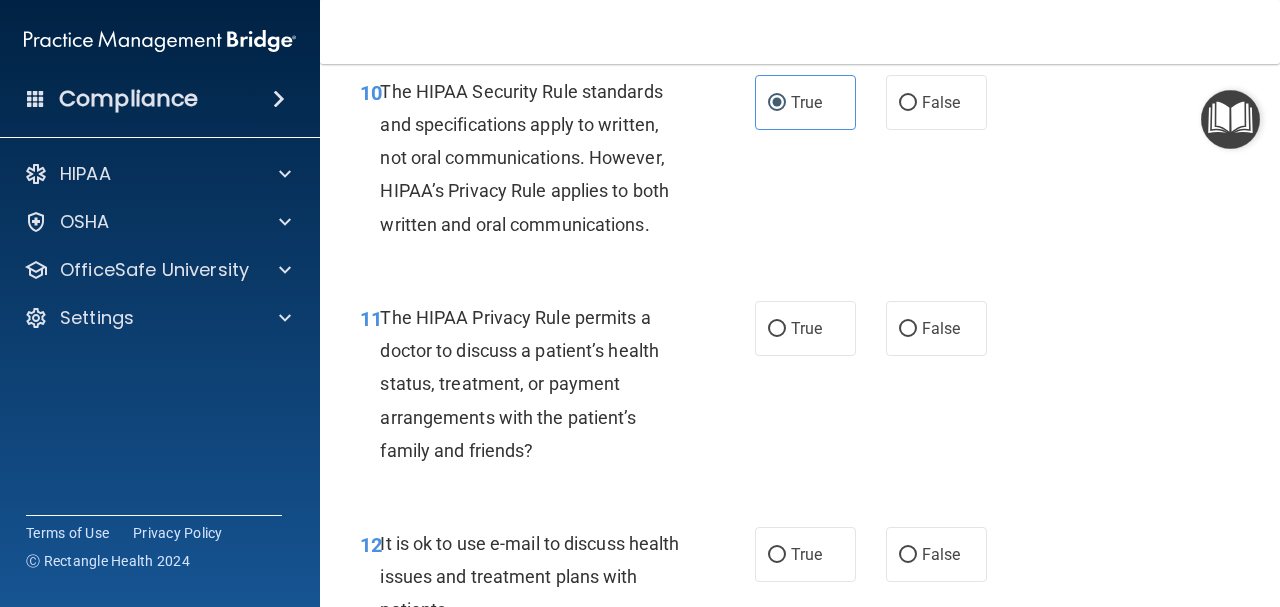 scroll, scrollTop: 2100, scrollLeft: 0, axis: vertical 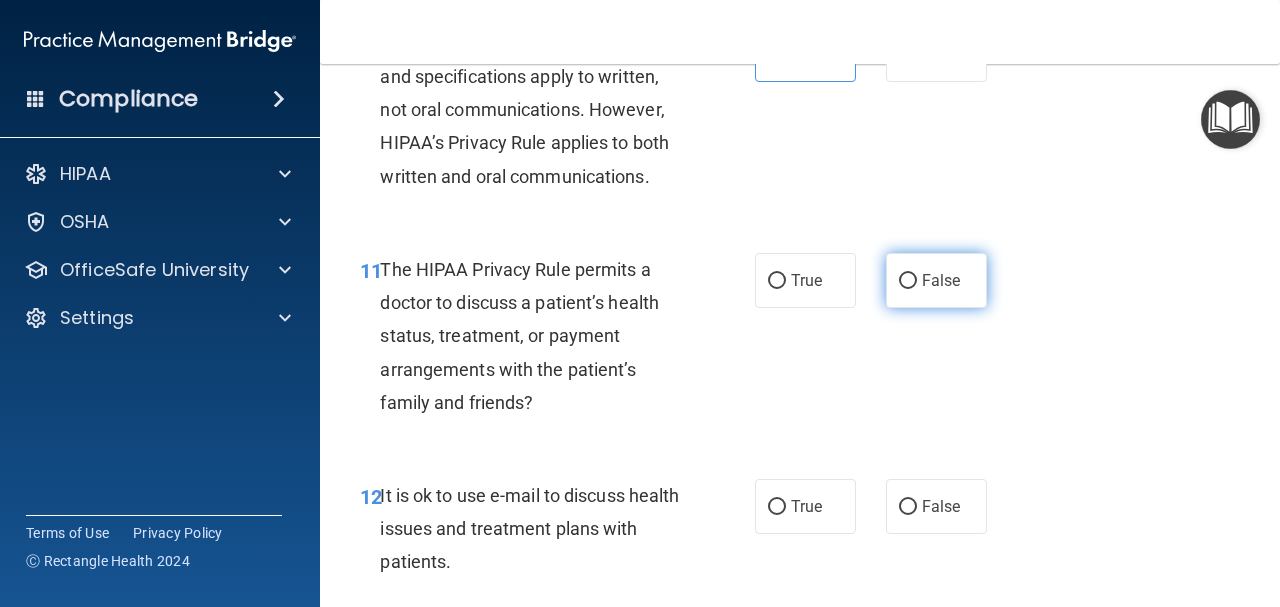 click on "False" at bounding box center [936, 280] 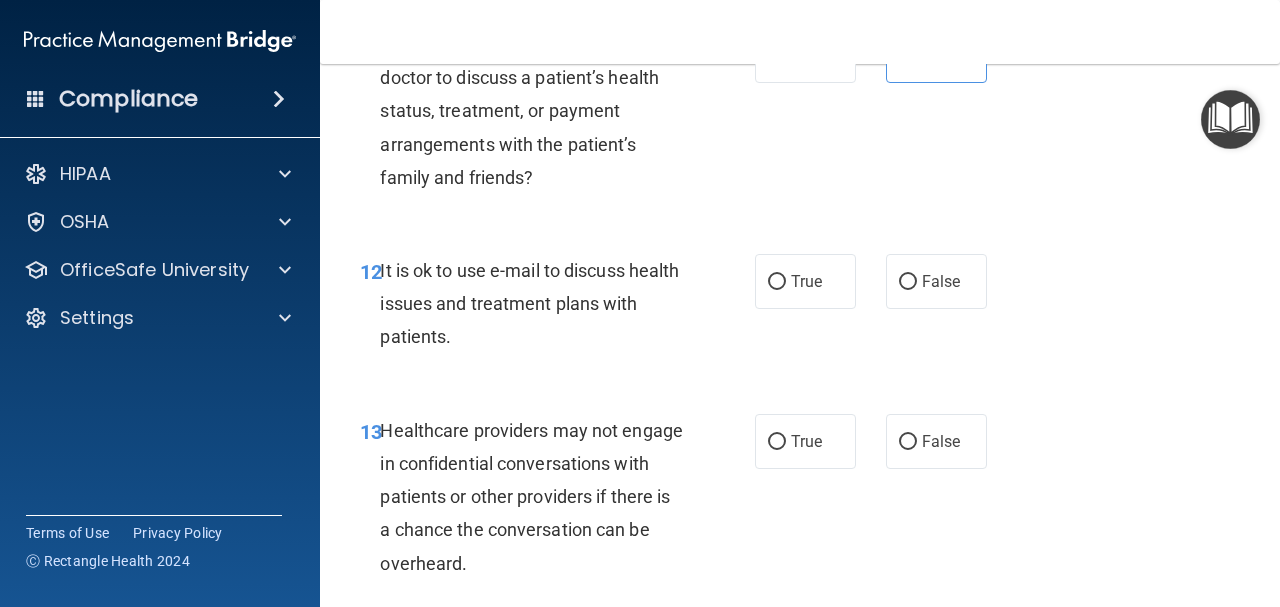 scroll, scrollTop: 2500, scrollLeft: 0, axis: vertical 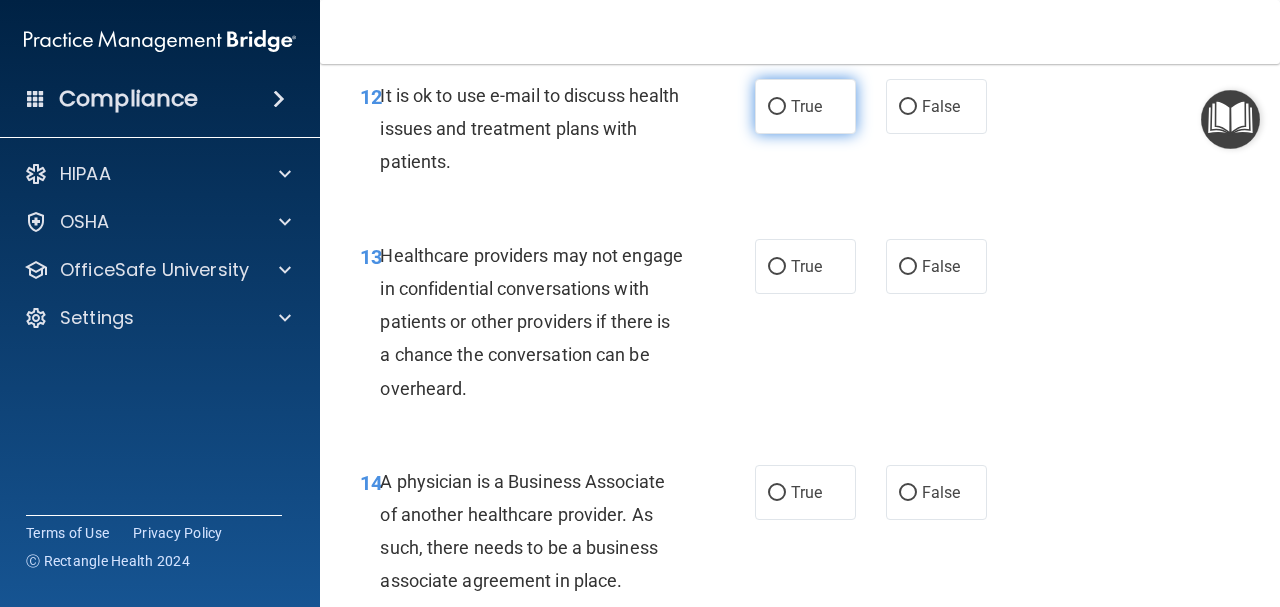 click on "True" at bounding box center (805, 106) 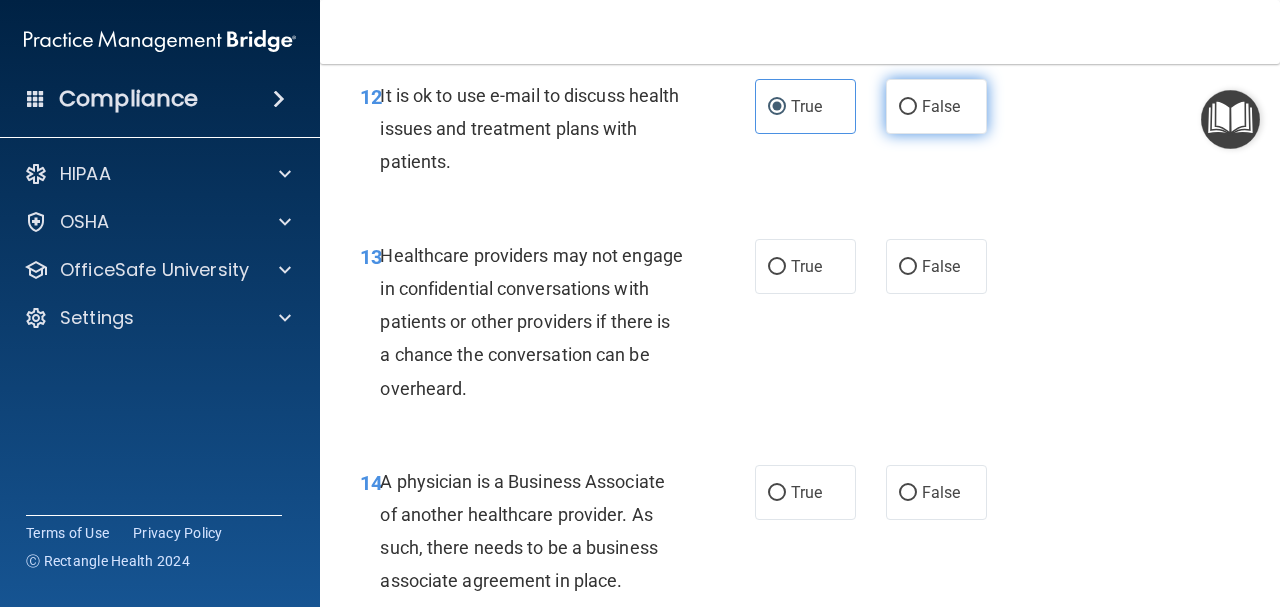 click on "False" at bounding box center (936, 106) 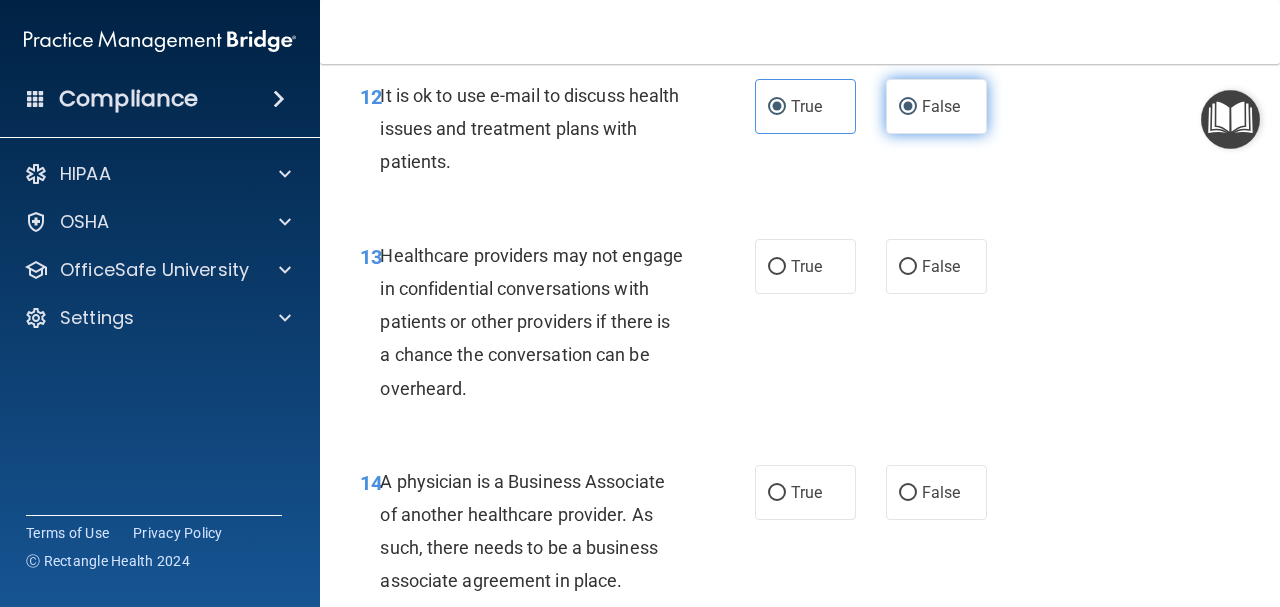 radio on "false" 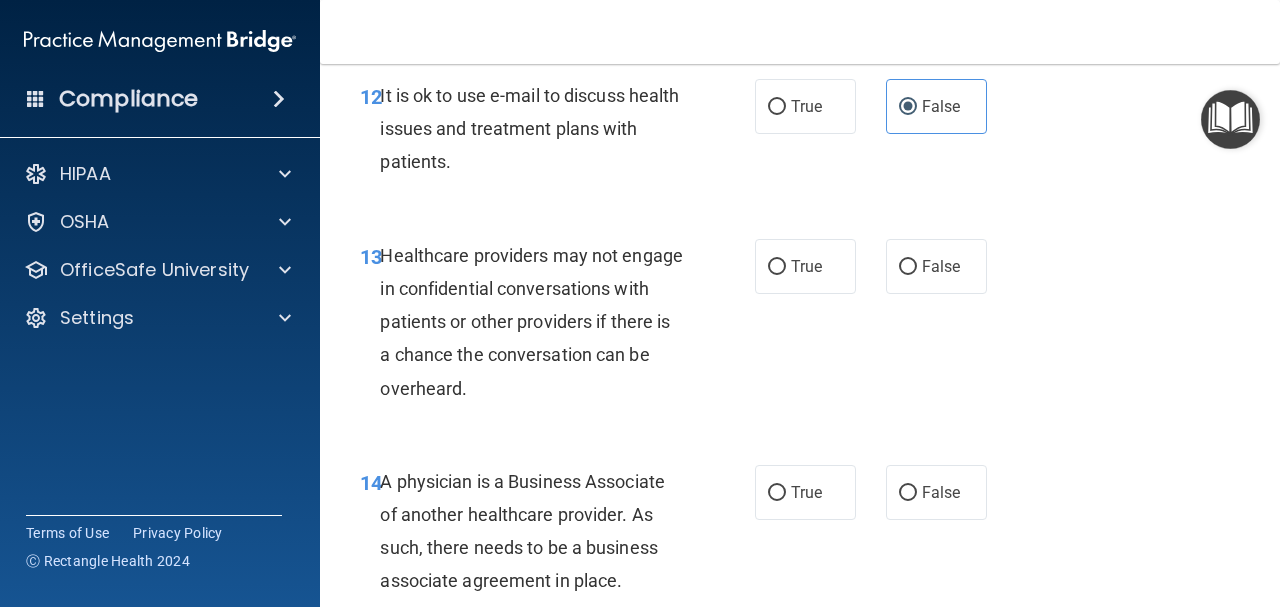 click on "13       Healthcare providers may not engage in confidential conversations with patients or other providers if there is a chance the conversation can be overheard.                  True           False" at bounding box center [800, 327] 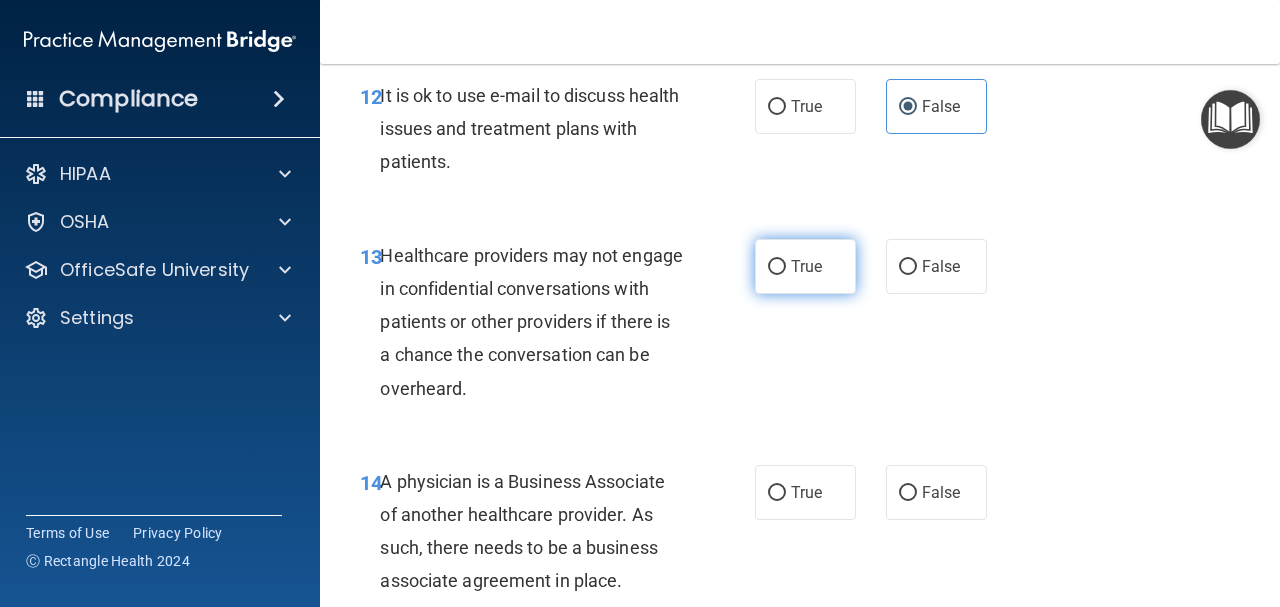 click on "True" at bounding box center [805, 266] 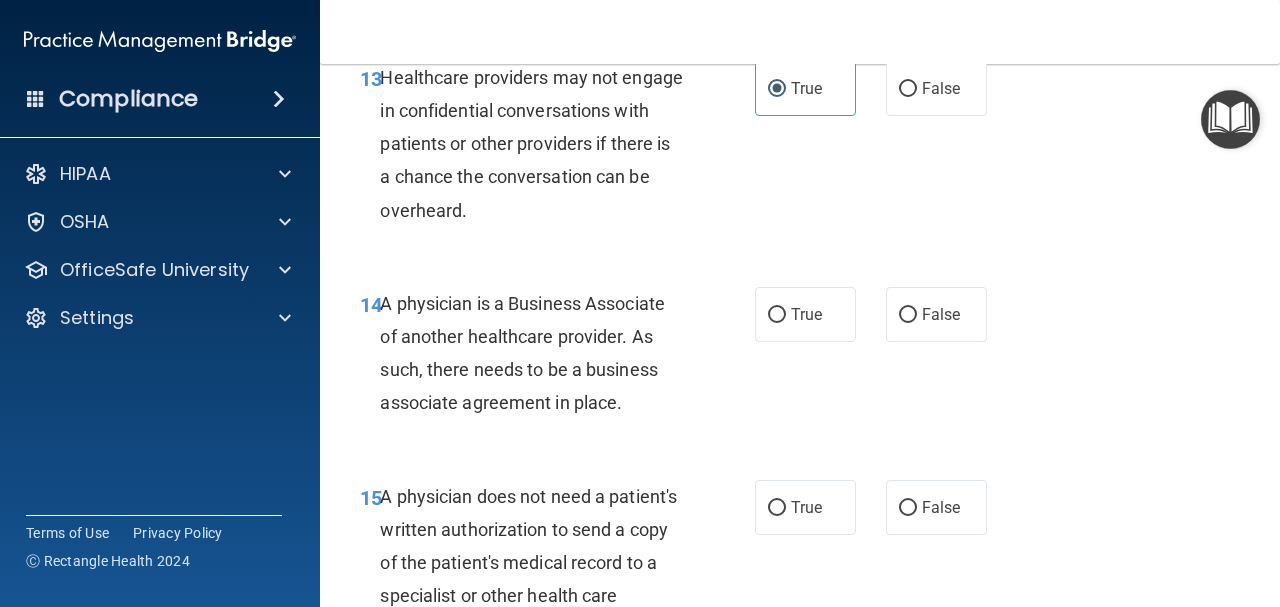 scroll, scrollTop: 2700, scrollLeft: 0, axis: vertical 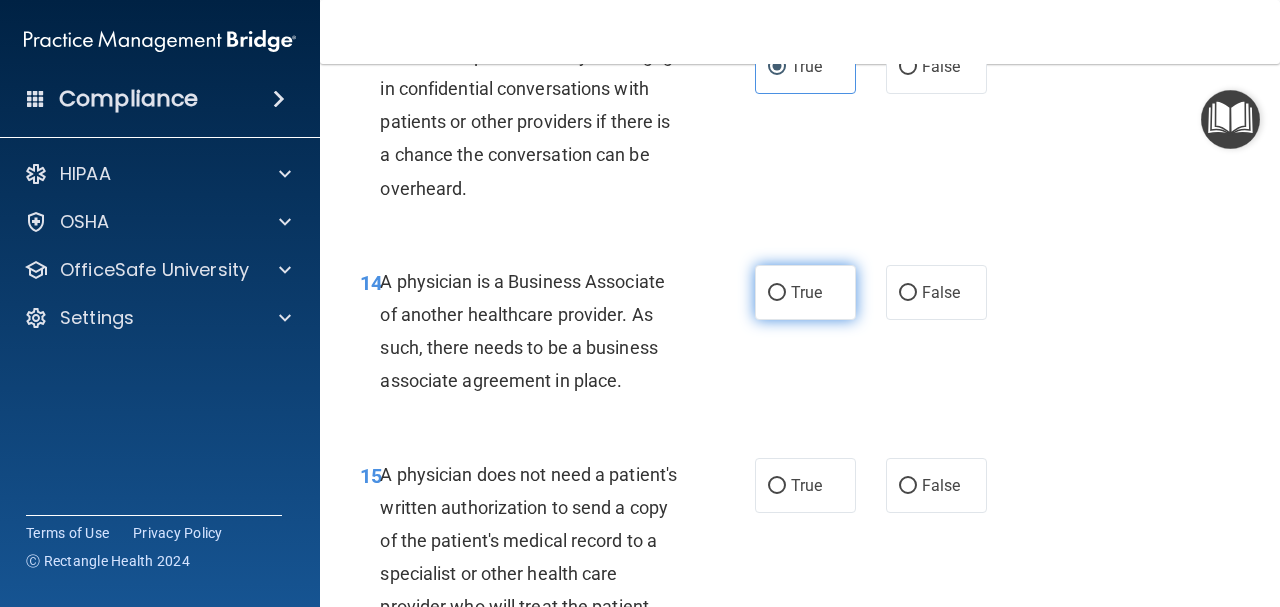 click on "True" at bounding box center (806, 292) 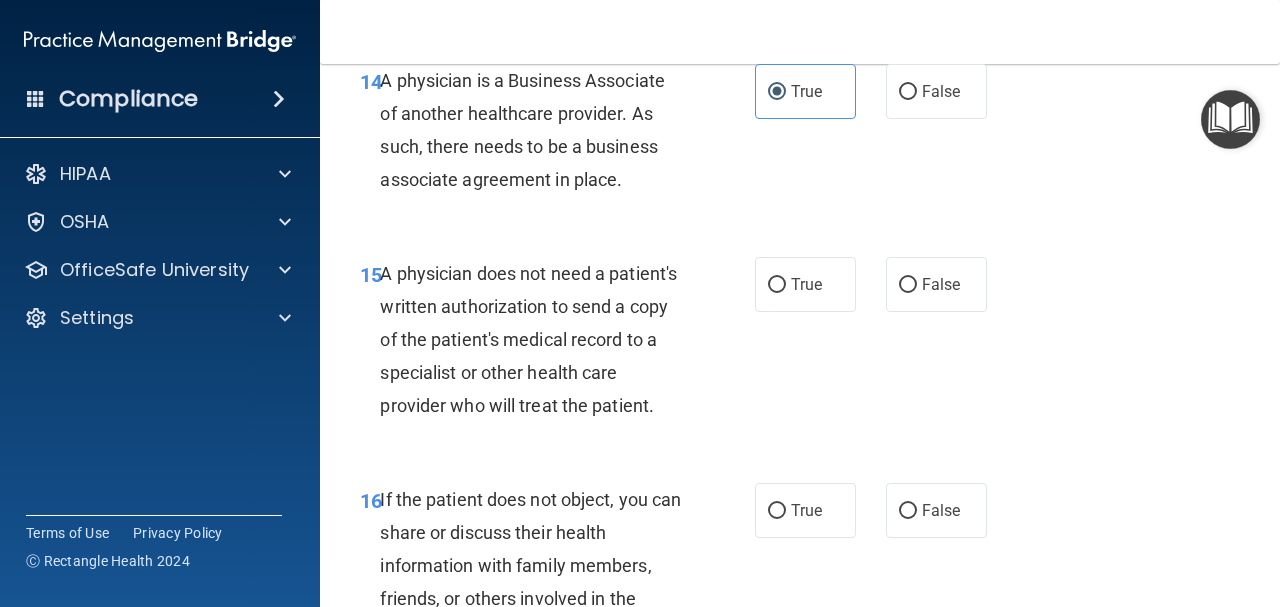 scroll, scrollTop: 3000, scrollLeft: 0, axis: vertical 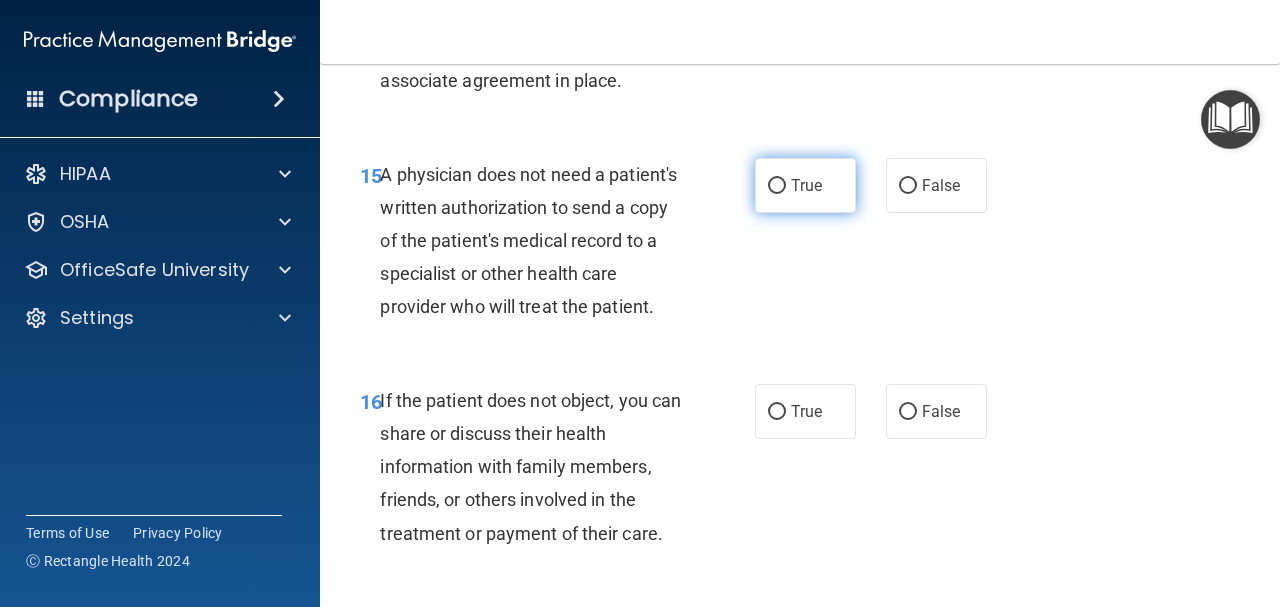 click on "True" at bounding box center [777, 186] 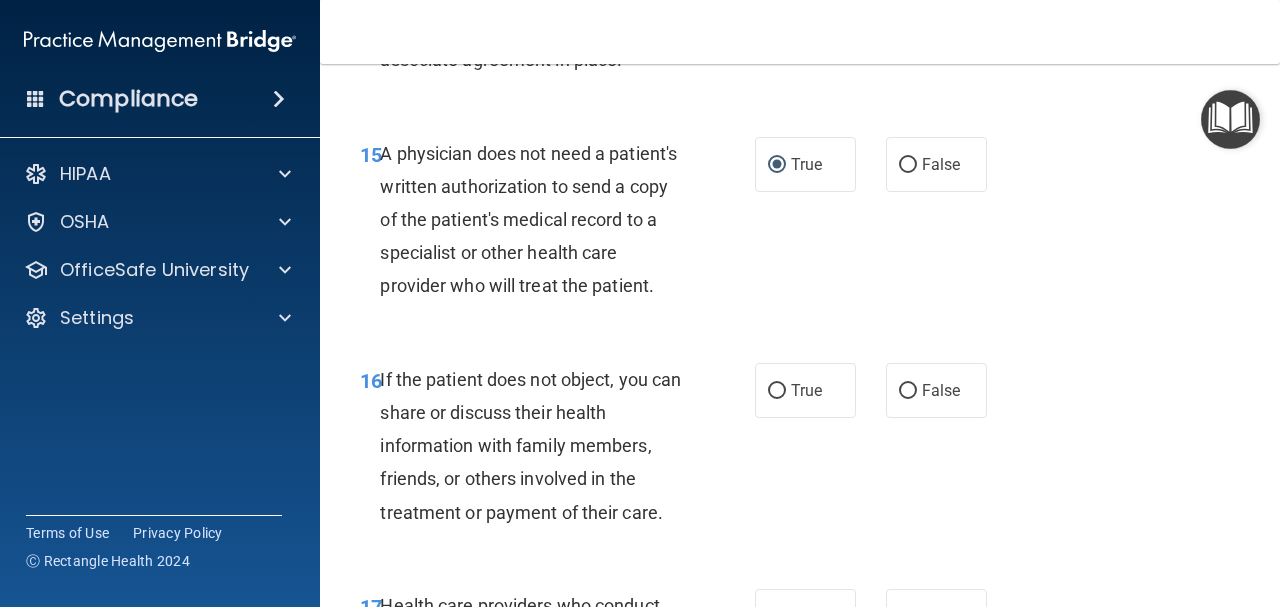 scroll, scrollTop: 3000, scrollLeft: 0, axis: vertical 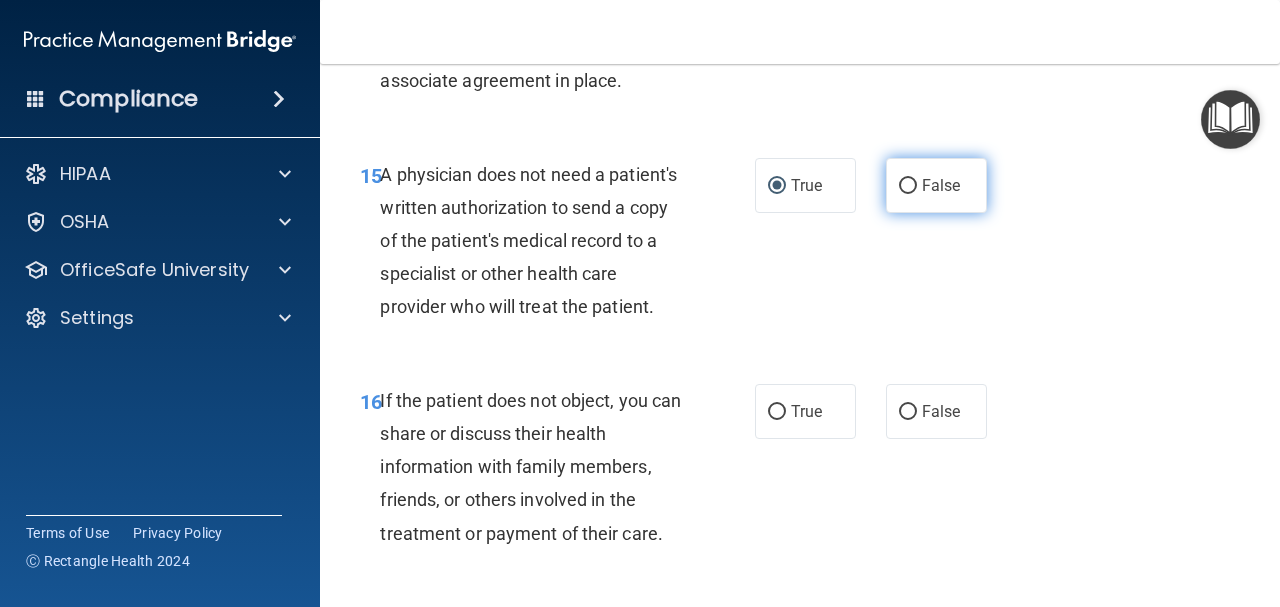 click on "False" at bounding box center [936, 185] 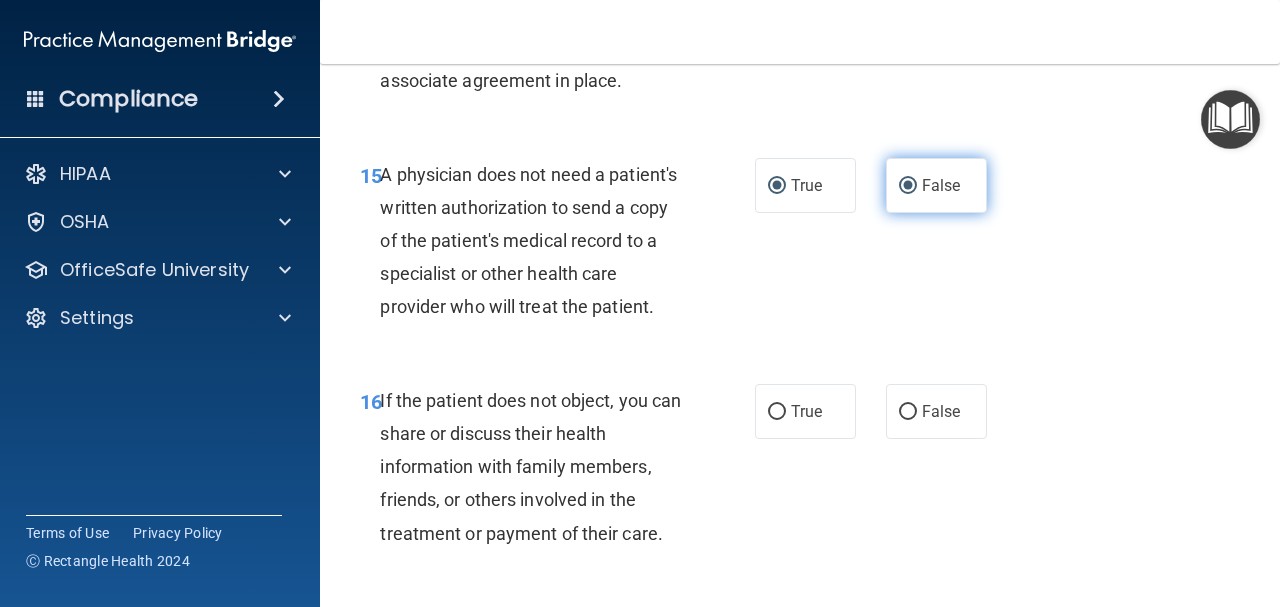 radio on "false" 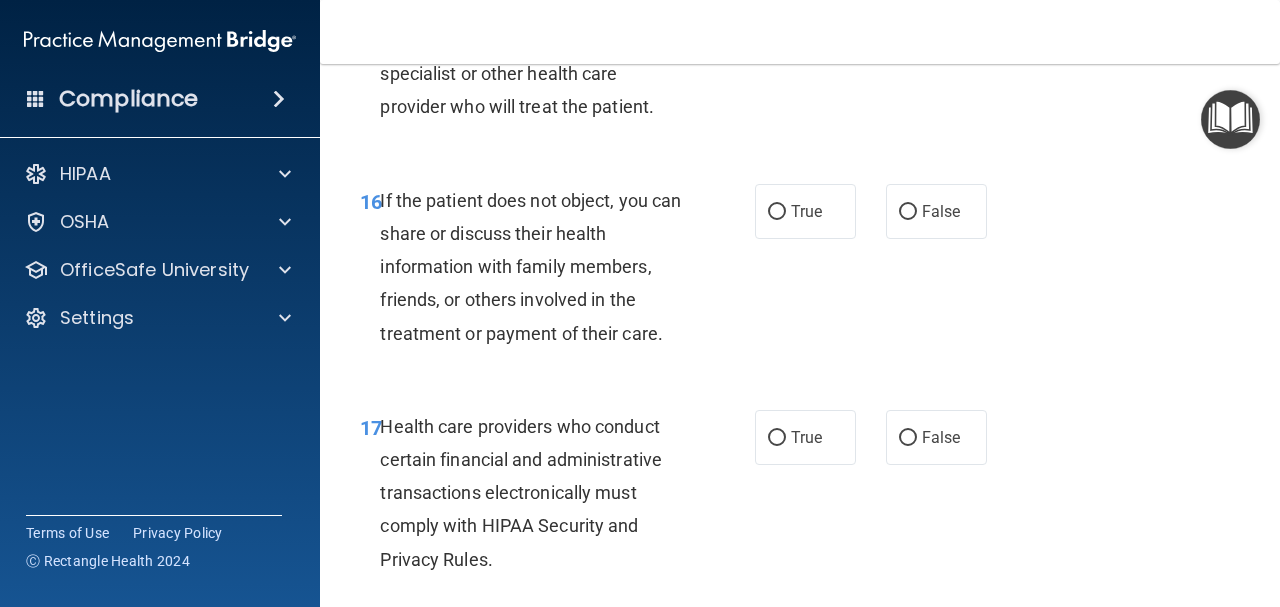 scroll, scrollTop: 3300, scrollLeft: 0, axis: vertical 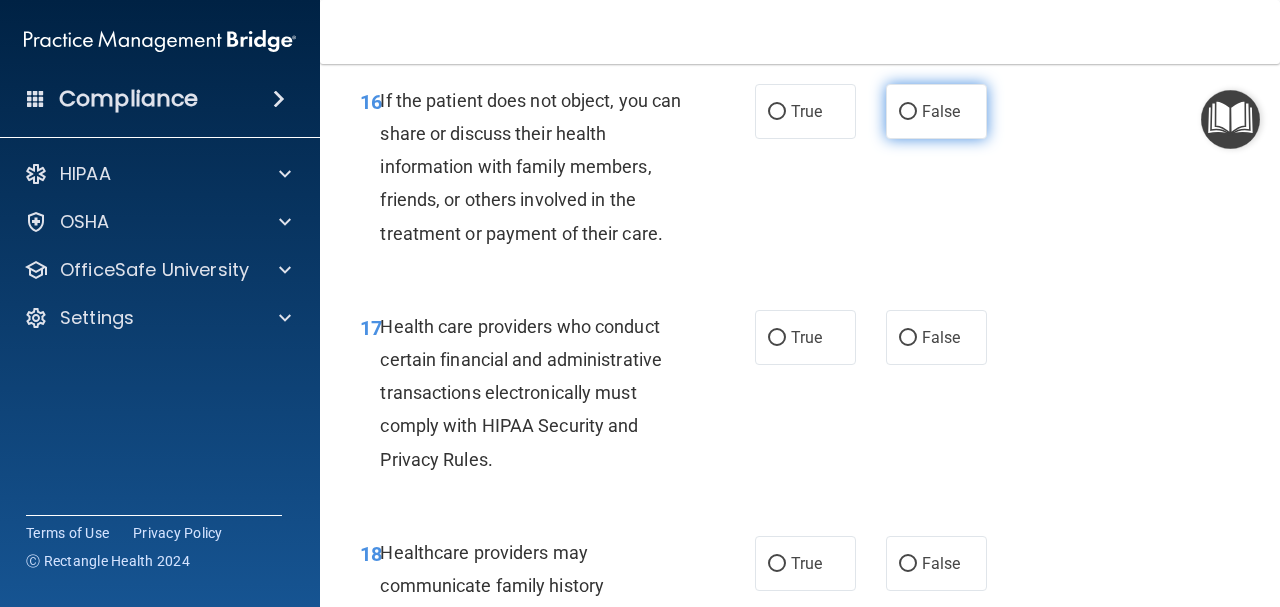 click on "False" at bounding box center (936, 111) 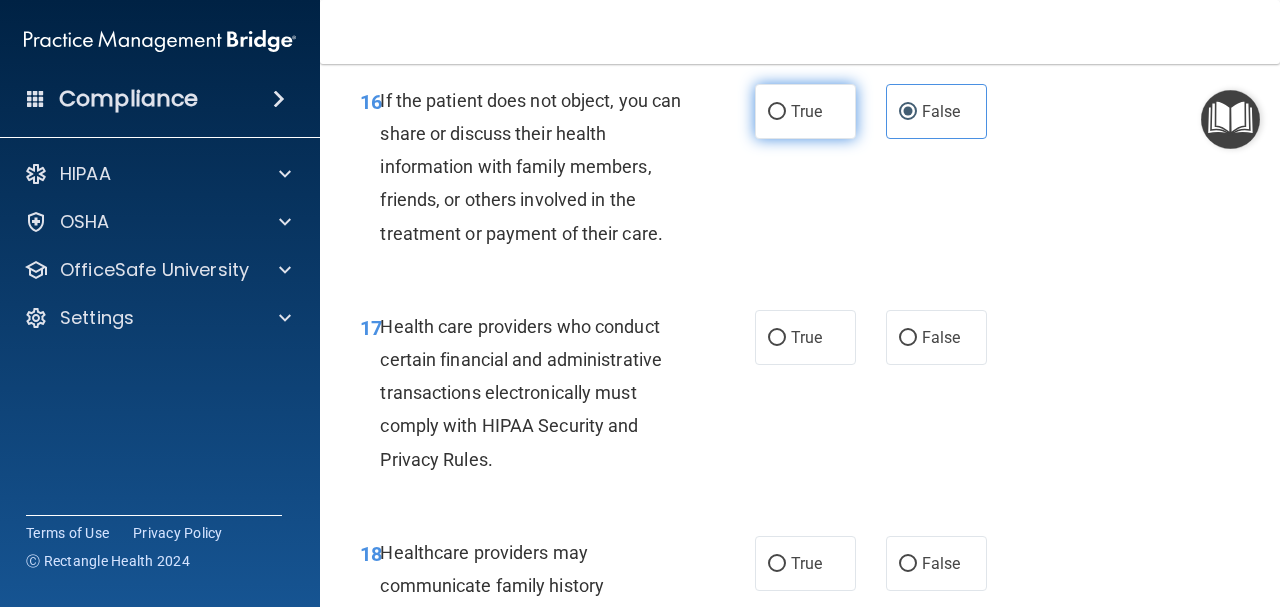 click on "True" at bounding box center (805, 111) 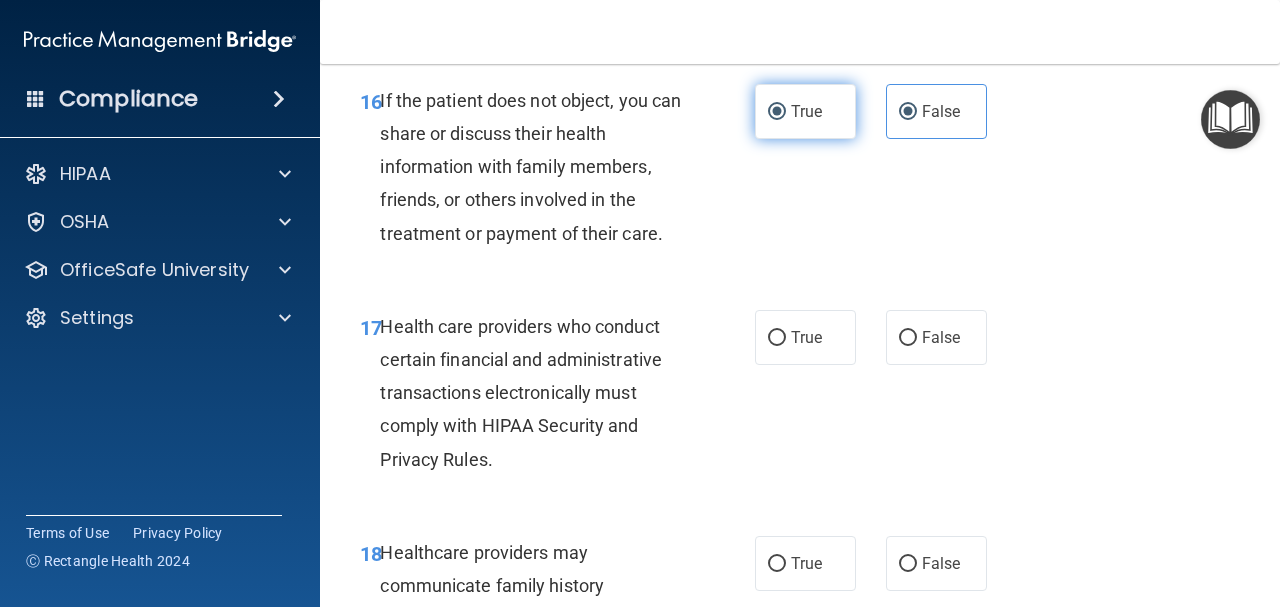 radio on "false" 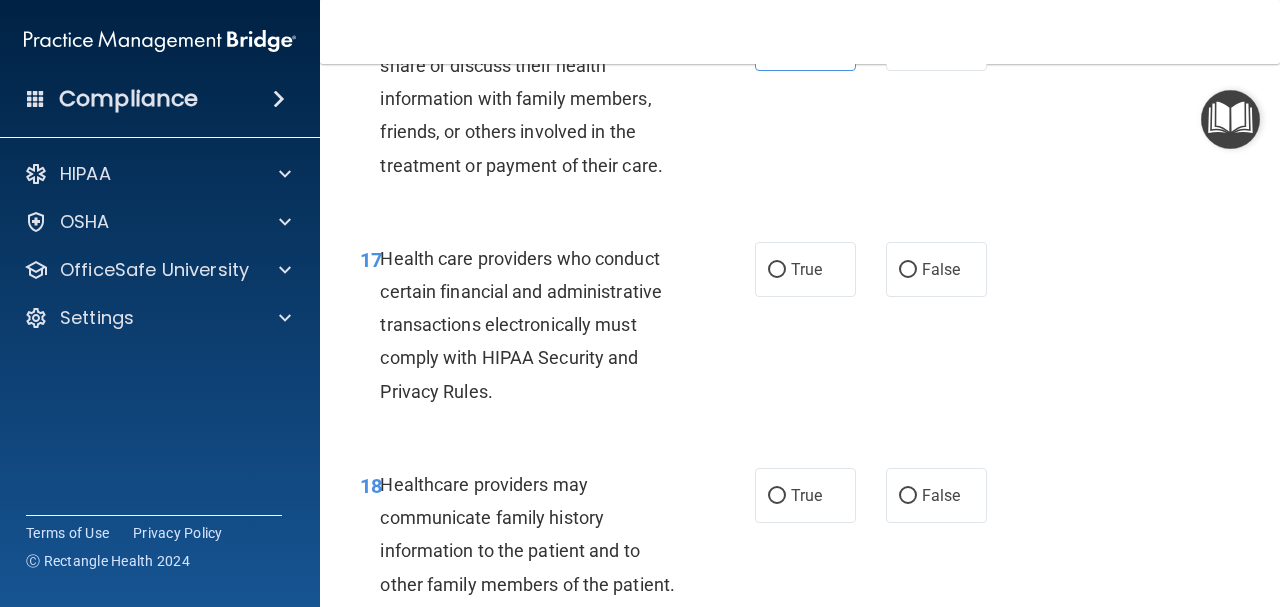 scroll, scrollTop: 3400, scrollLeft: 0, axis: vertical 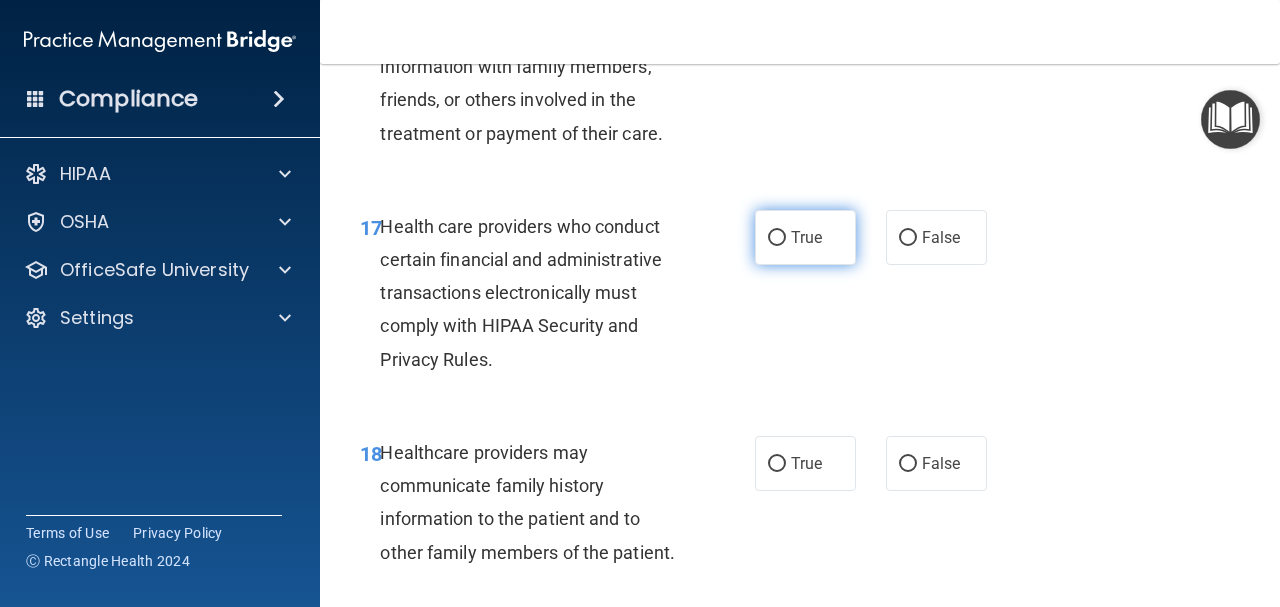 click on "True" at bounding box center (805, 237) 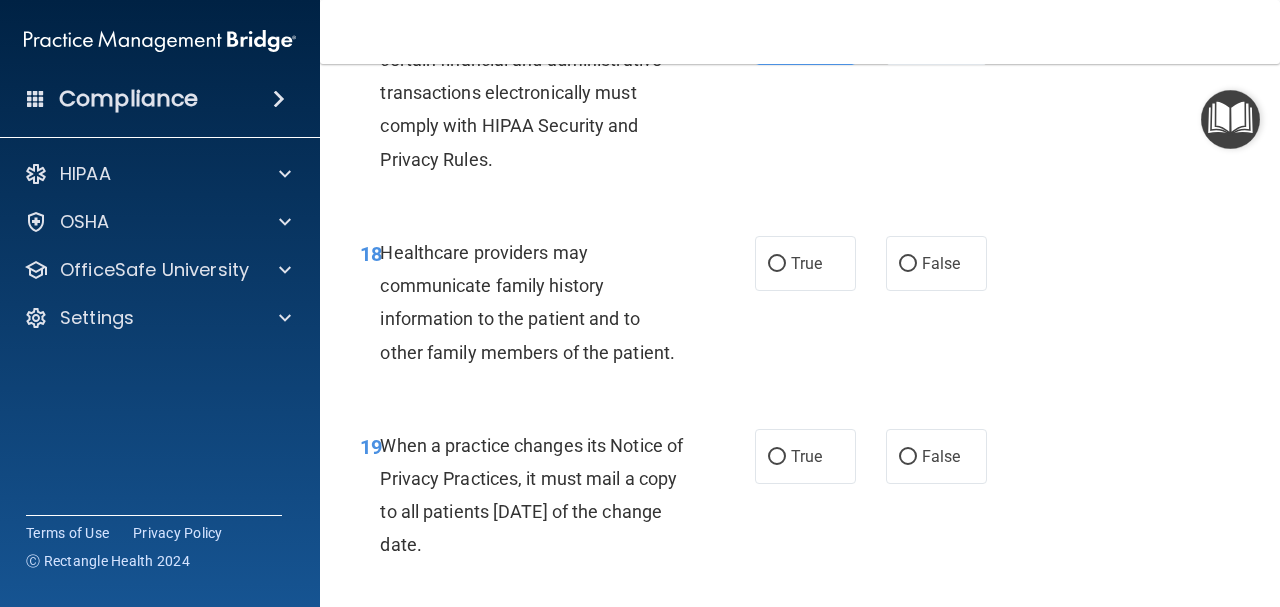 scroll, scrollTop: 3700, scrollLeft: 0, axis: vertical 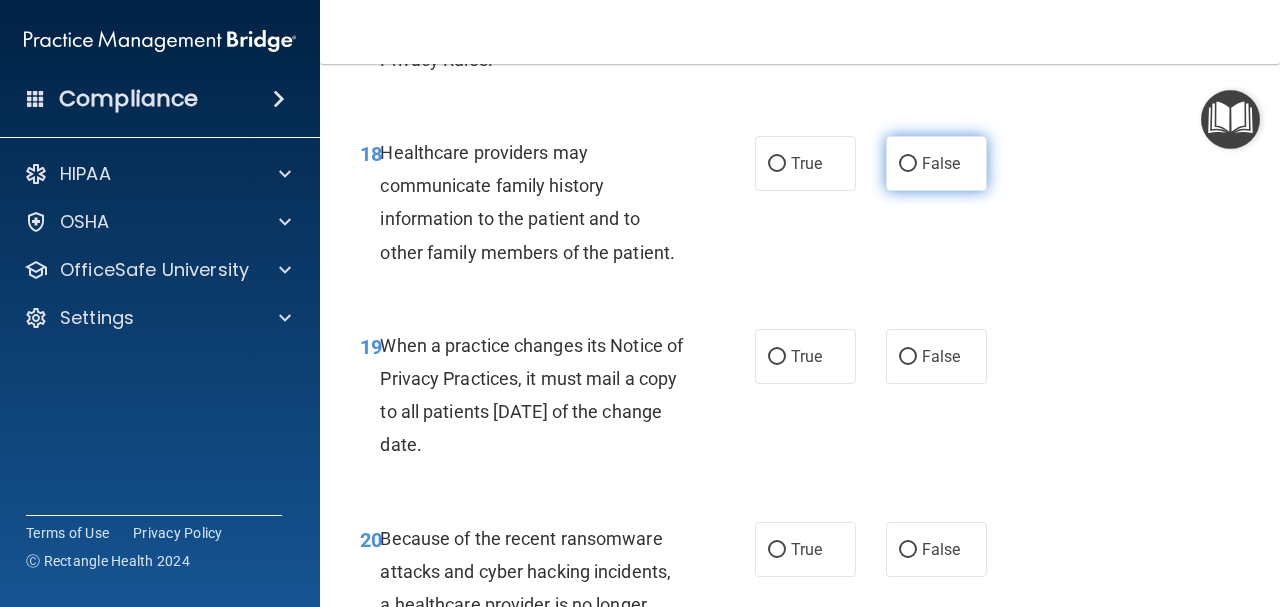 click on "False" at bounding box center [936, 163] 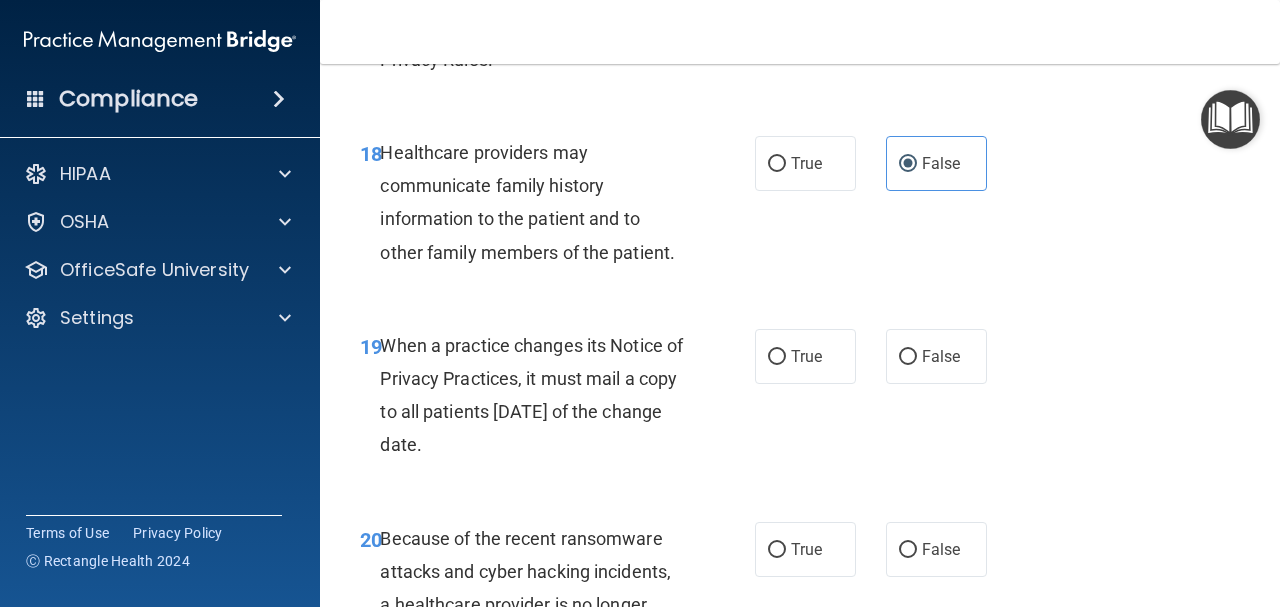 scroll, scrollTop: 3800, scrollLeft: 0, axis: vertical 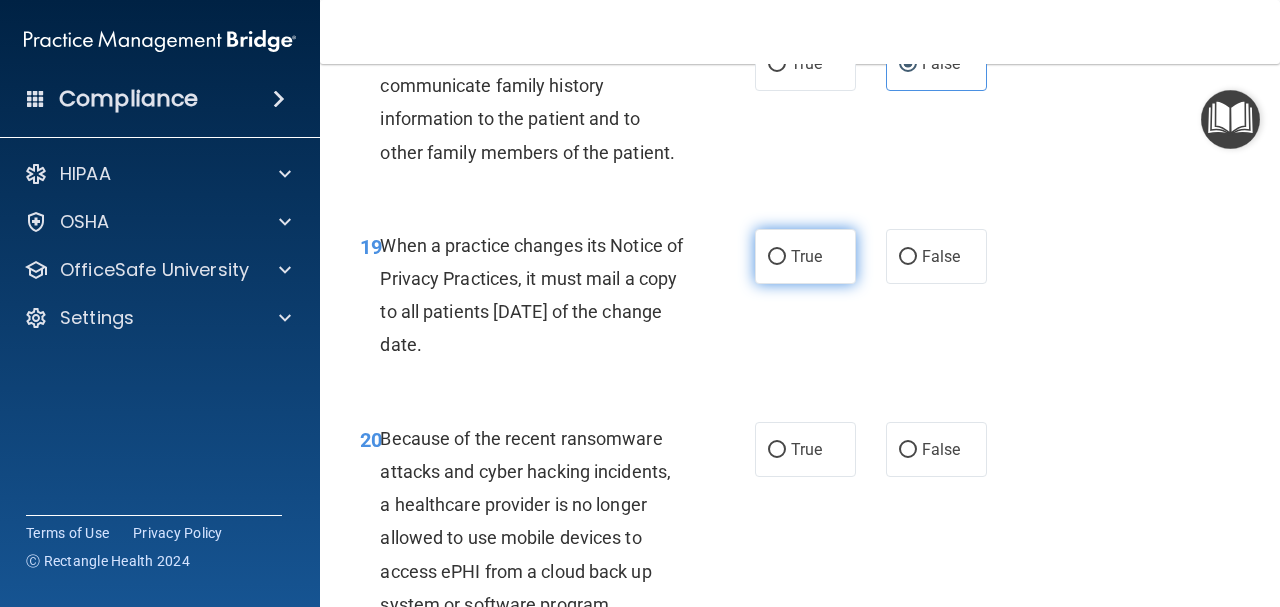 click on "True" at bounding box center (777, 257) 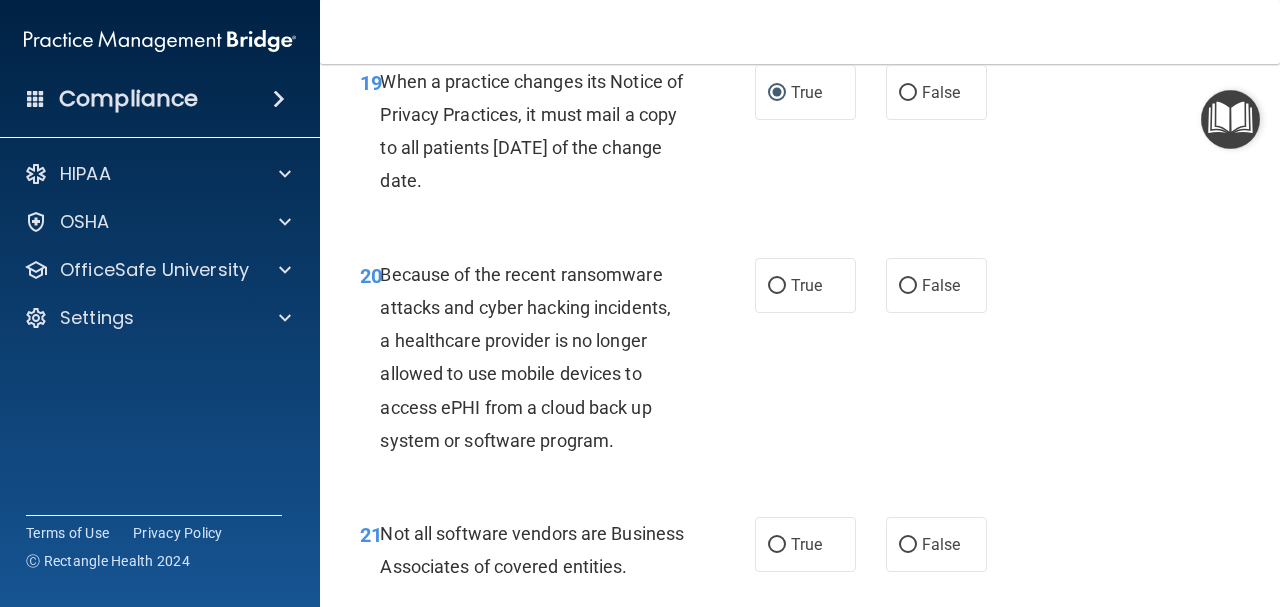 scroll, scrollTop: 4000, scrollLeft: 0, axis: vertical 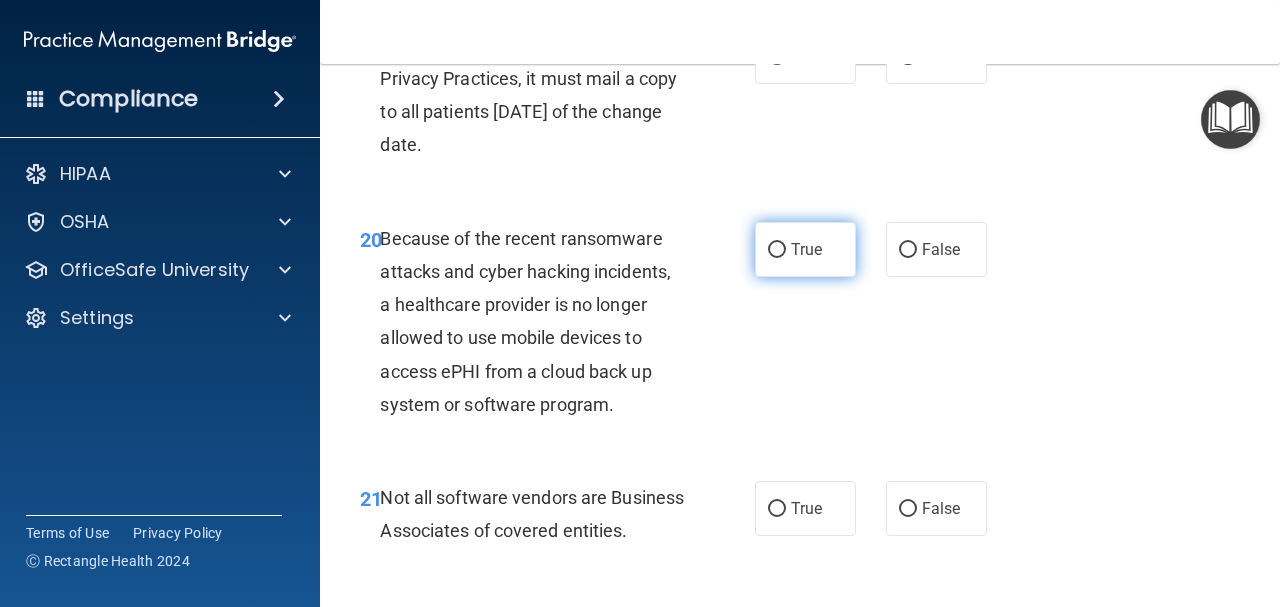 click on "True" at bounding box center (777, 250) 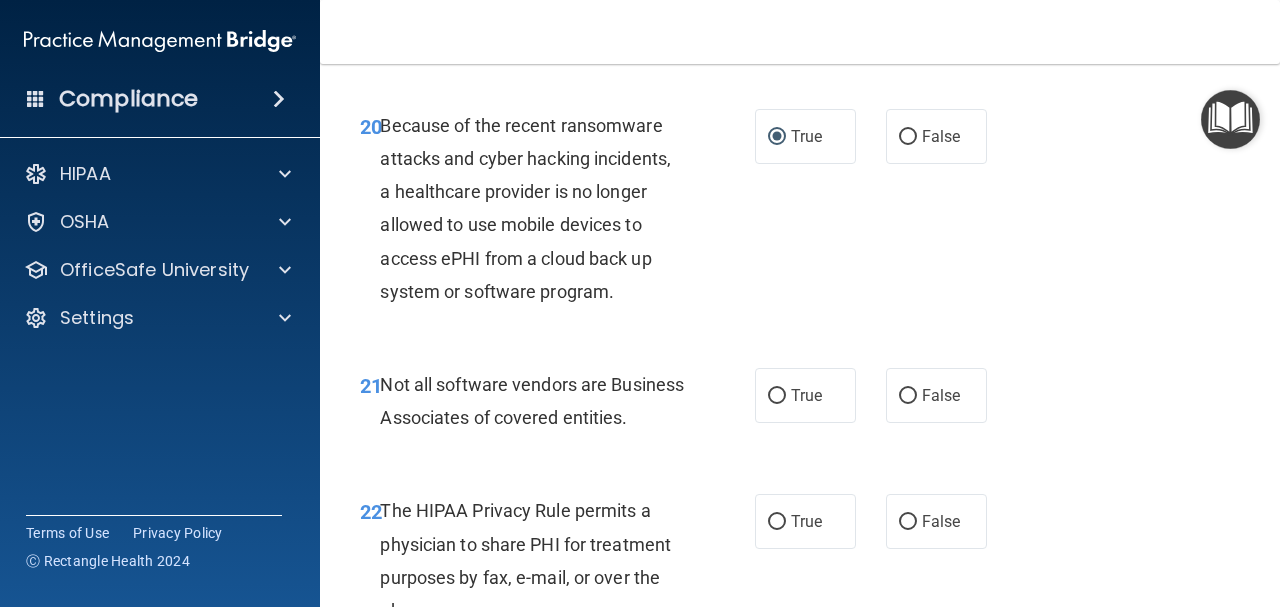 scroll, scrollTop: 4200, scrollLeft: 0, axis: vertical 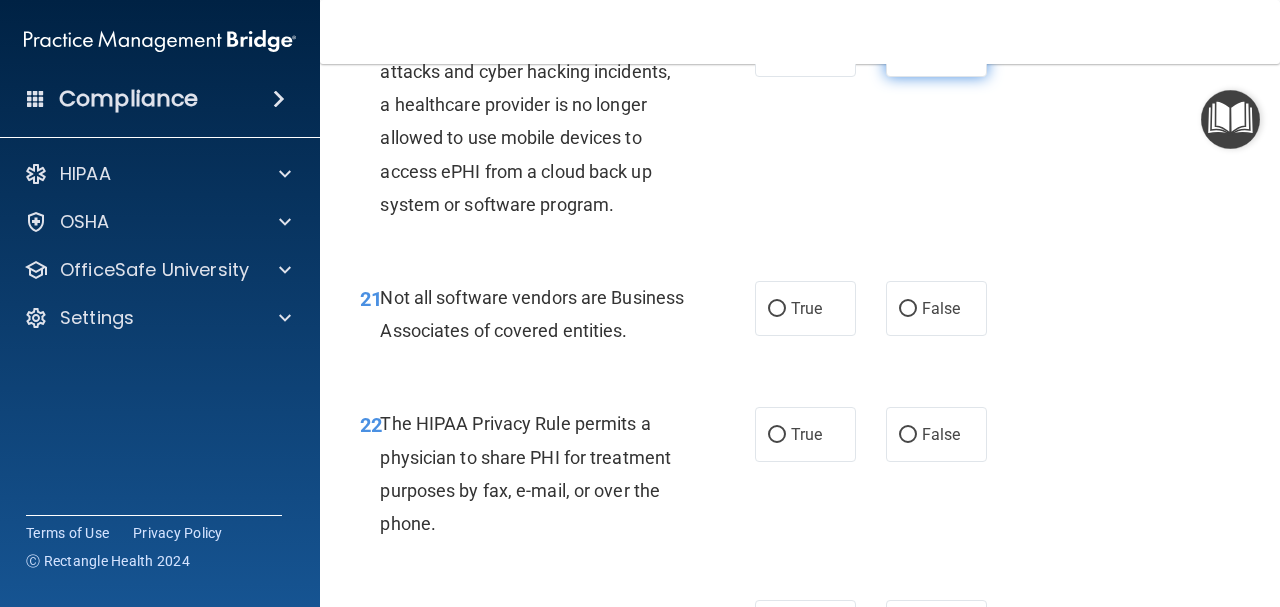 click on "False" at bounding box center [936, 49] 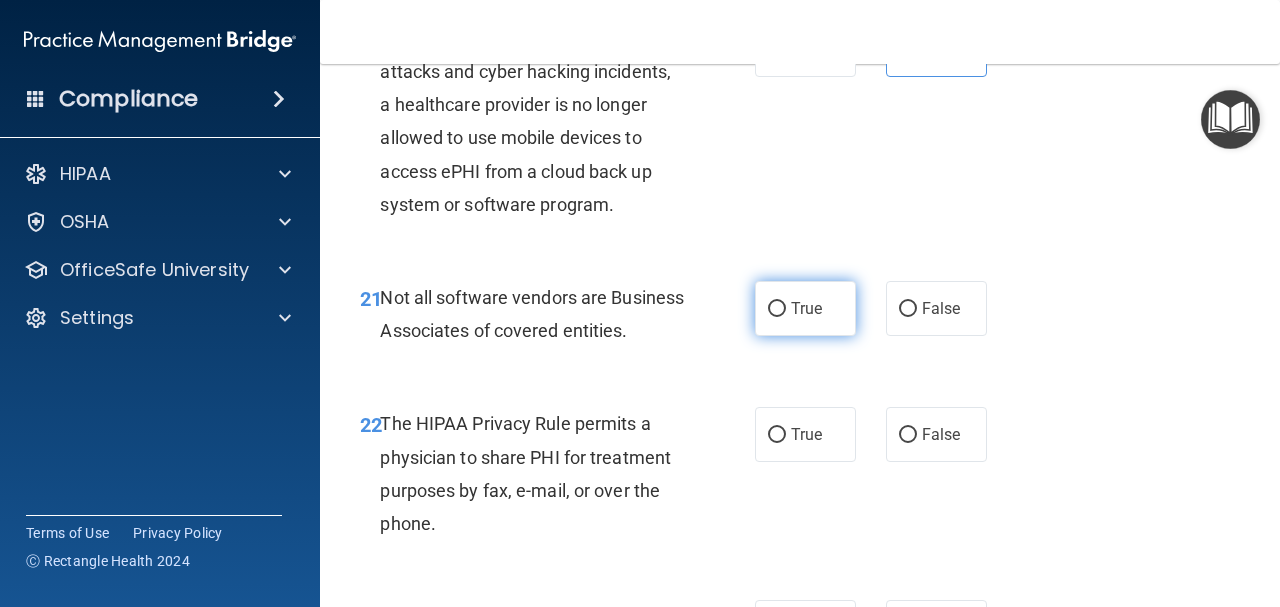 click on "True" at bounding box center [806, 308] 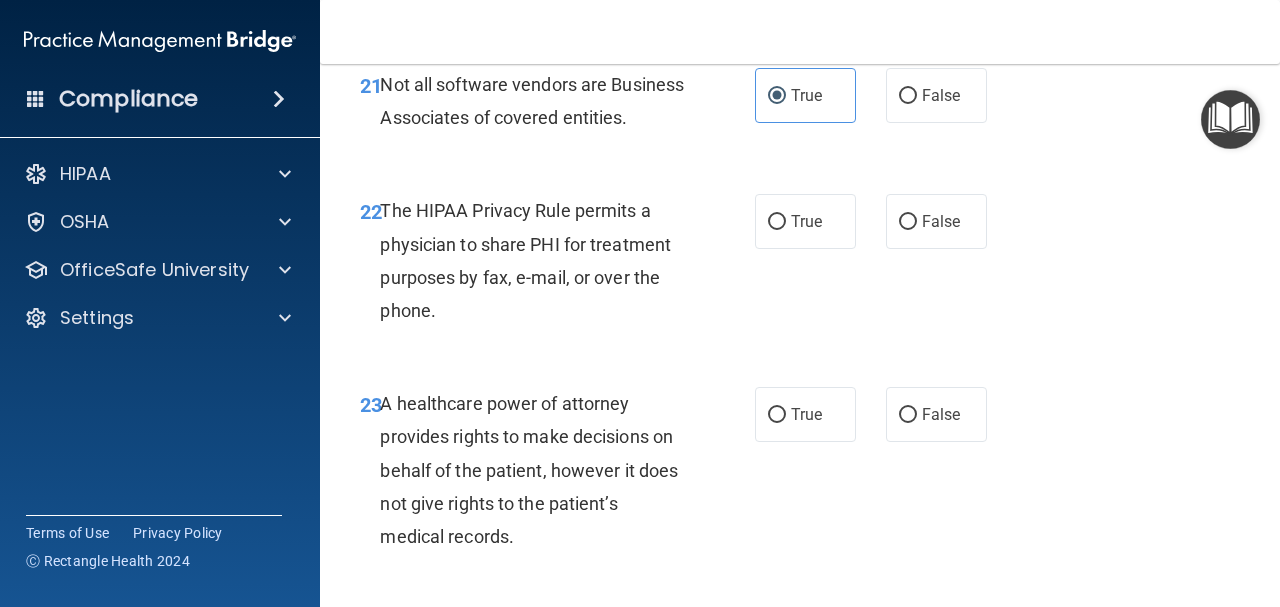 scroll, scrollTop: 4500, scrollLeft: 0, axis: vertical 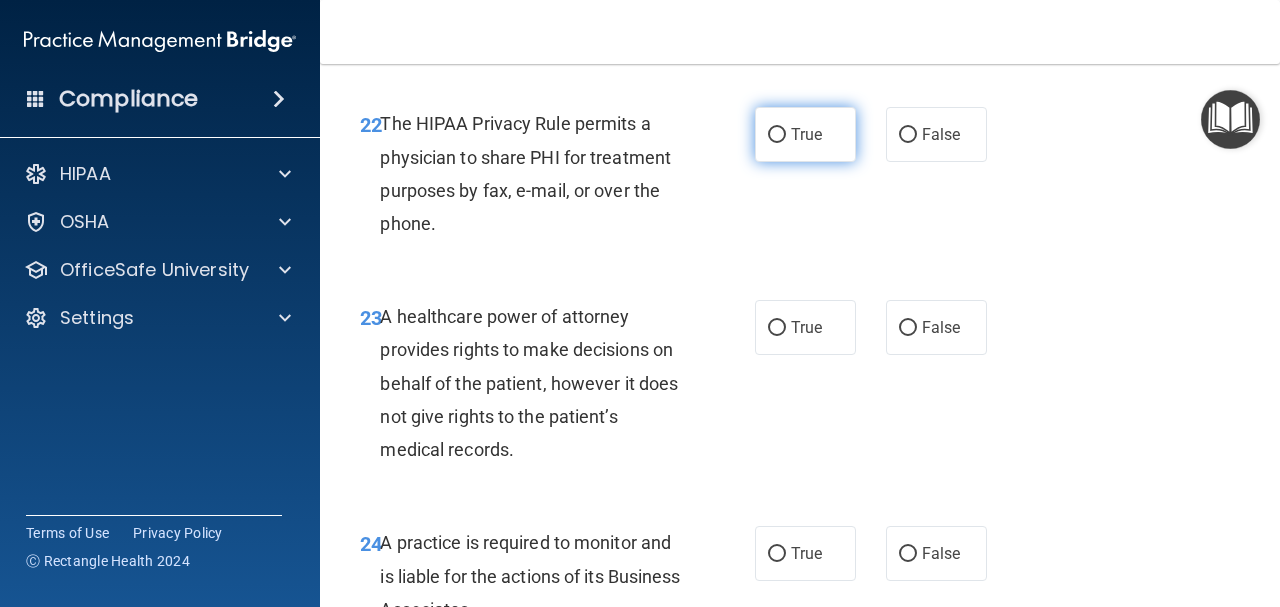 click on "True" at bounding box center [805, 134] 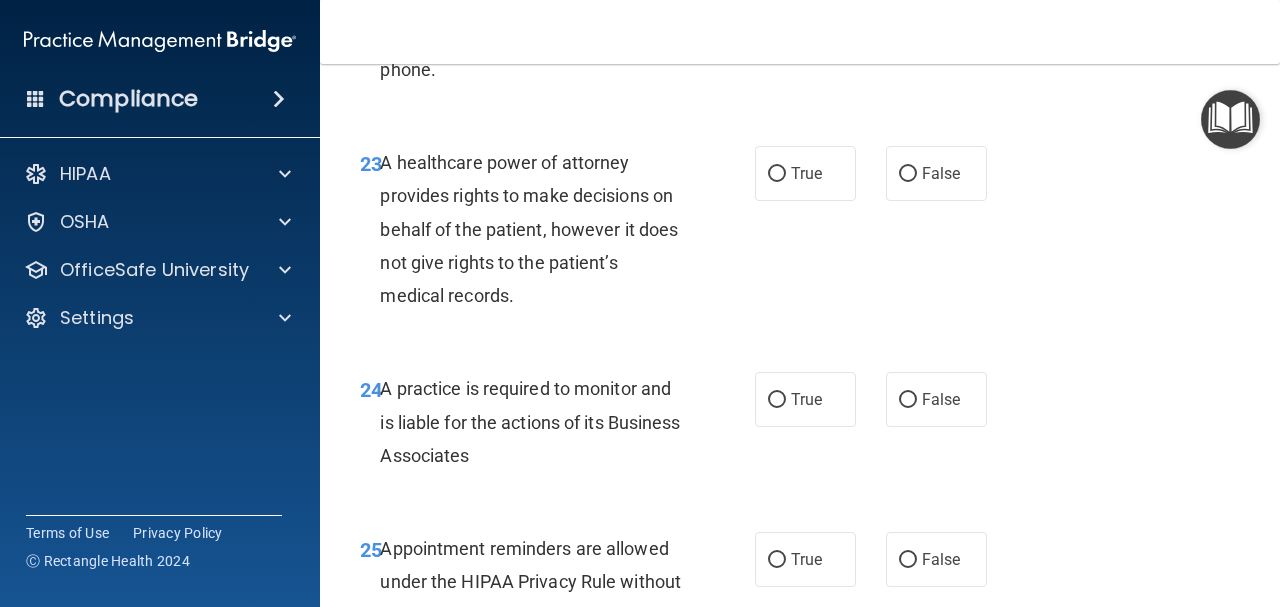 scroll, scrollTop: 4700, scrollLeft: 0, axis: vertical 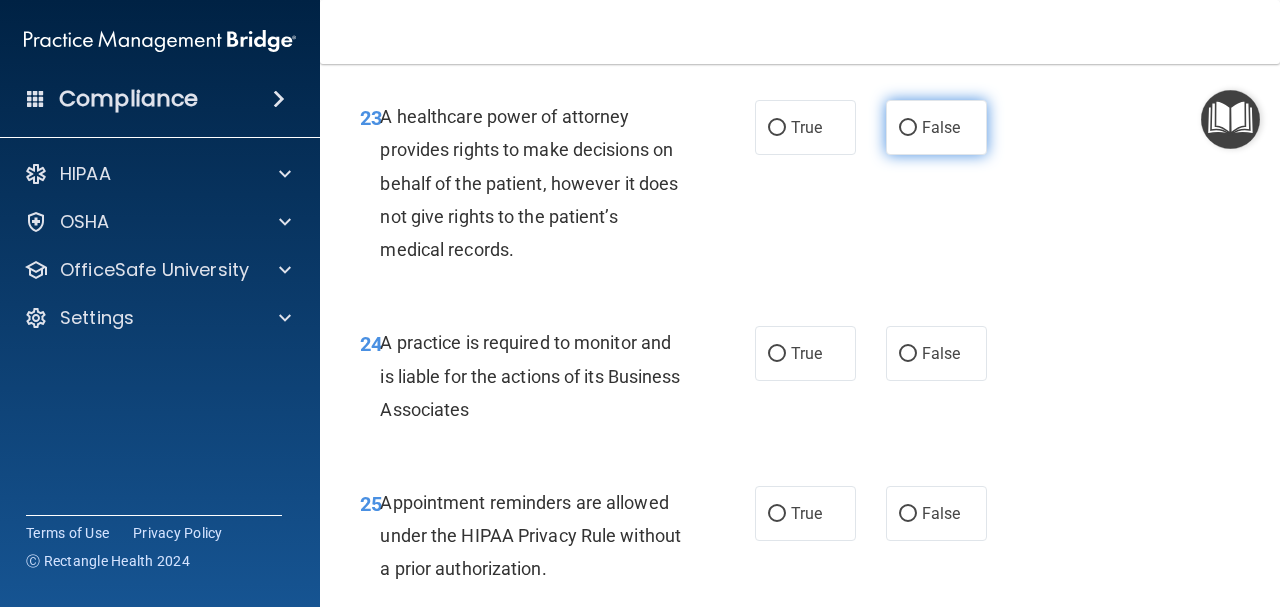 drag, startPoint x: 848, startPoint y: 175, endPoint x: 923, endPoint y: 204, distance: 80.411446 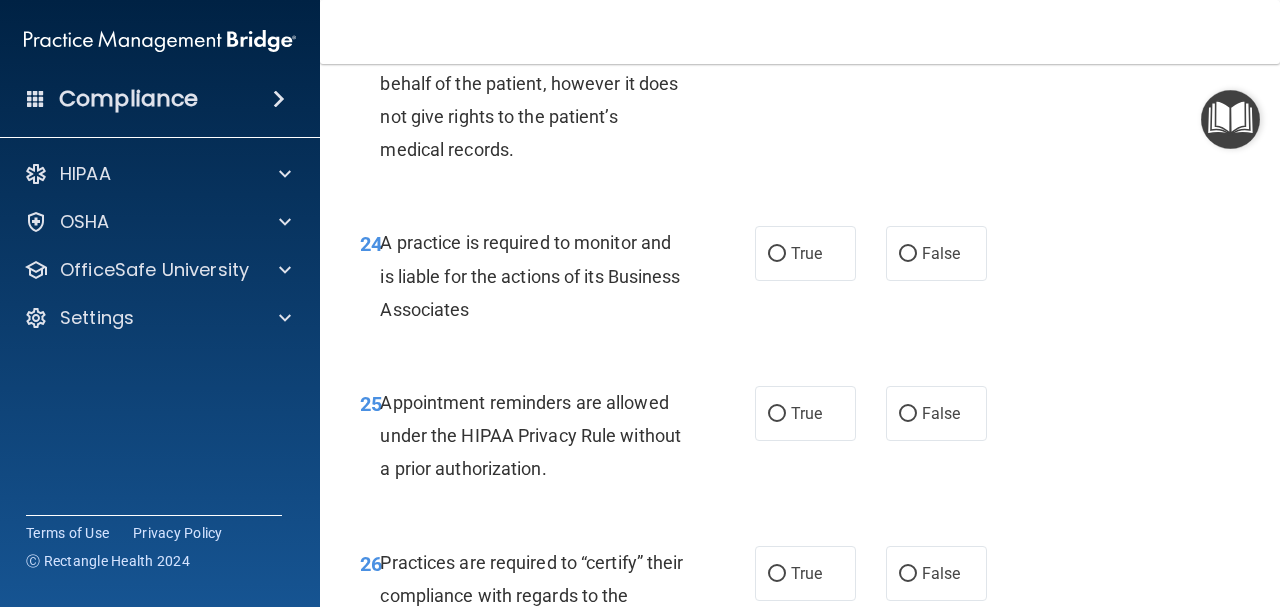 scroll, scrollTop: 4900, scrollLeft: 0, axis: vertical 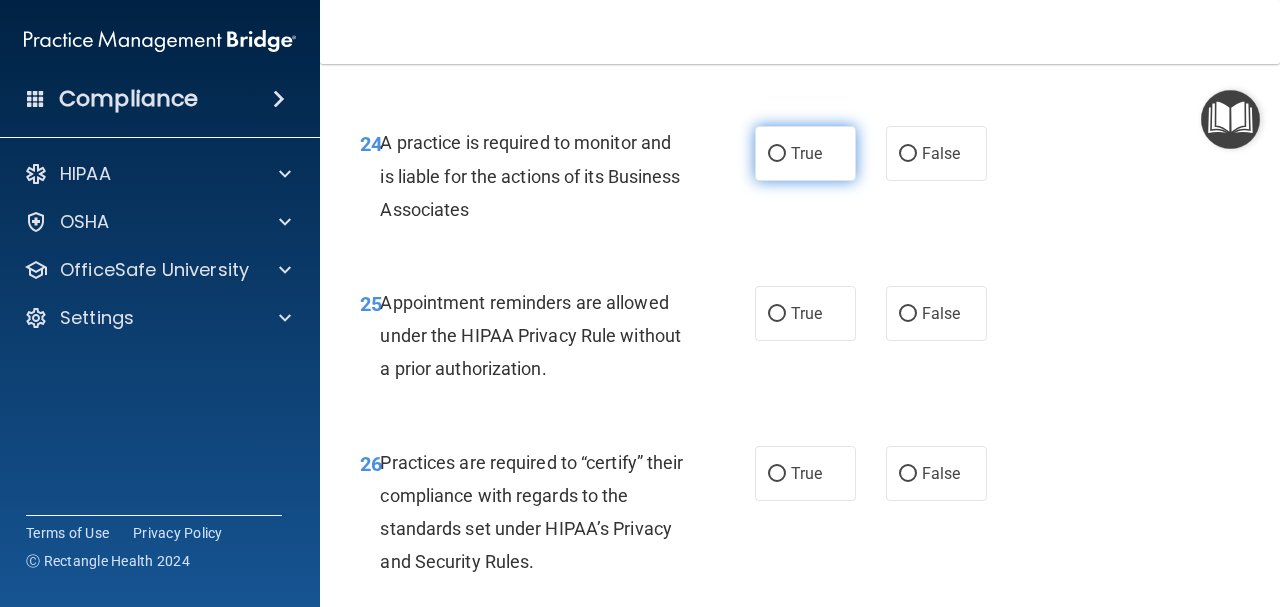 click on "True" at bounding box center [805, 153] 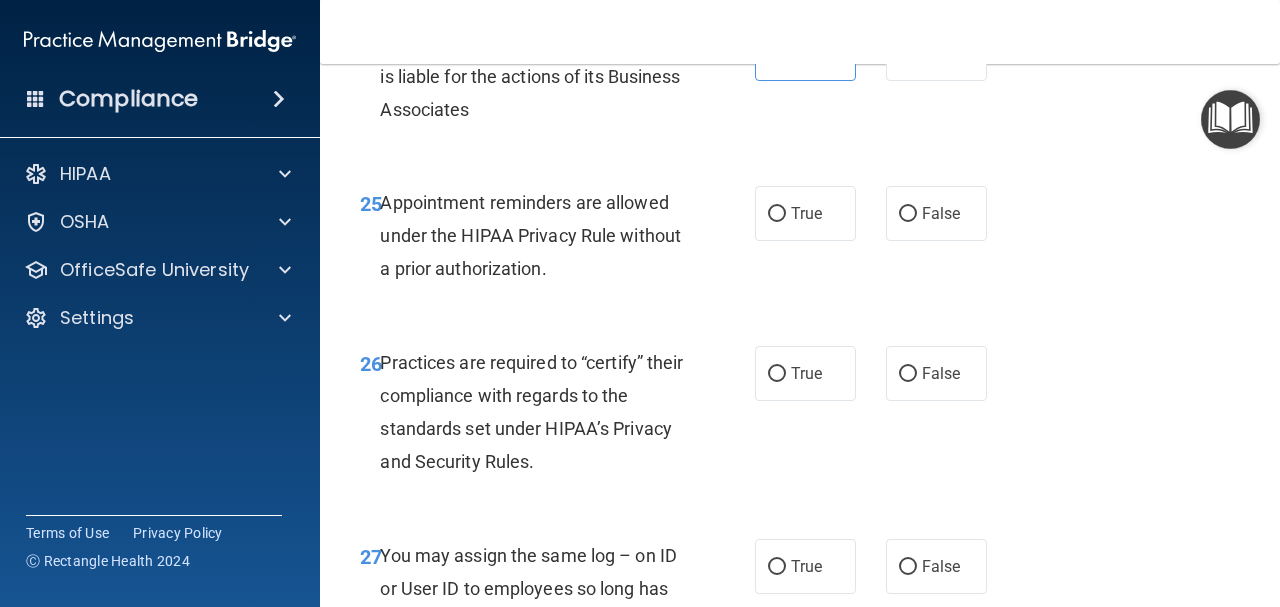 scroll, scrollTop: 5100, scrollLeft: 0, axis: vertical 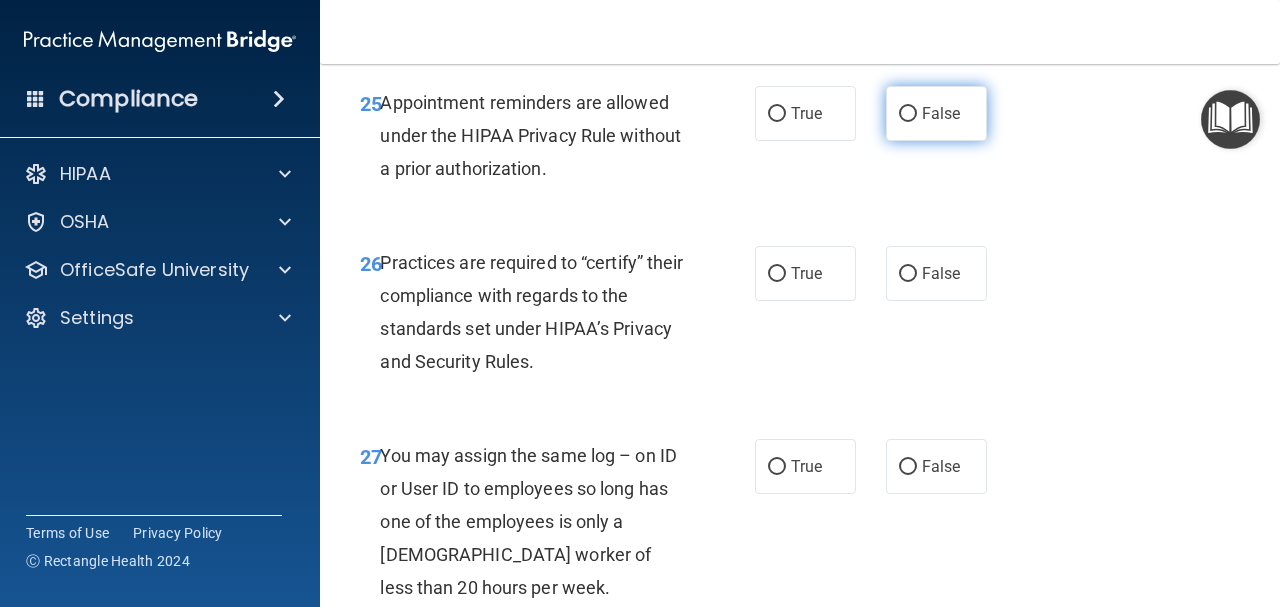 click on "False" at bounding box center (936, 113) 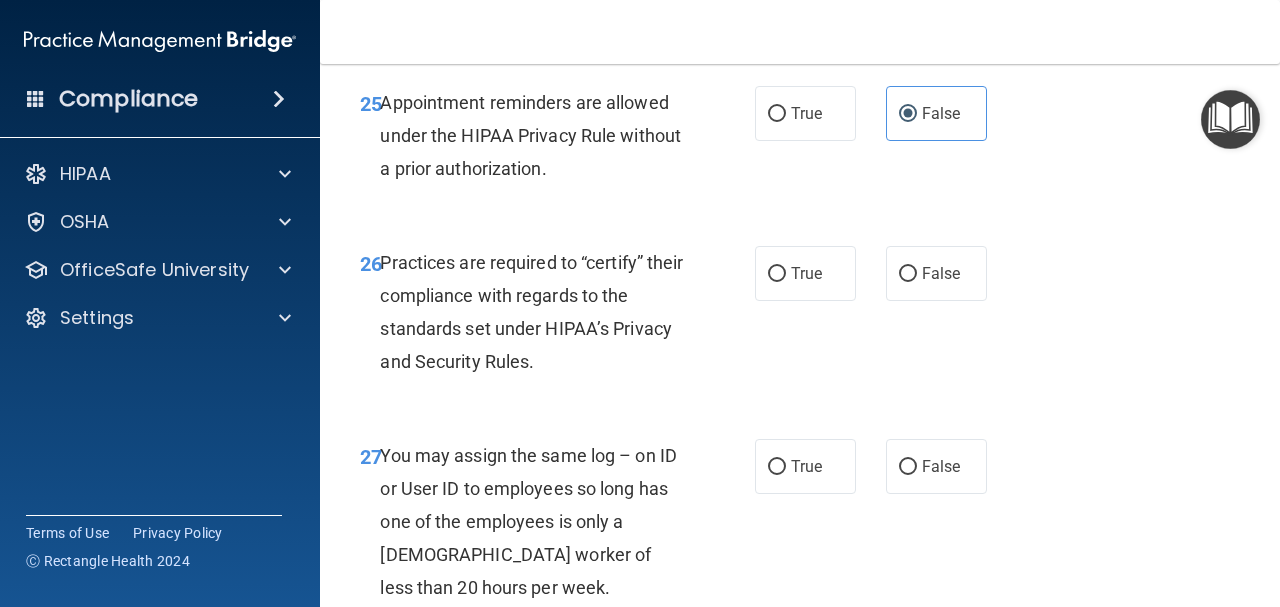 scroll, scrollTop: 5200, scrollLeft: 0, axis: vertical 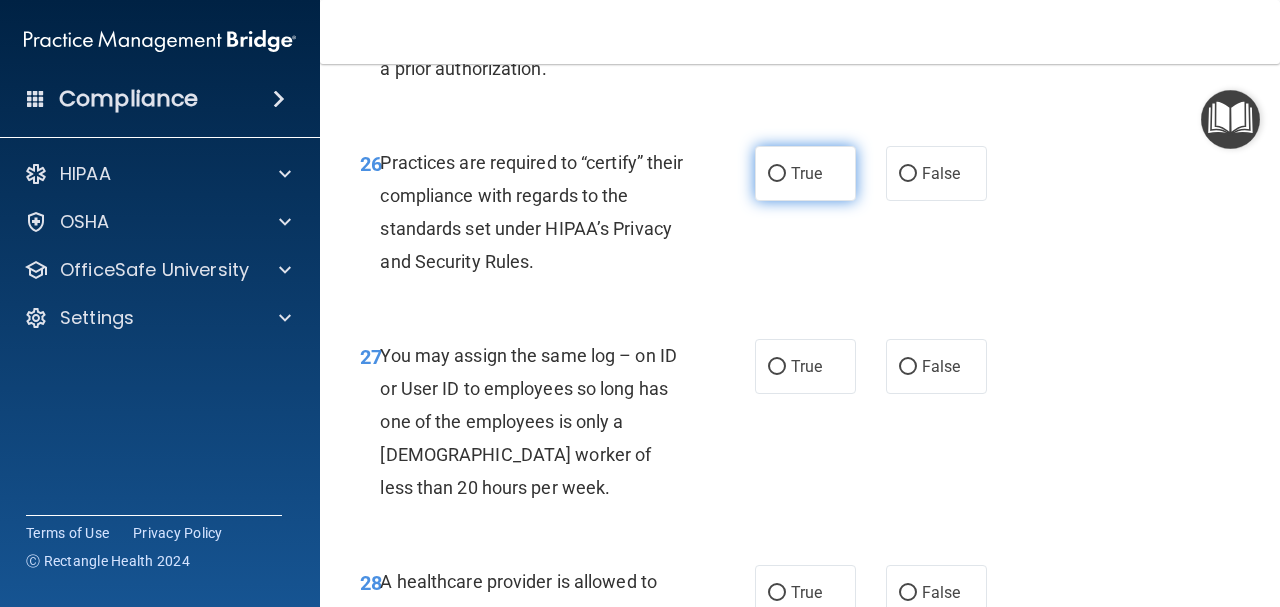 click on "True" at bounding box center (805, 173) 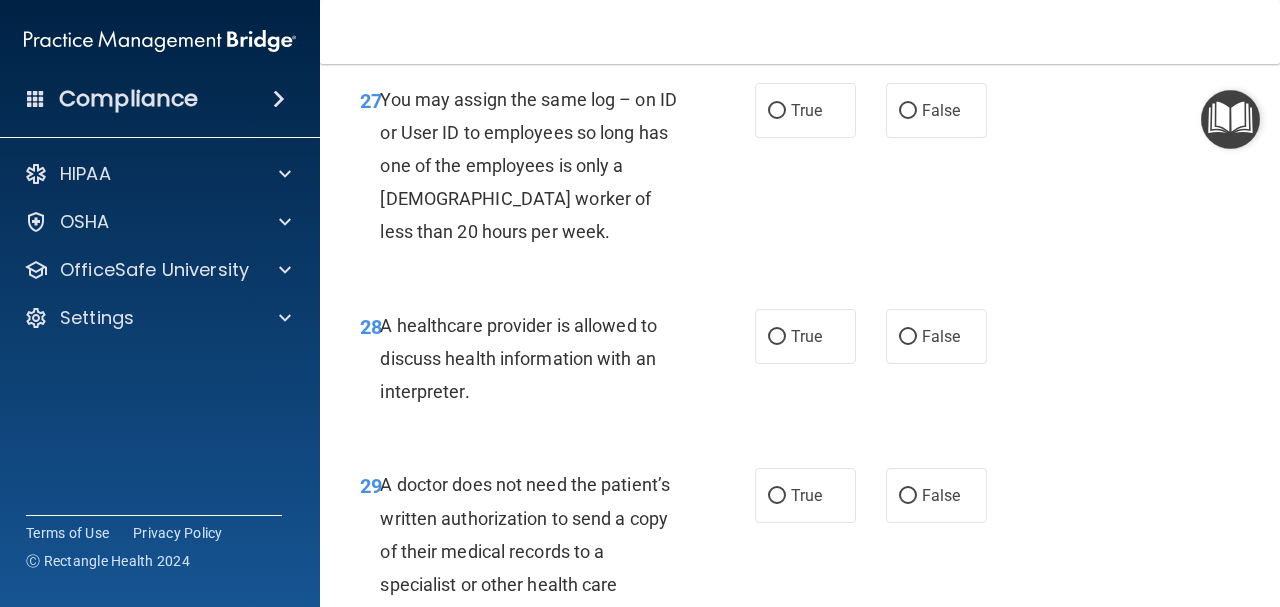 scroll, scrollTop: 5500, scrollLeft: 0, axis: vertical 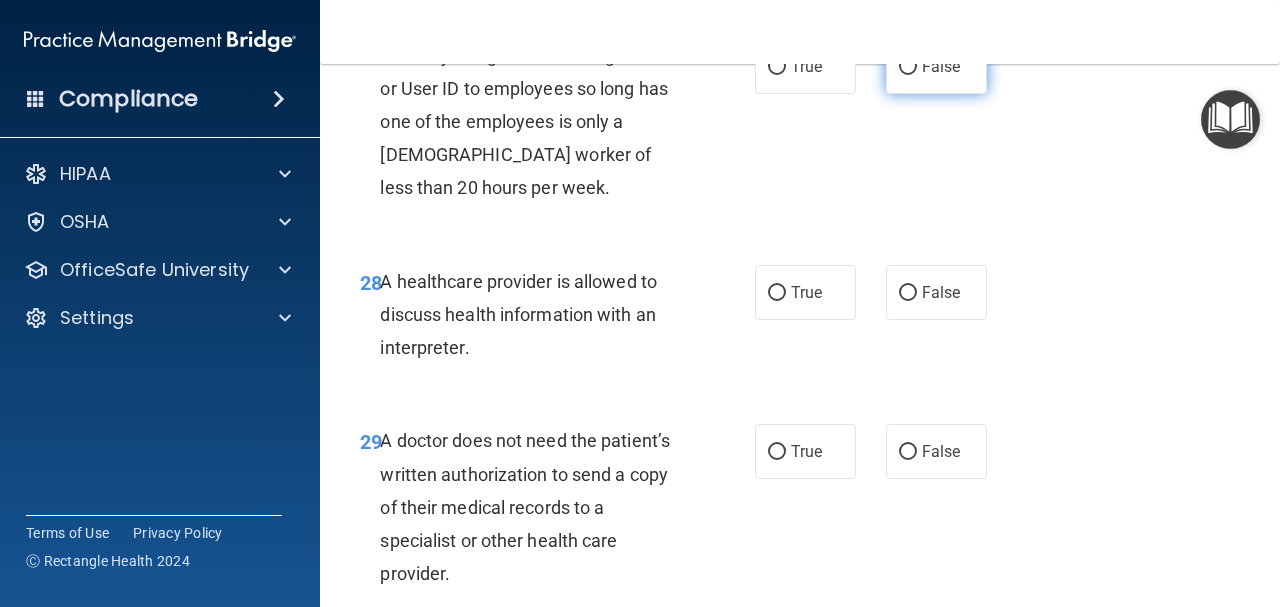 click on "False" at bounding box center (941, 66) 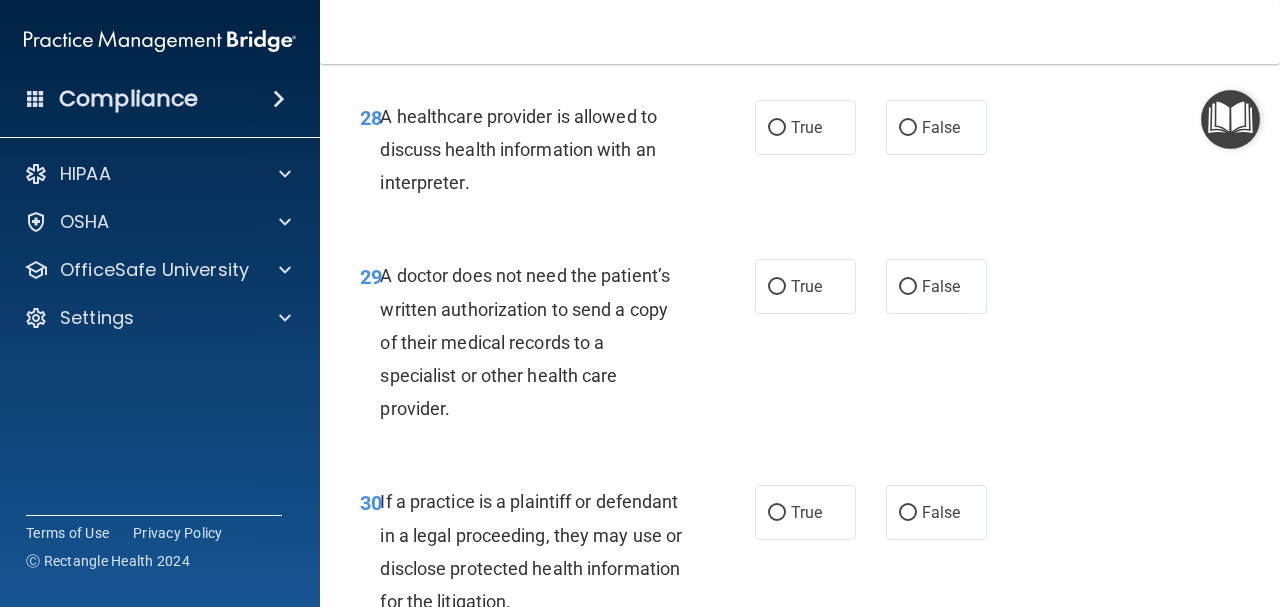 scroll, scrollTop: 5700, scrollLeft: 0, axis: vertical 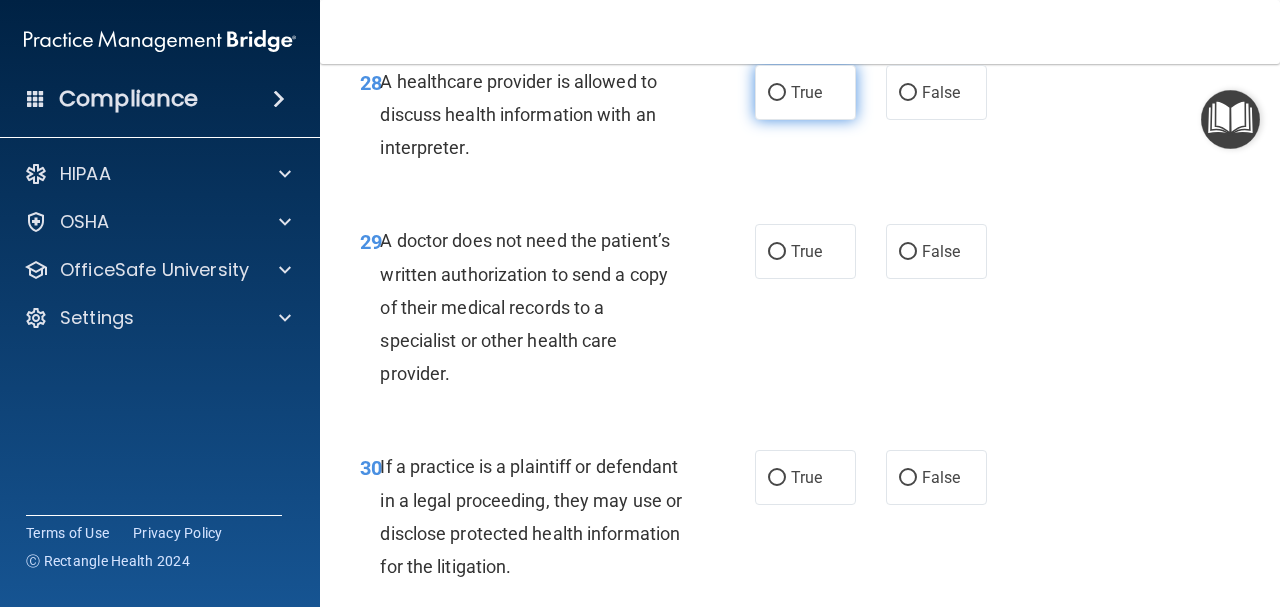 click on "True" at bounding box center (806, 92) 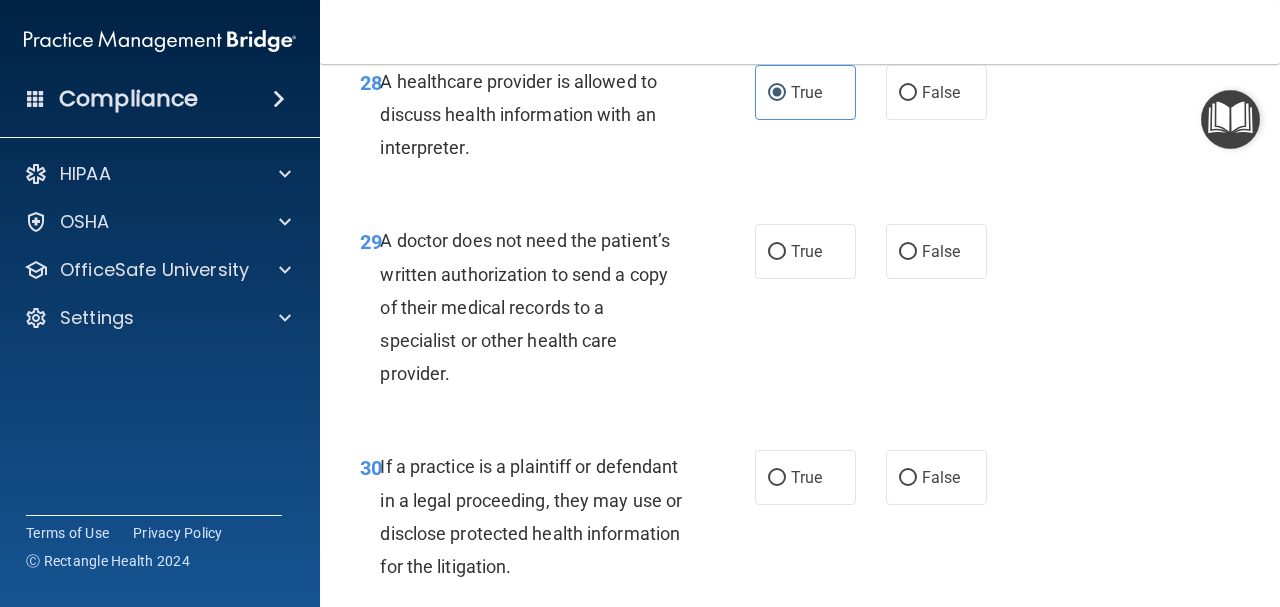 scroll, scrollTop: 5800, scrollLeft: 0, axis: vertical 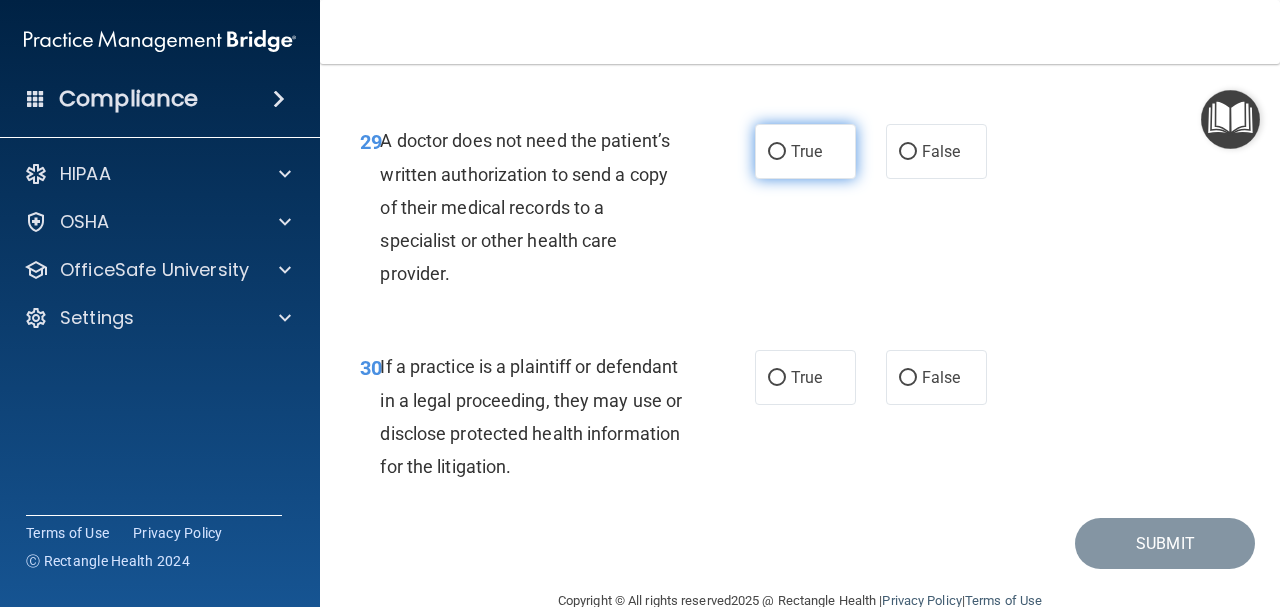 click on "True" at bounding box center (805, 151) 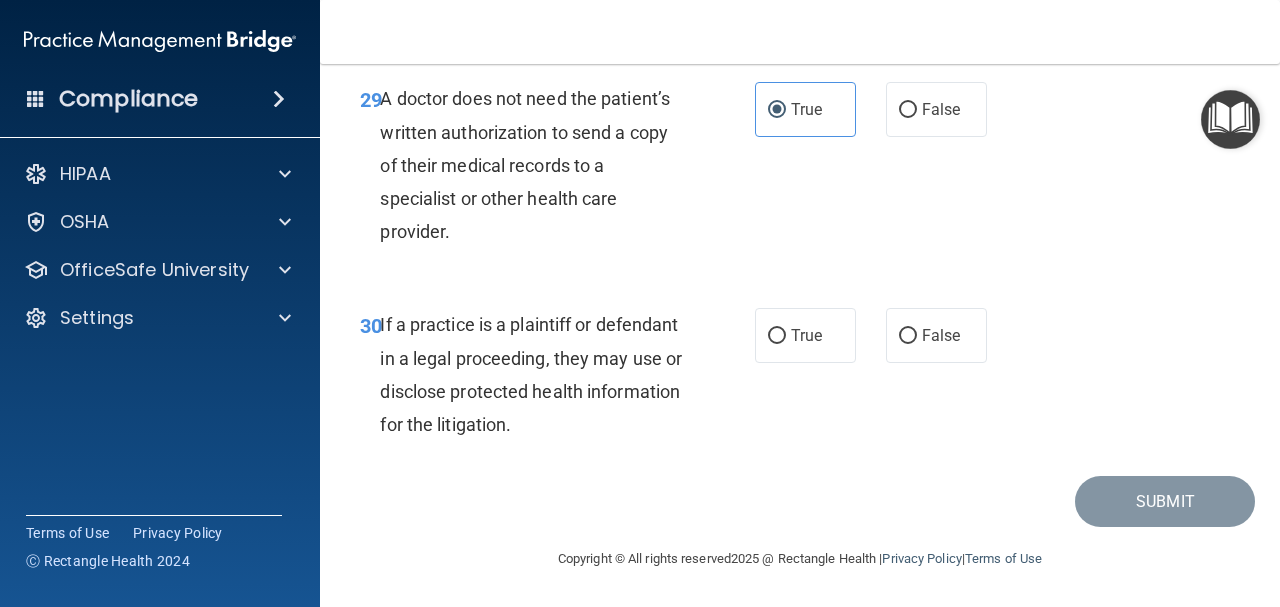 scroll, scrollTop: 5900, scrollLeft: 0, axis: vertical 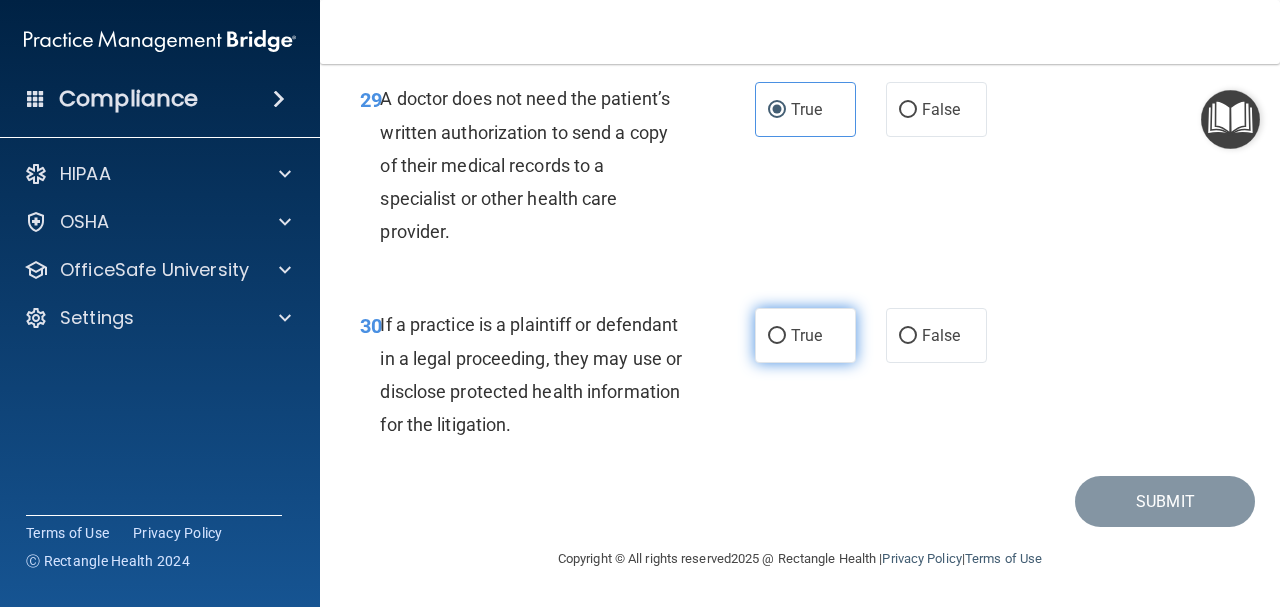 click on "True" at bounding box center (805, 335) 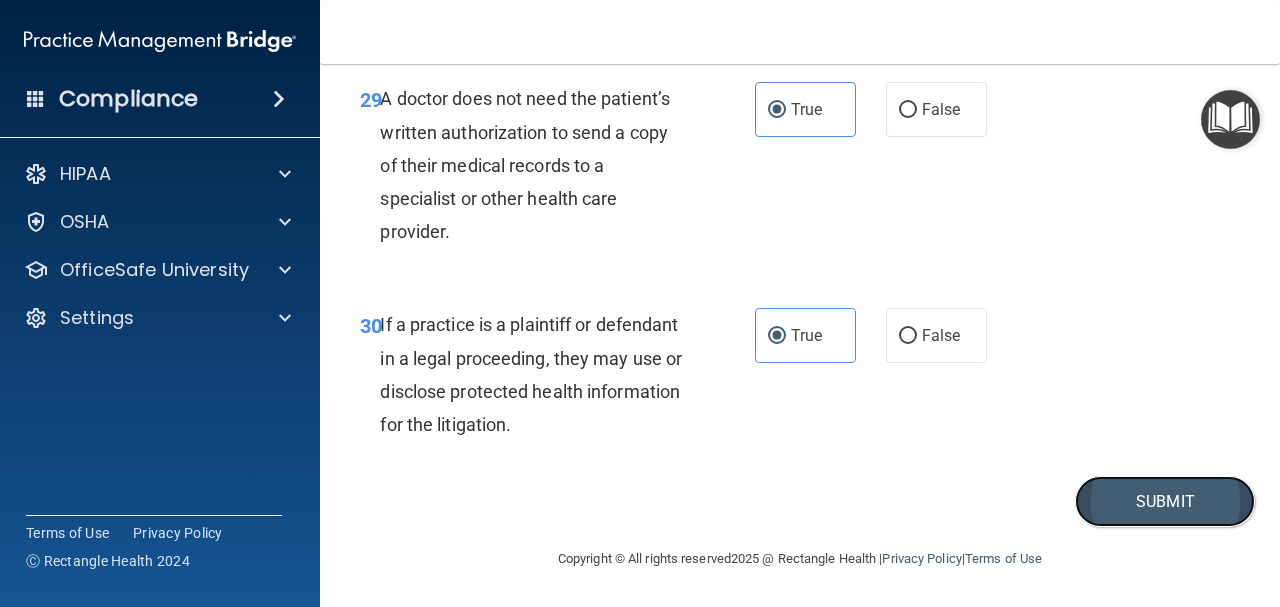 click on "Submit" at bounding box center [1165, 501] 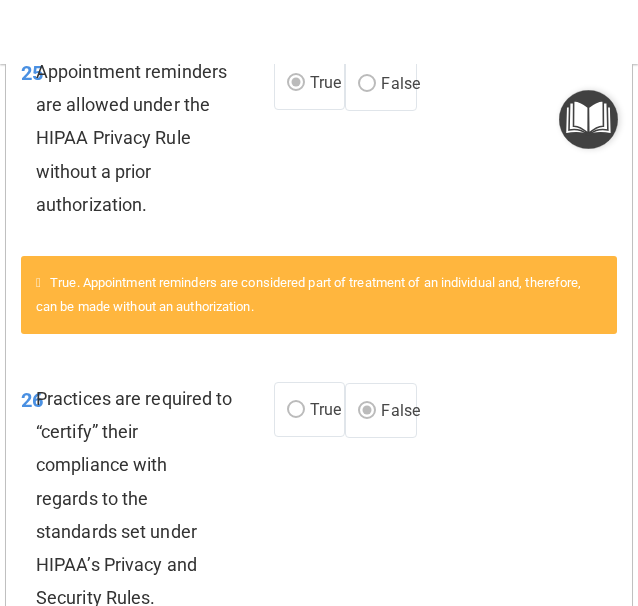scroll, scrollTop: 5828, scrollLeft: 0, axis: vertical 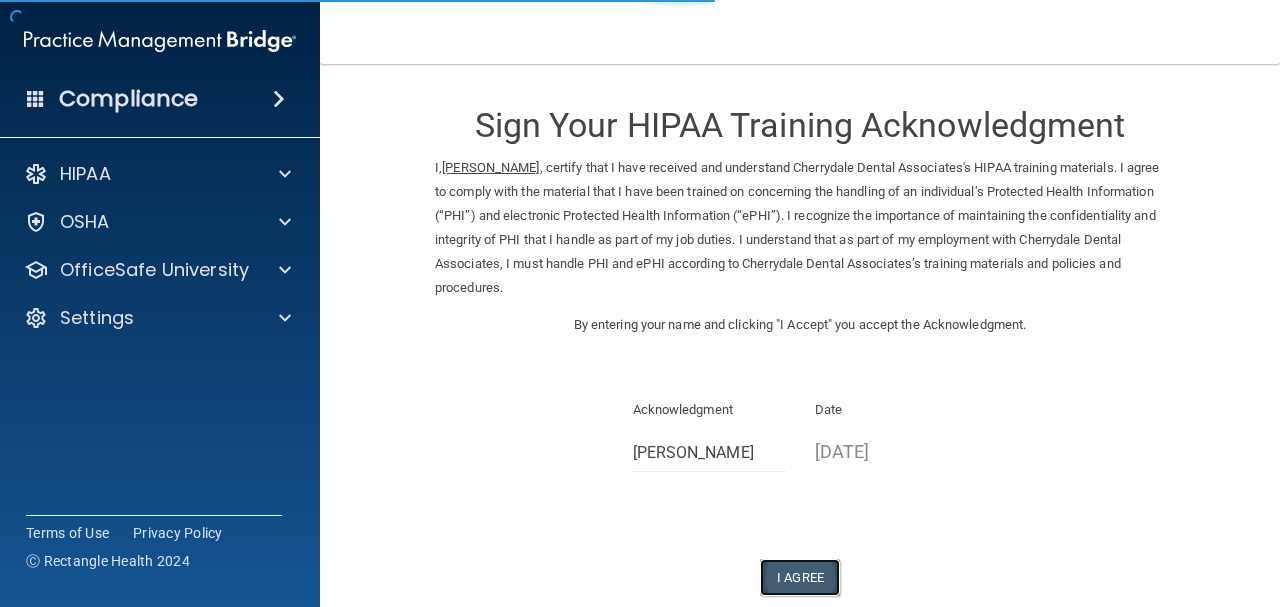 click on "I Agree" at bounding box center [800, 577] 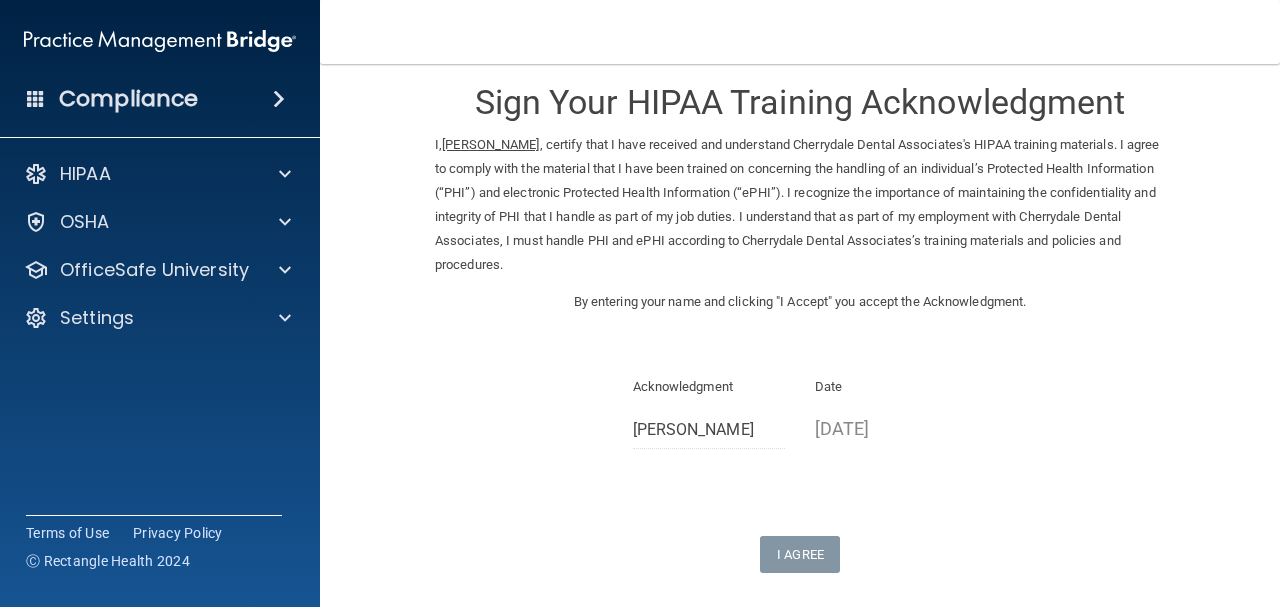 scroll, scrollTop: 0, scrollLeft: 0, axis: both 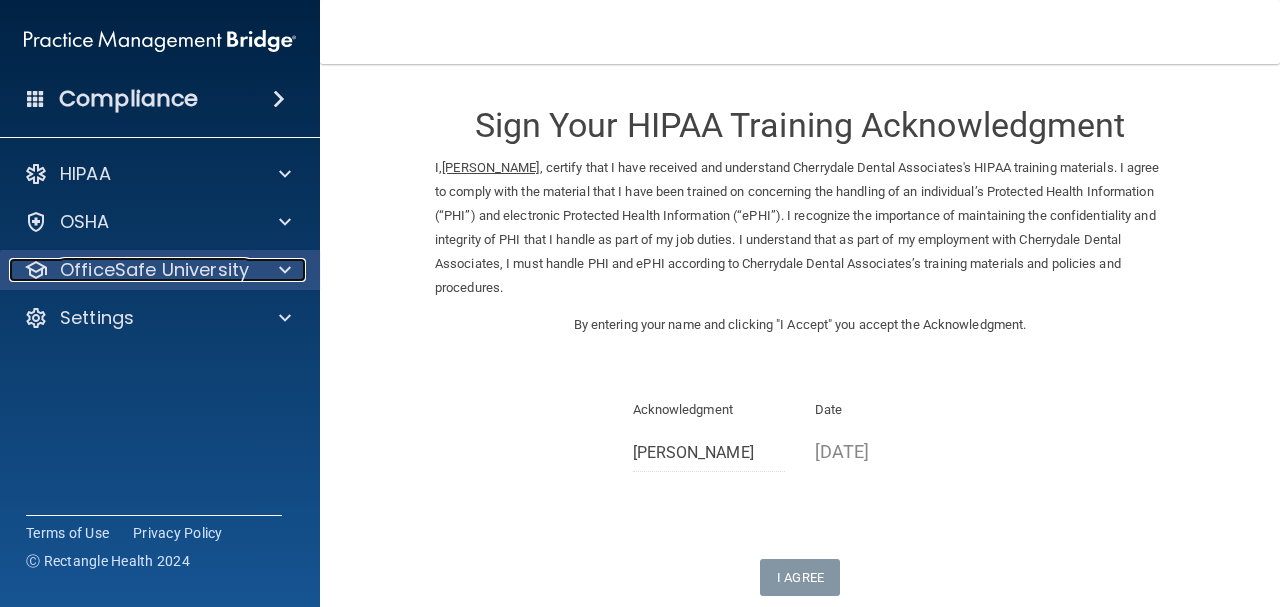 click at bounding box center [282, 270] 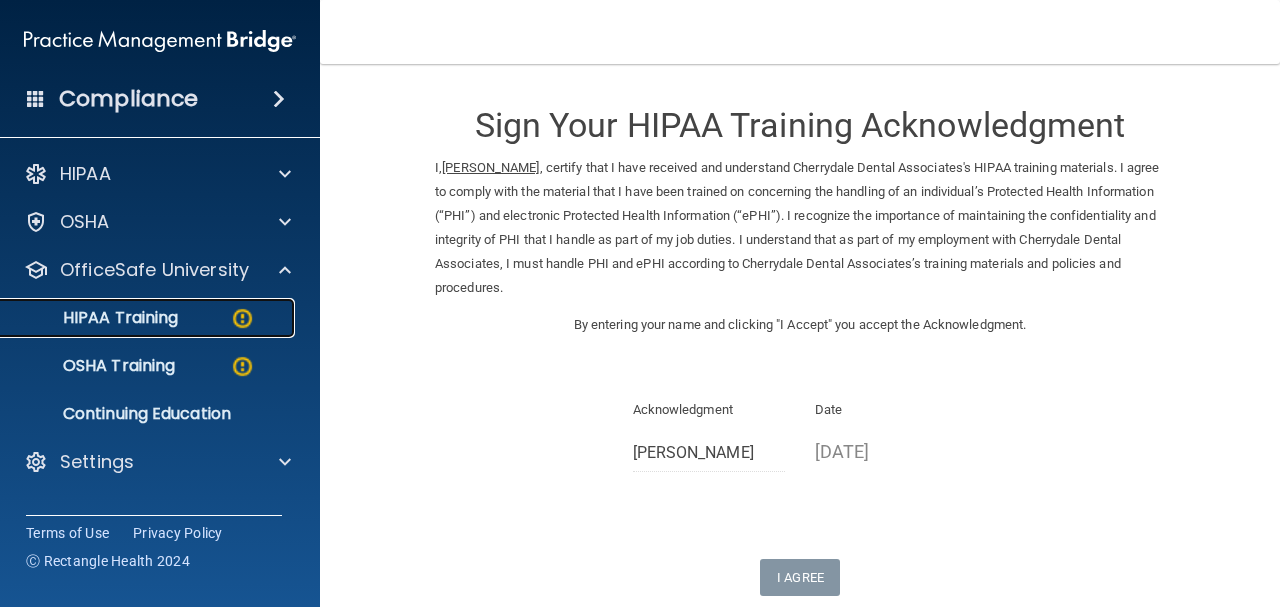 click on "HIPAA Training" at bounding box center [137, 318] 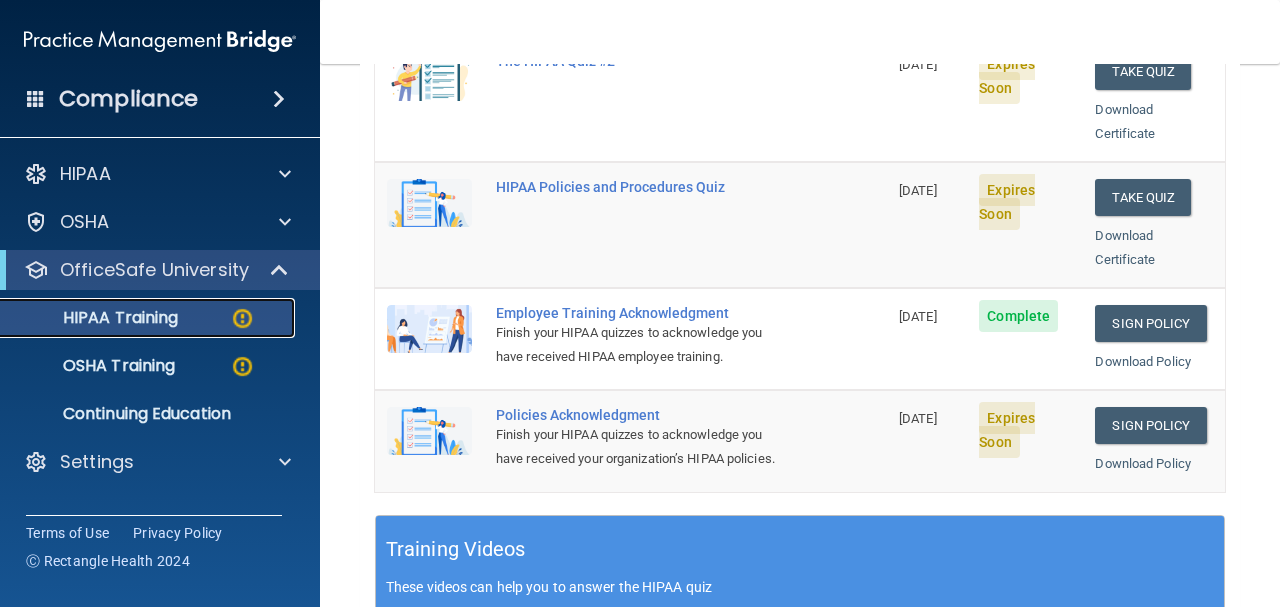 scroll, scrollTop: 500, scrollLeft: 0, axis: vertical 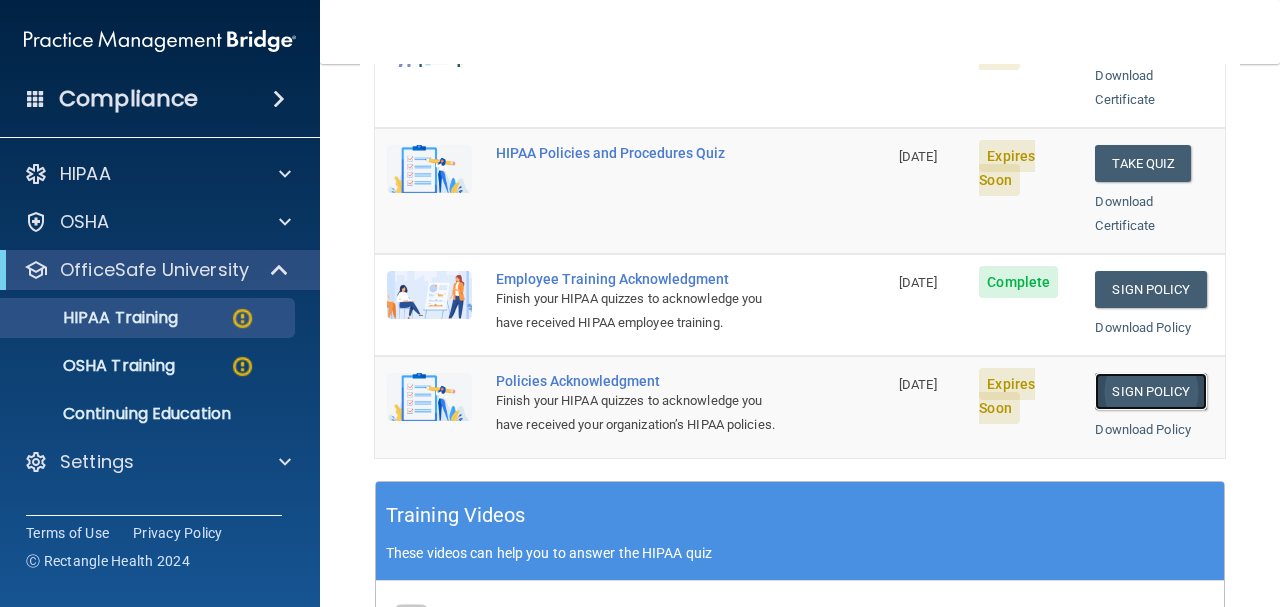 click on "Sign Policy" at bounding box center (1150, 391) 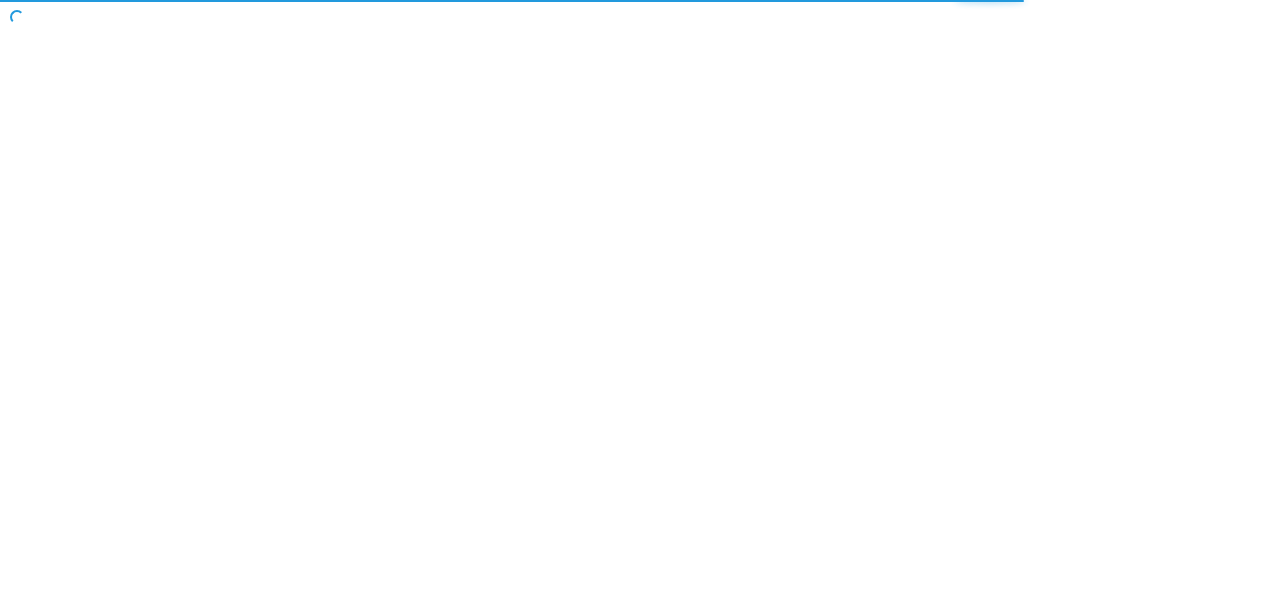 scroll, scrollTop: 0, scrollLeft: 0, axis: both 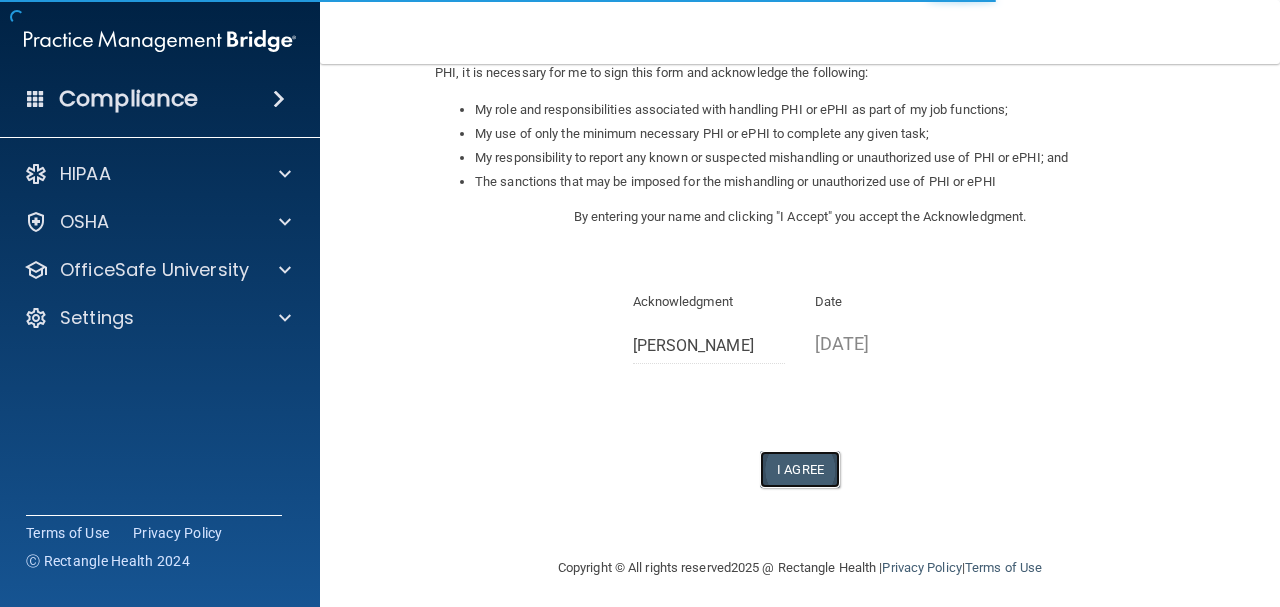 click on "I Agree" at bounding box center (800, 469) 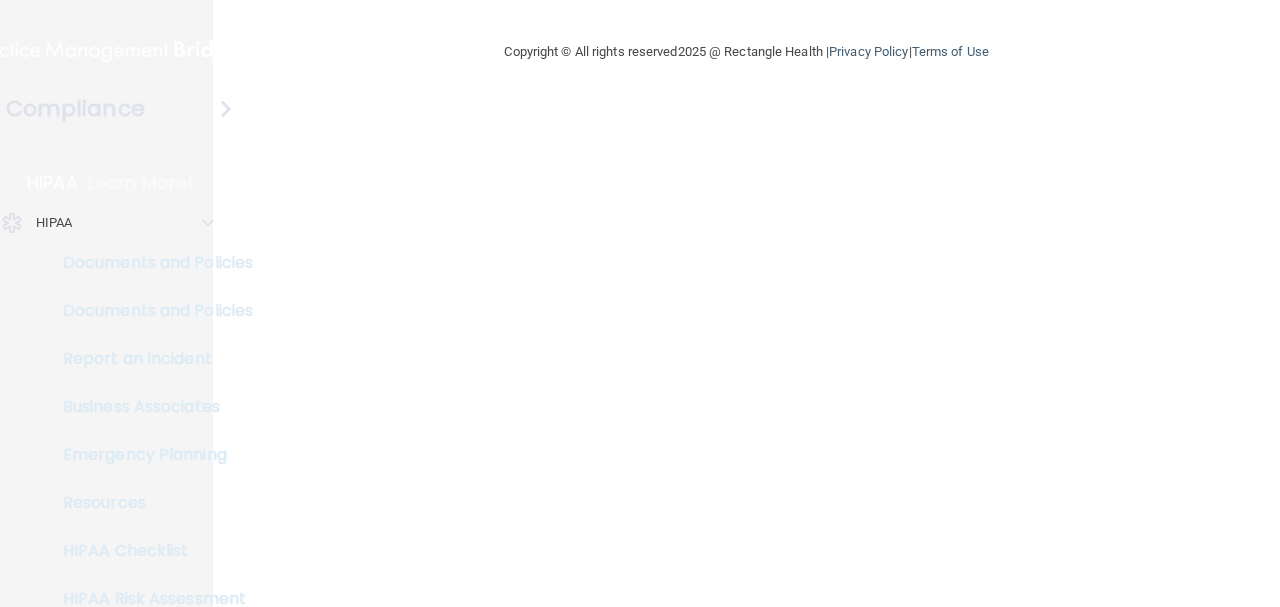 scroll, scrollTop: 0, scrollLeft: 0, axis: both 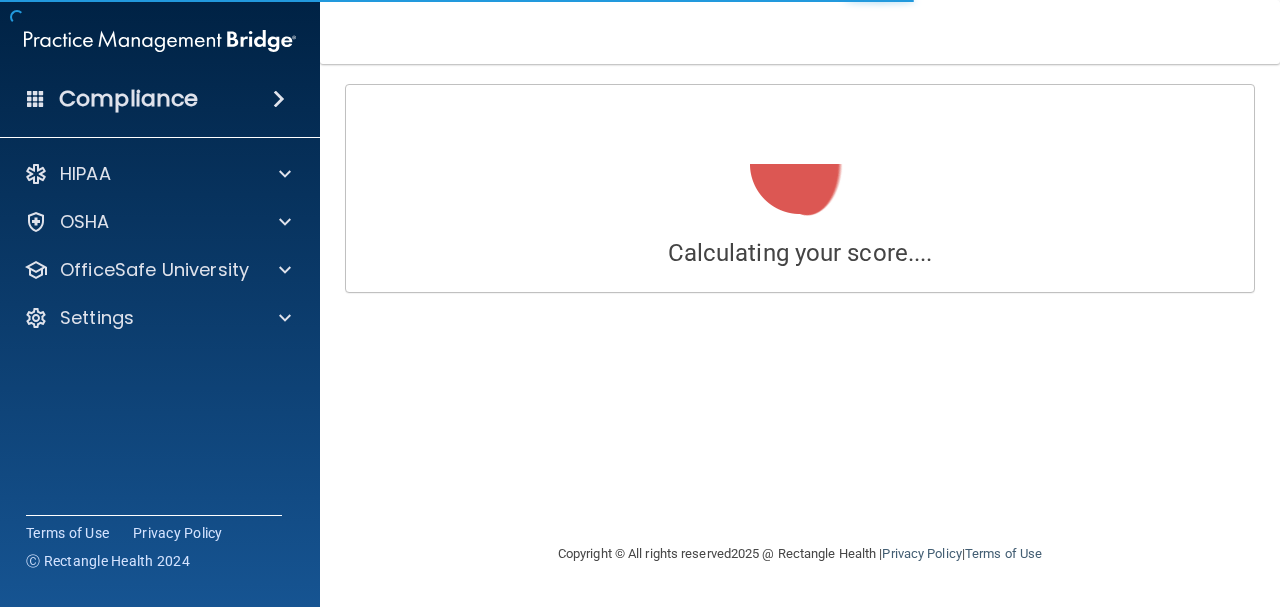 click on "HIPAA
Documents and Policies                 Report an Incident               Business Associates               Emergency Planning               Resources                 HIPAA Risk Assessment
[GEOGRAPHIC_DATA]
Documents               Safety Data Sheets               Self-Assessment                Injury and Illness Report                Resources
PCI
PCI Compliance                Merchant Savings Calculator
[GEOGRAPHIC_DATA]
HIPAA Training                   OSHA Training                   Continuing Education
Settings
My Account               My Users               Services                 Sign Out" at bounding box center [160, 250] 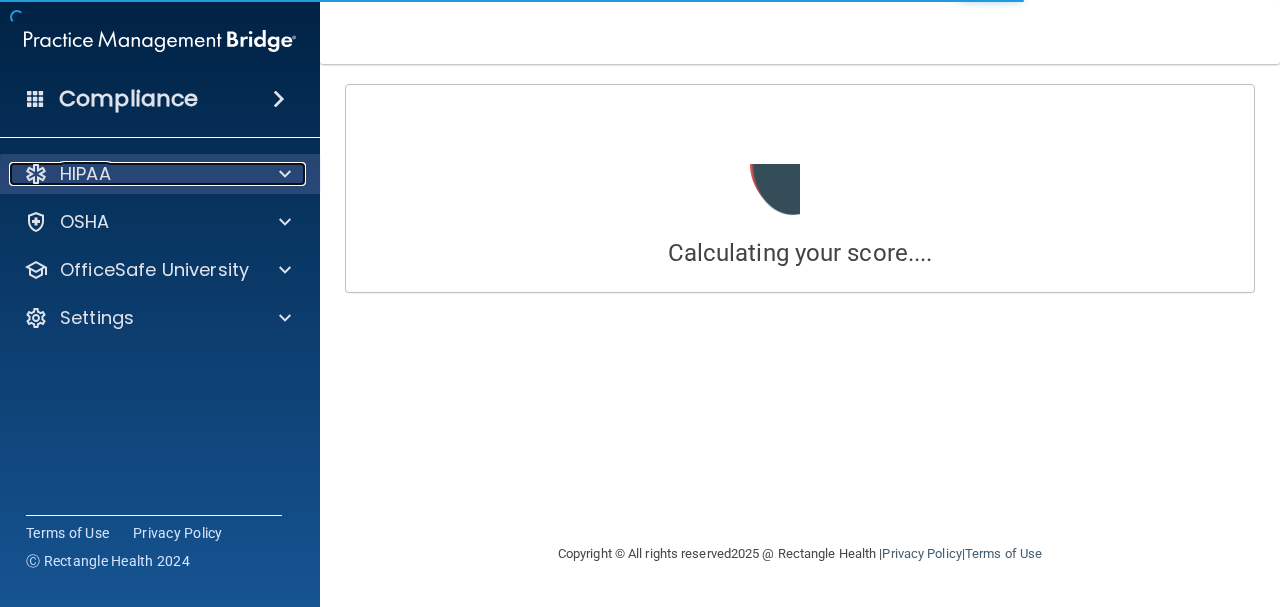 click on "HIPAA" at bounding box center (133, 174) 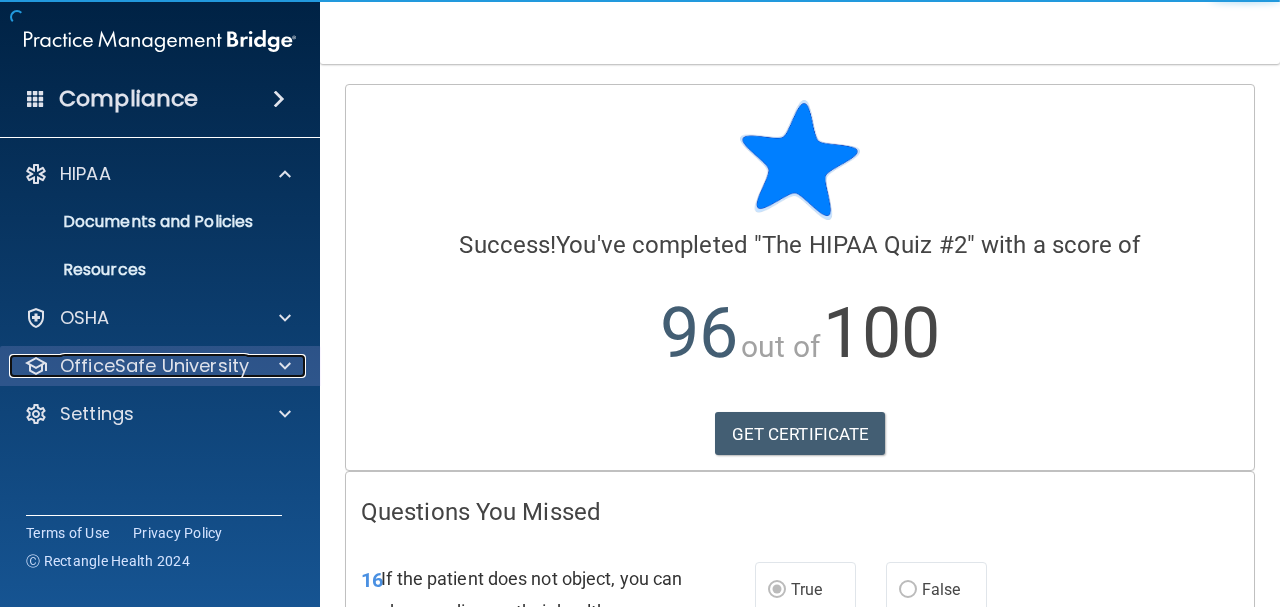 click on "OfficeSafe University" at bounding box center [154, 366] 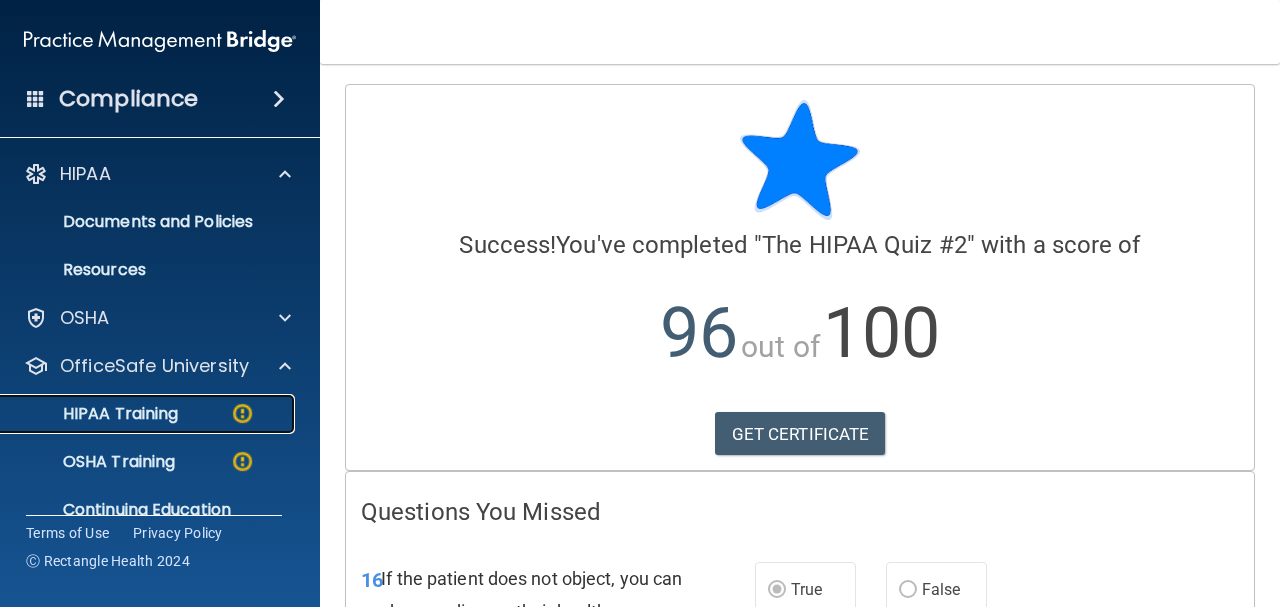 click on "HIPAA Training" at bounding box center [137, 414] 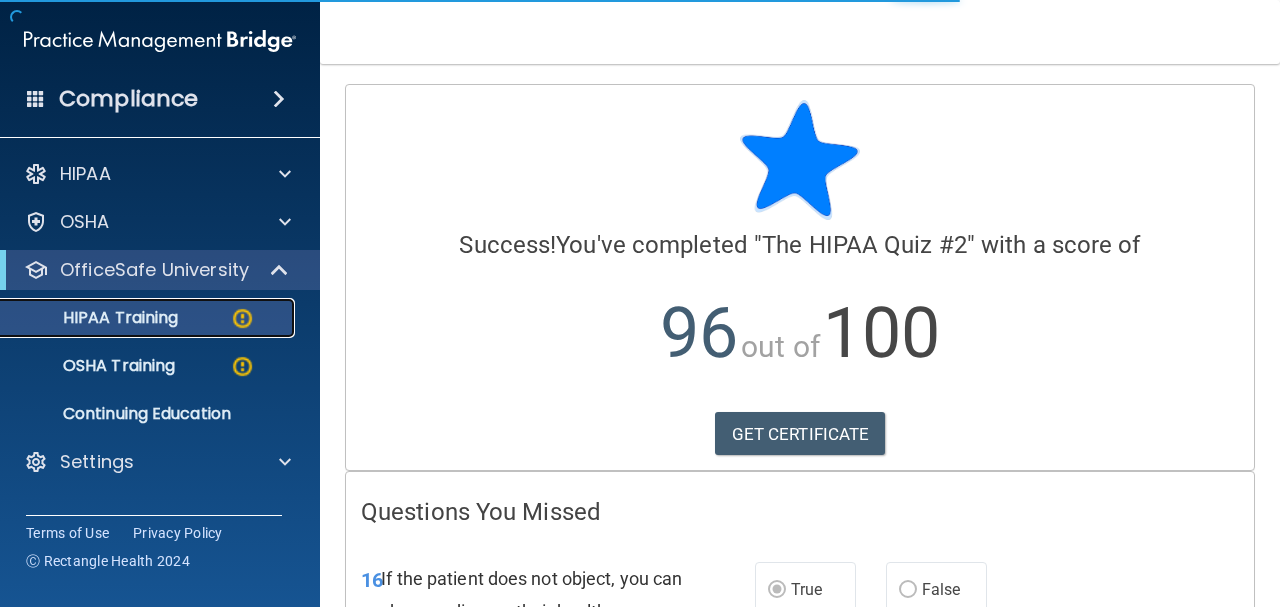 click on "HIPAA Training" at bounding box center (149, 318) 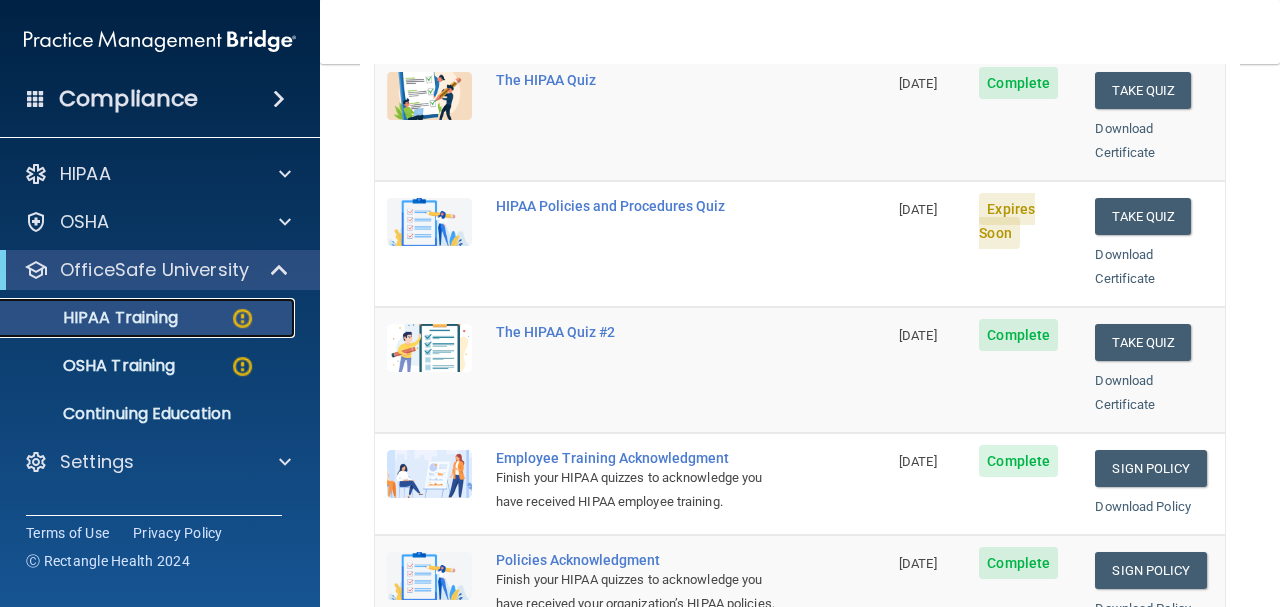 scroll, scrollTop: 300, scrollLeft: 0, axis: vertical 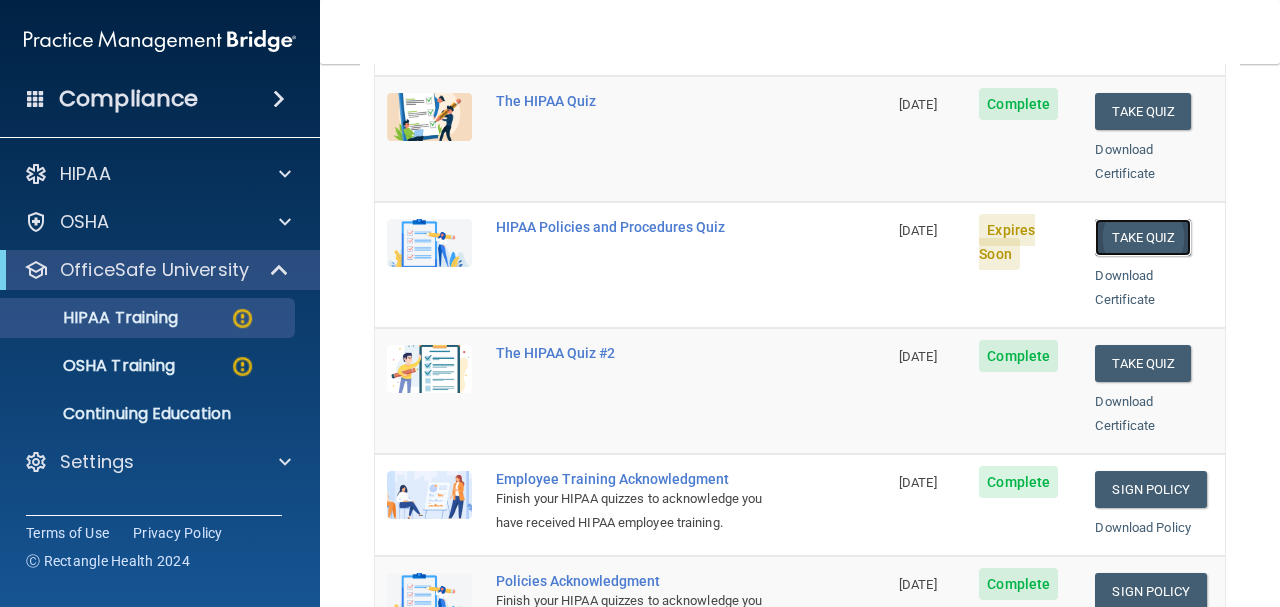click on "Take Quiz" at bounding box center (1143, 237) 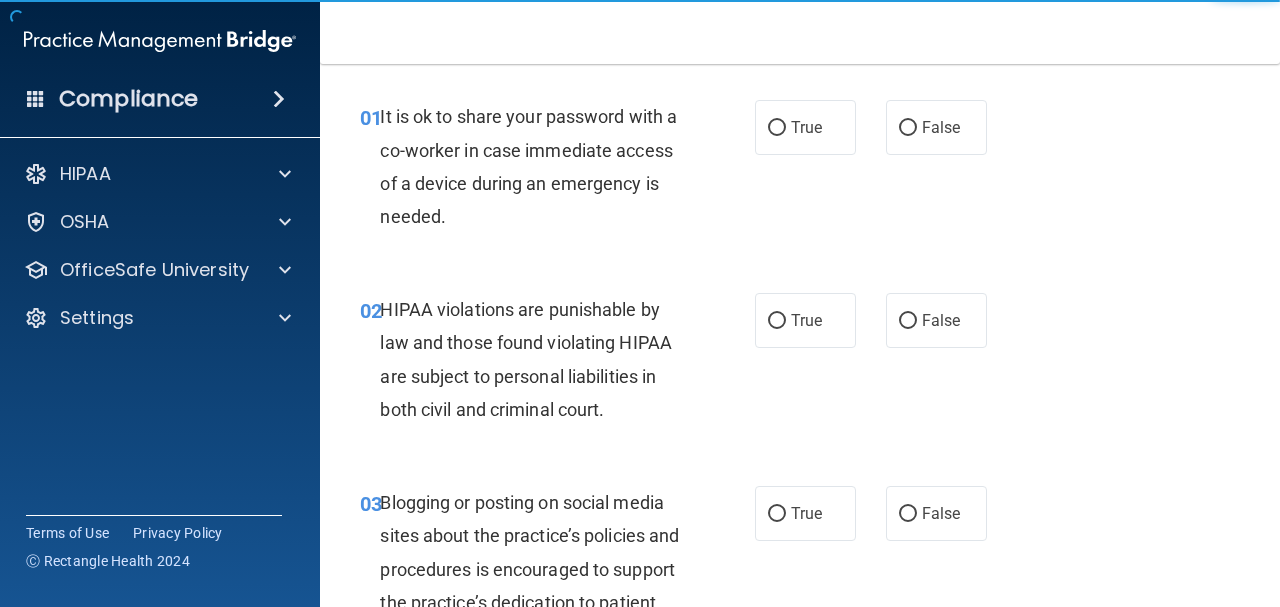scroll, scrollTop: 0, scrollLeft: 0, axis: both 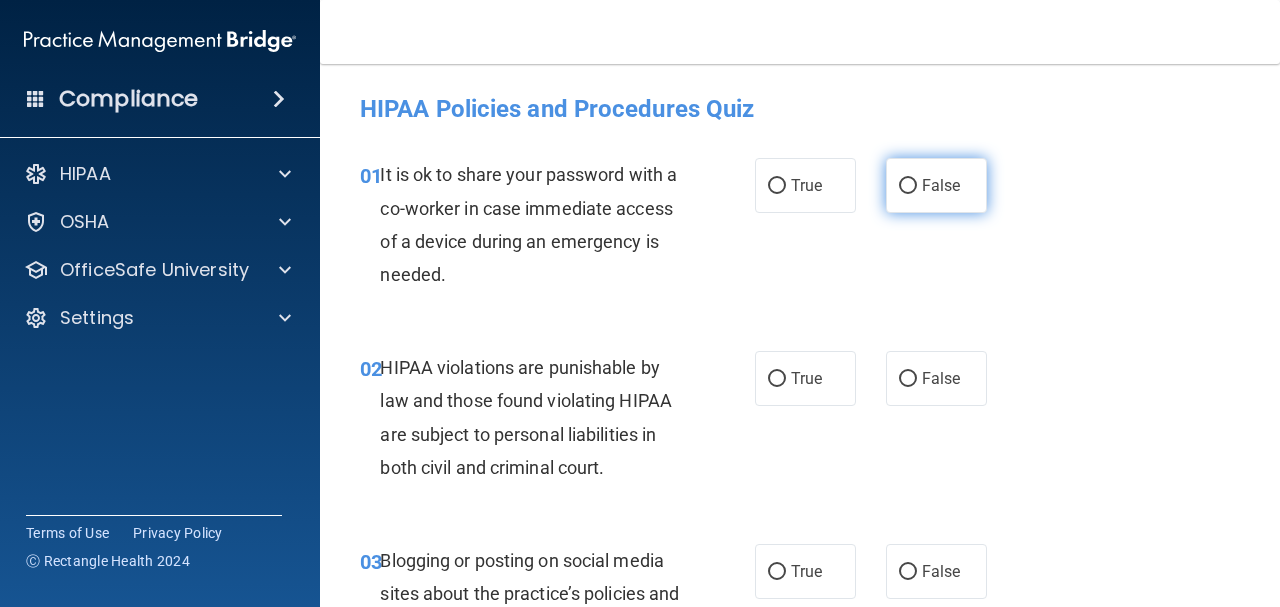 click on "False" 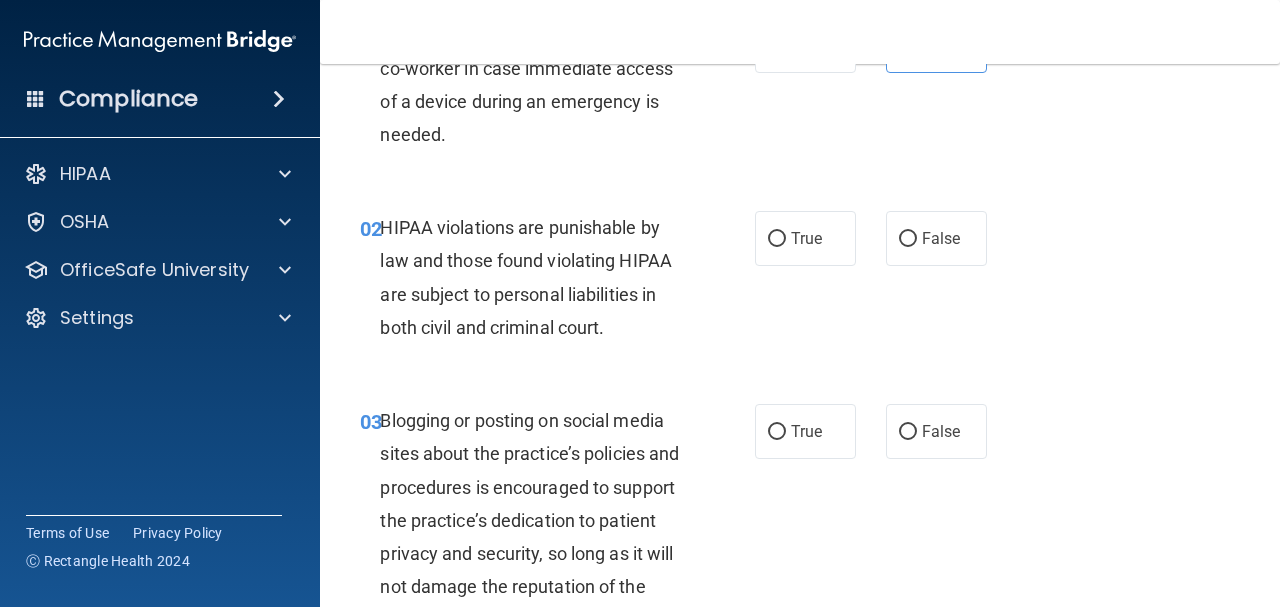 scroll, scrollTop: 200, scrollLeft: 0, axis: vertical 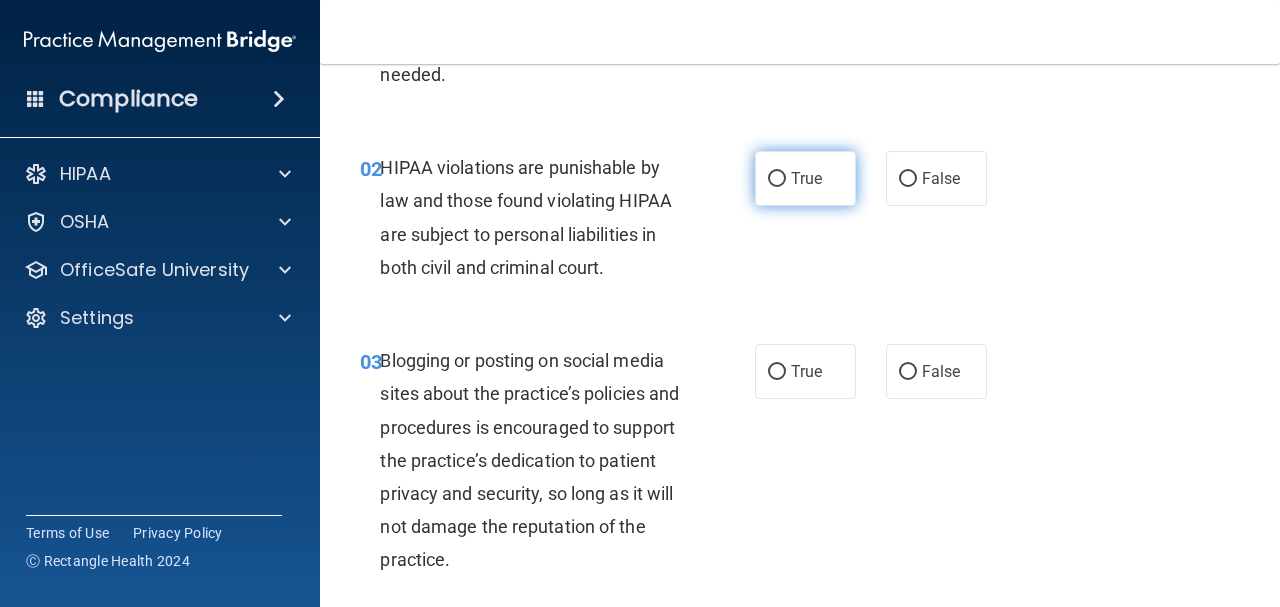 click on "True" at bounding box center (806, 178) 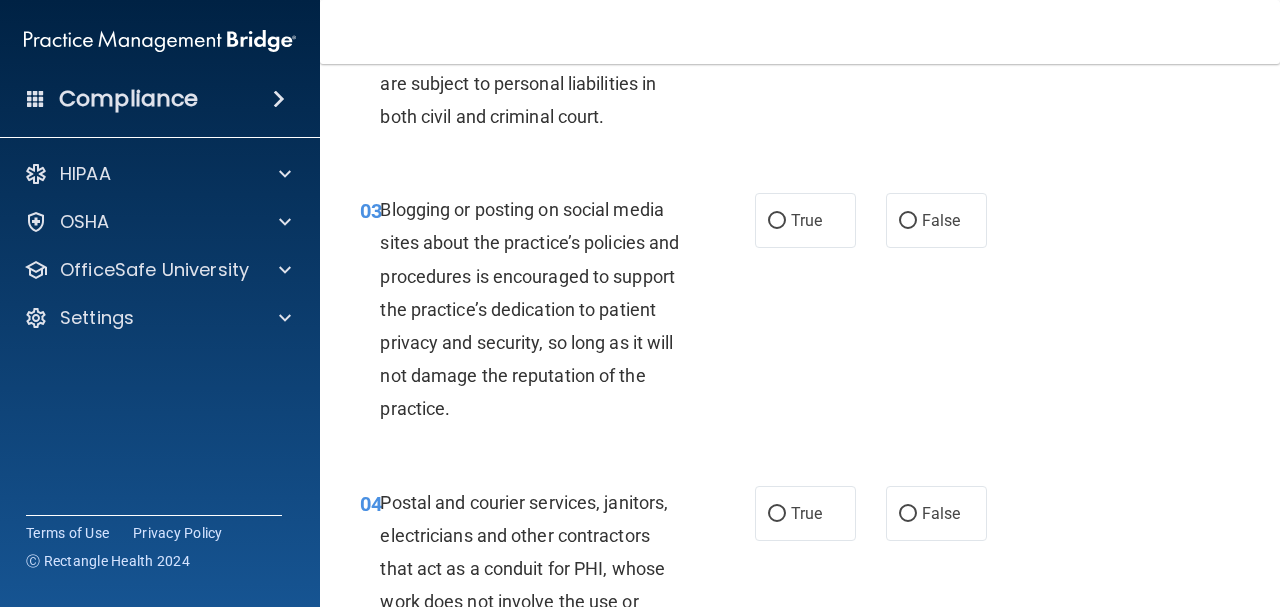scroll, scrollTop: 400, scrollLeft: 0, axis: vertical 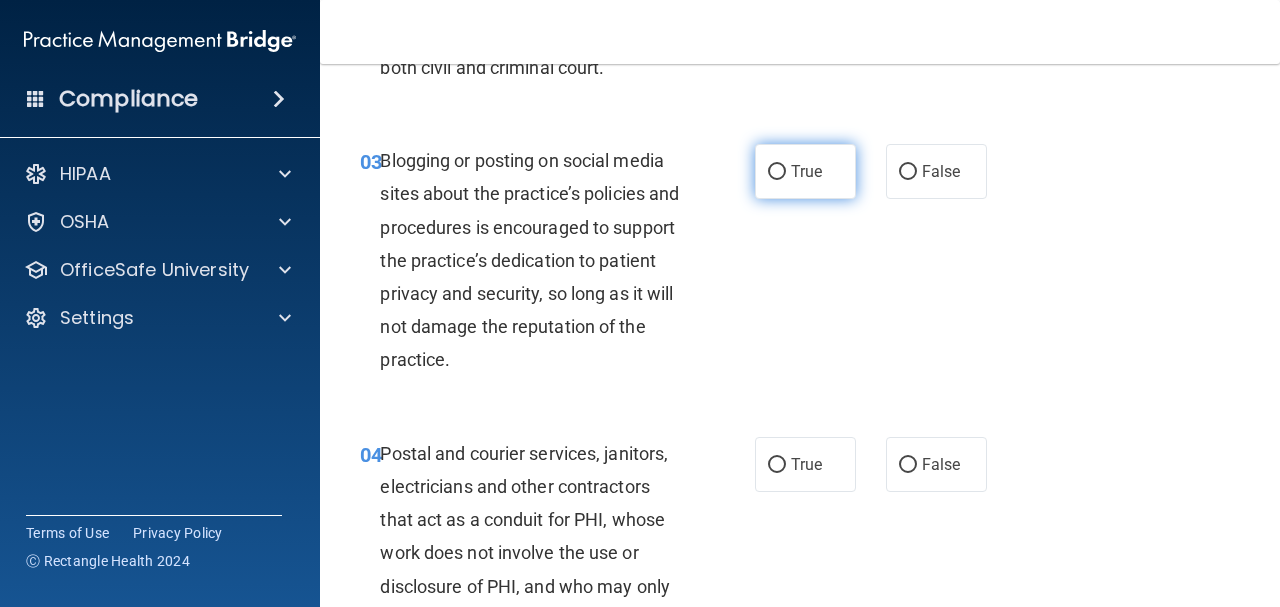 click on "True" at bounding box center (805, 171) 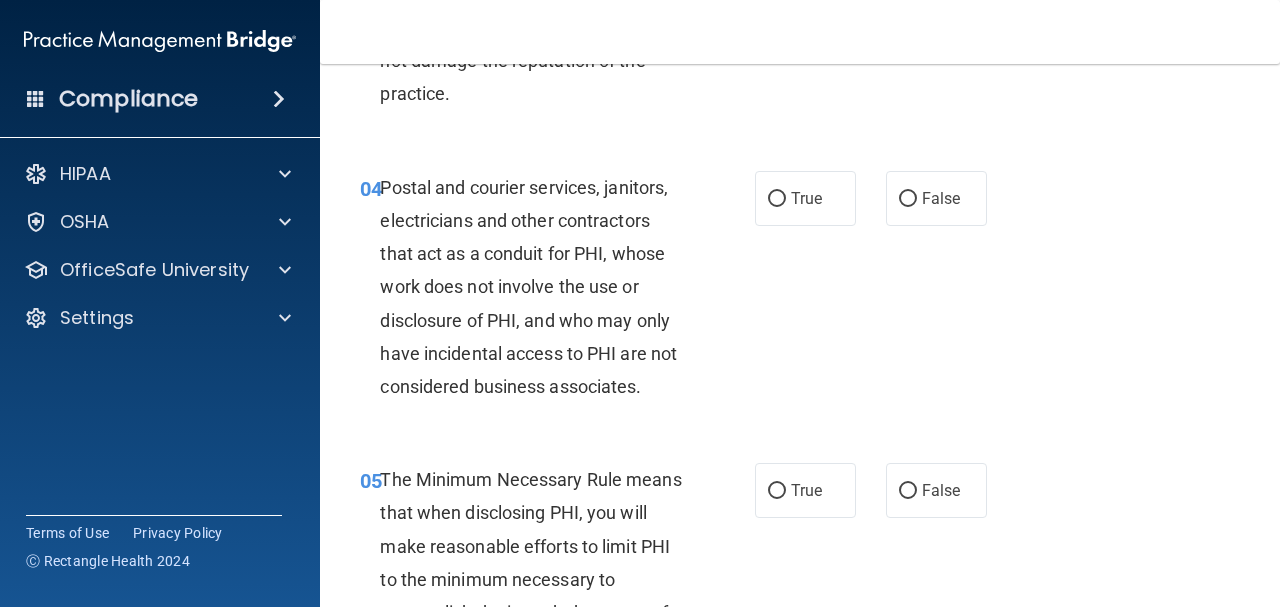 scroll, scrollTop: 700, scrollLeft: 0, axis: vertical 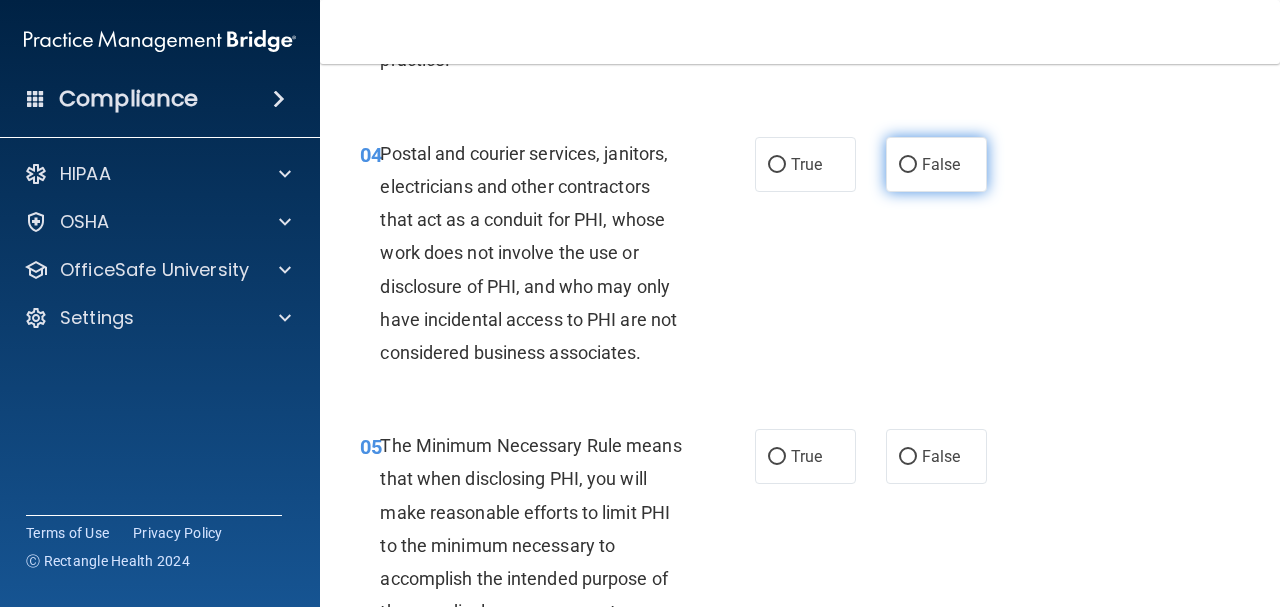 click on "False" at bounding box center (936, 164) 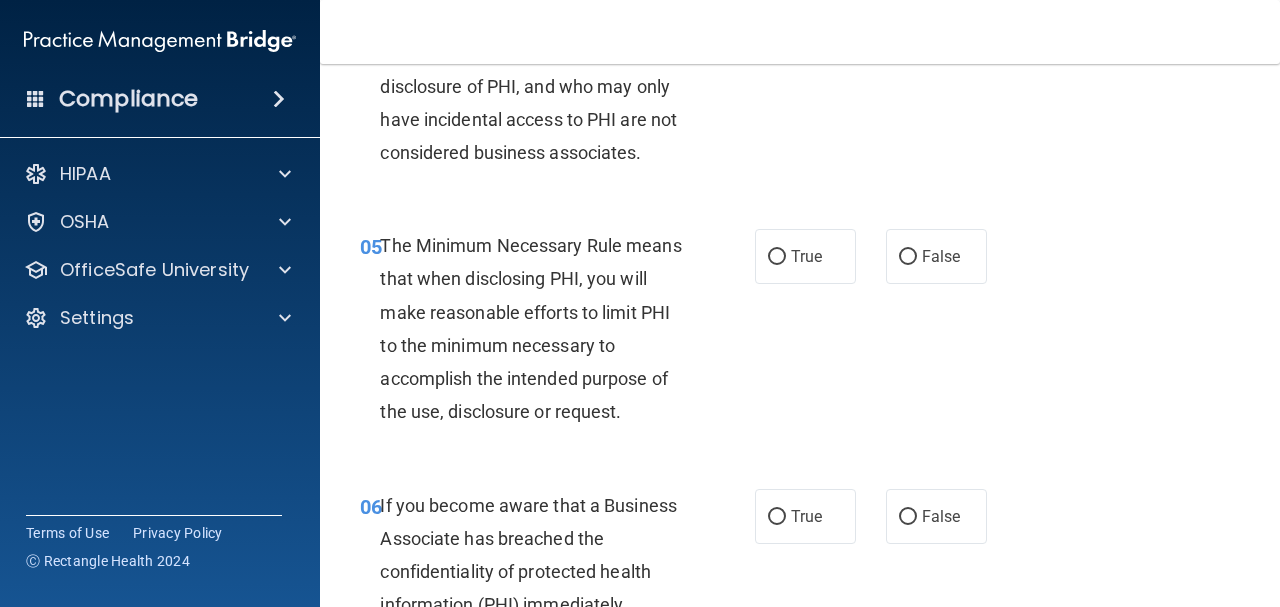 scroll, scrollTop: 1000, scrollLeft: 0, axis: vertical 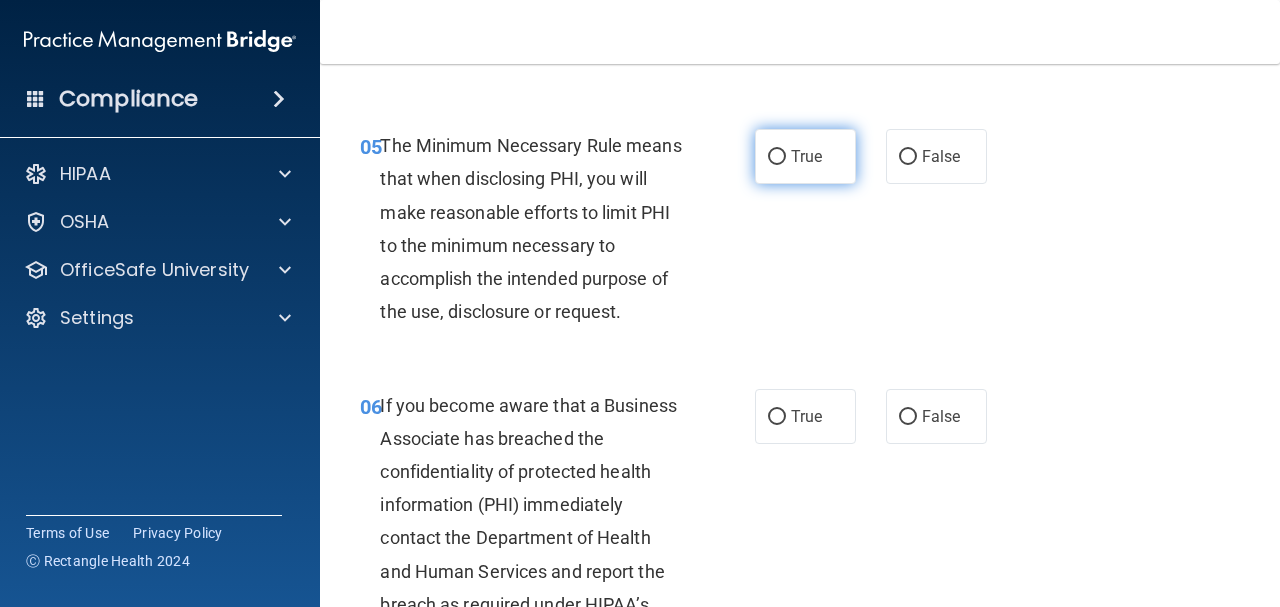 click on "True" at bounding box center [805, 156] 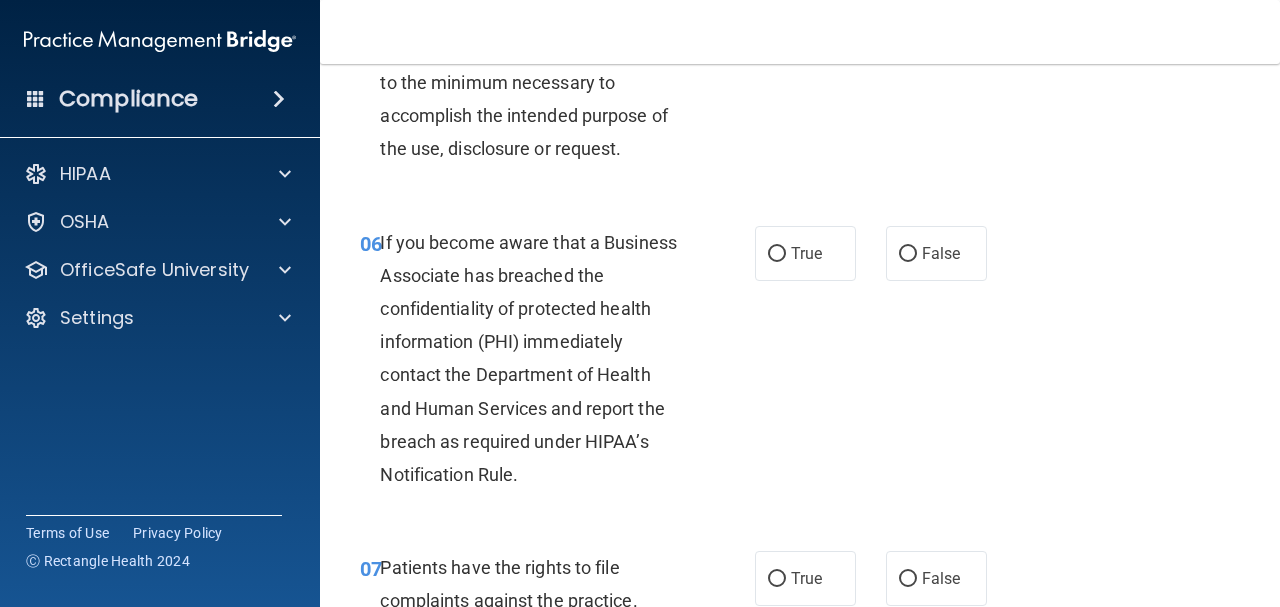 scroll, scrollTop: 1200, scrollLeft: 0, axis: vertical 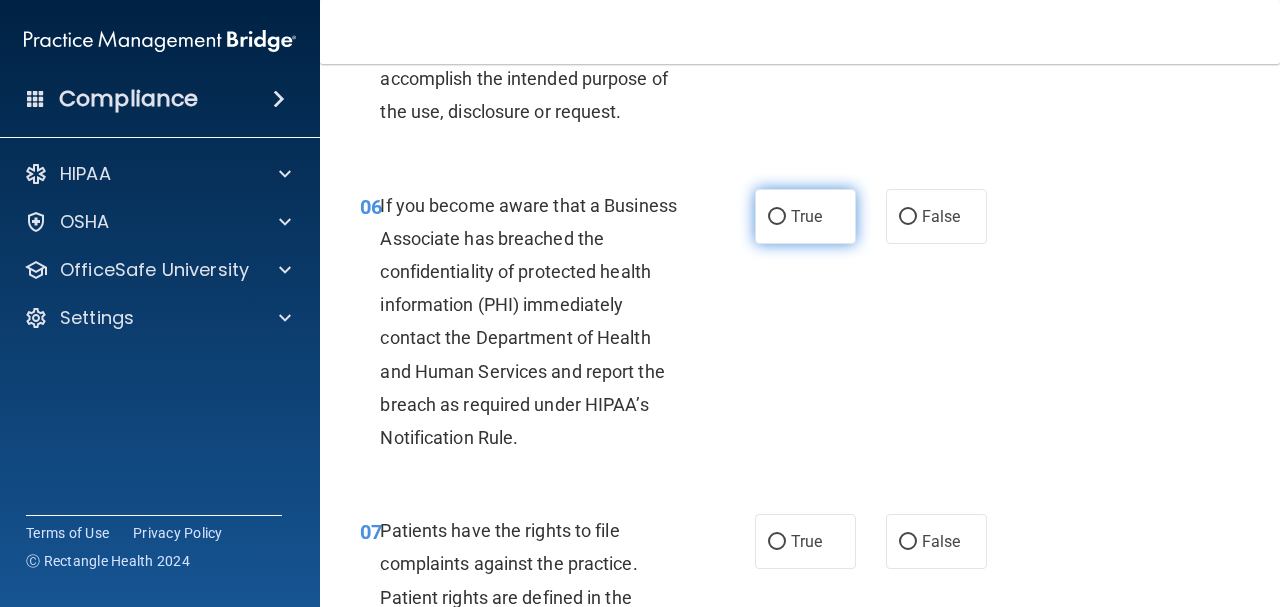 click on "True" at bounding box center [805, 216] 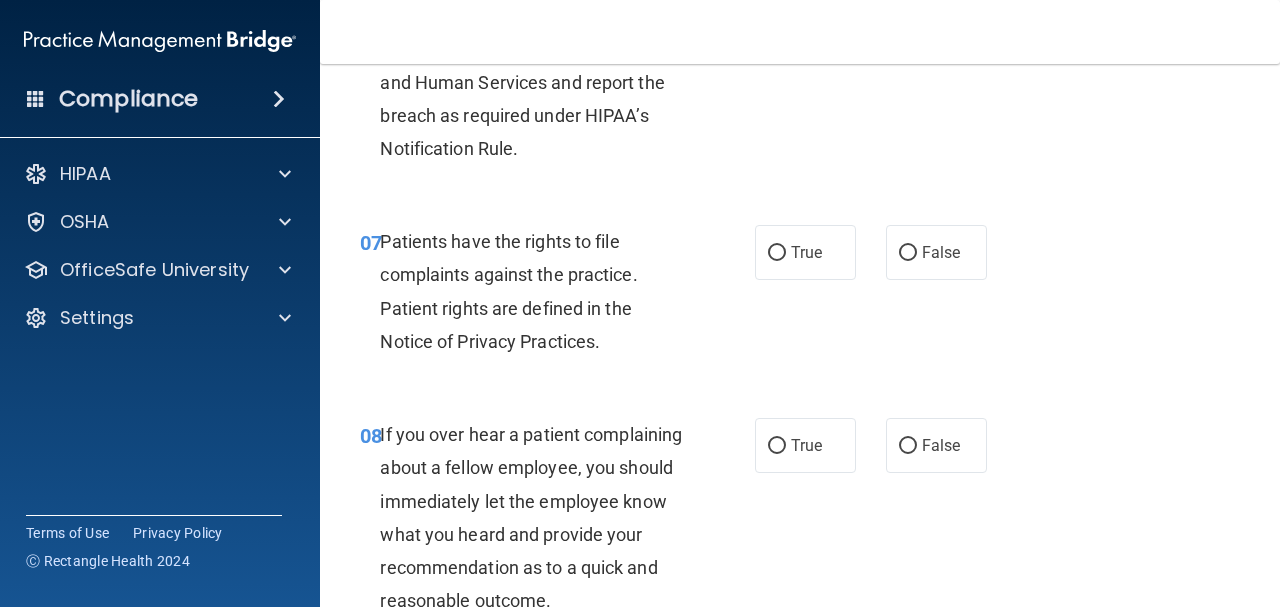 scroll, scrollTop: 1500, scrollLeft: 0, axis: vertical 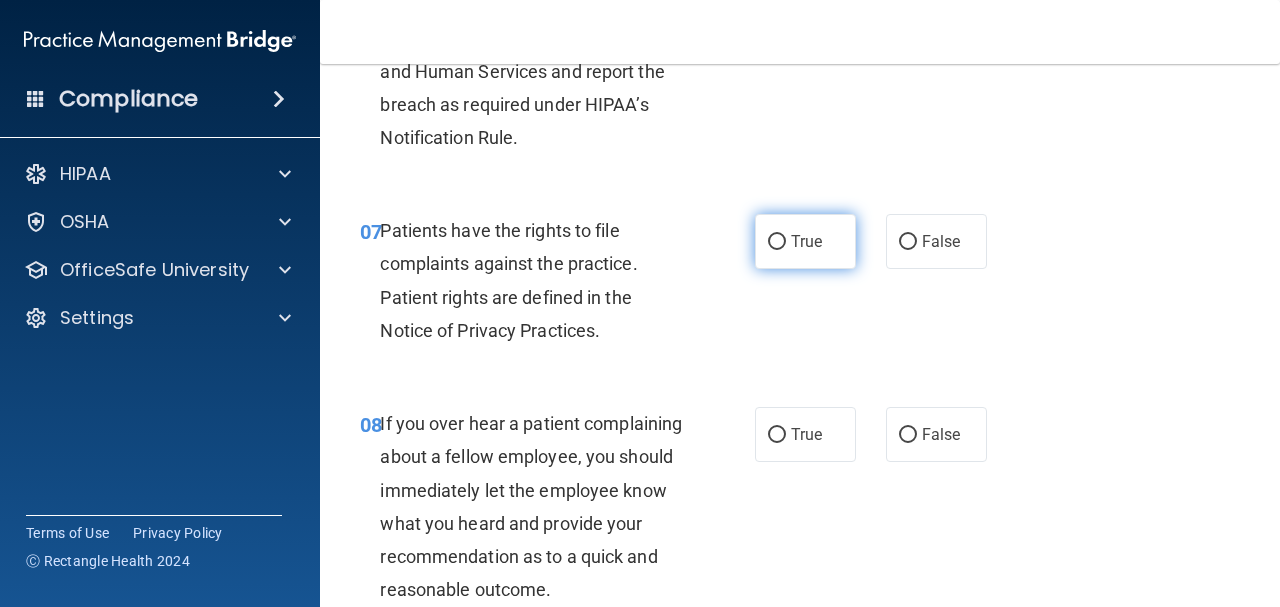 click on "True" at bounding box center (806, 241) 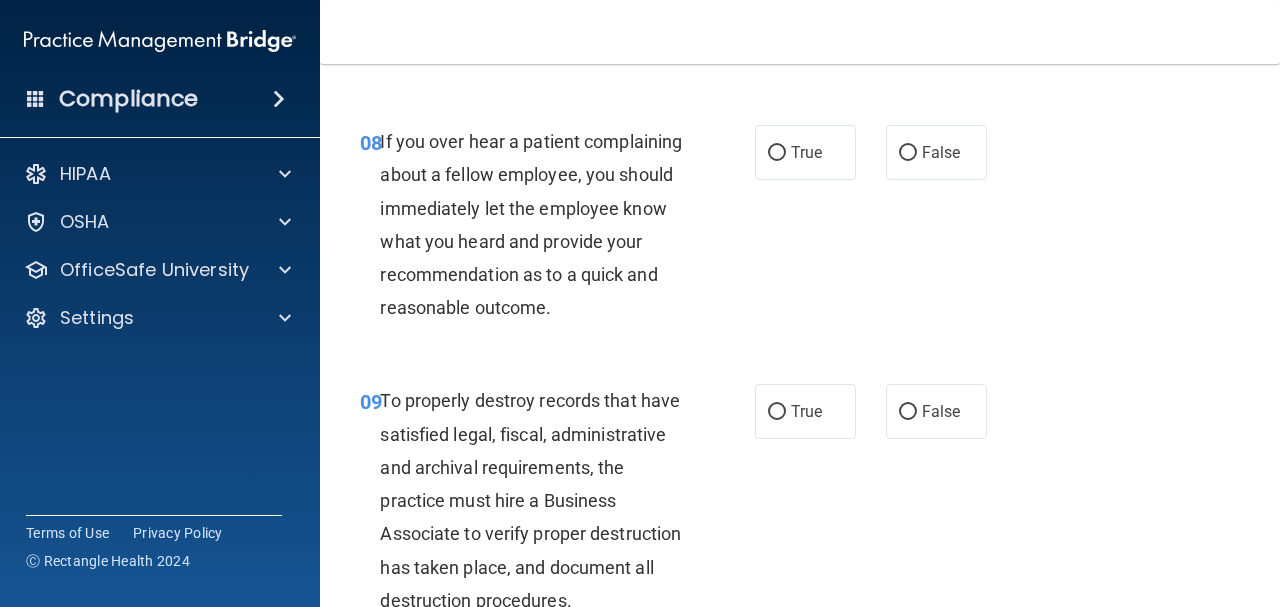 scroll, scrollTop: 1800, scrollLeft: 0, axis: vertical 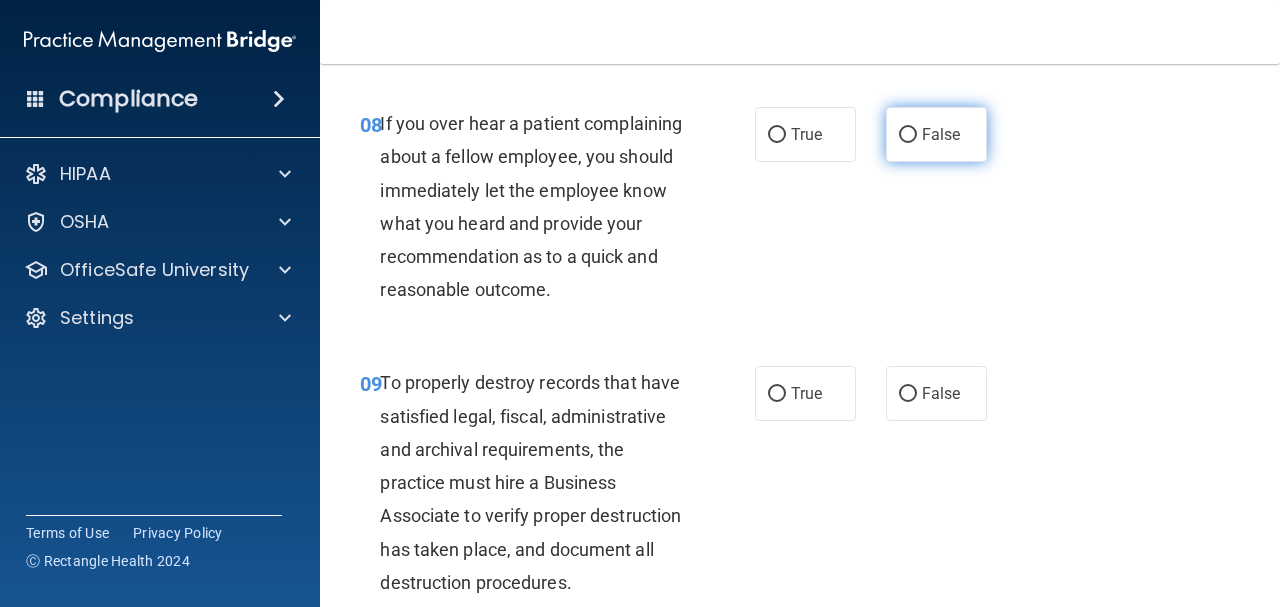 click on "False" at bounding box center (936, 134) 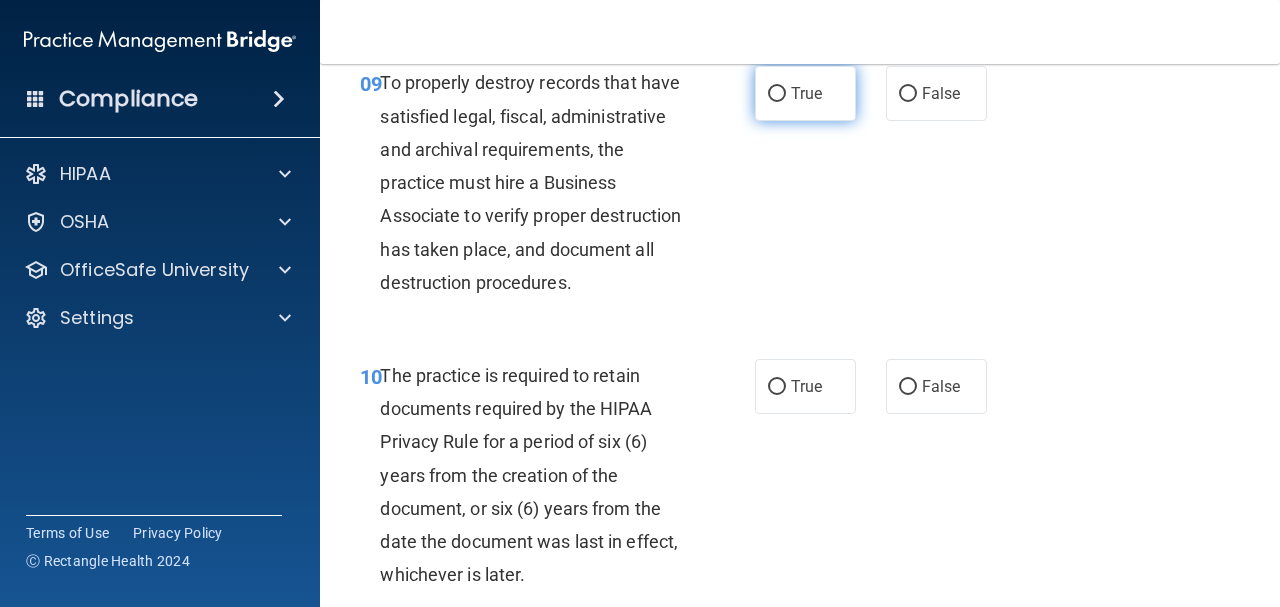 click on "True" at bounding box center [805, 93] 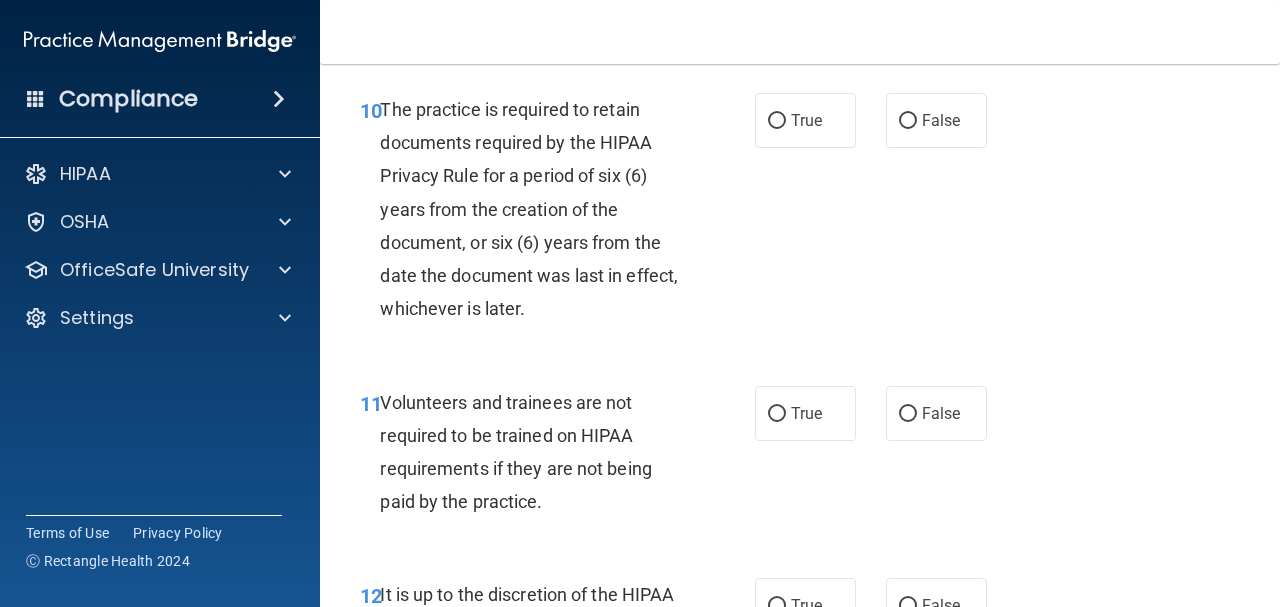 scroll, scrollTop: 2400, scrollLeft: 0, axis: vertical 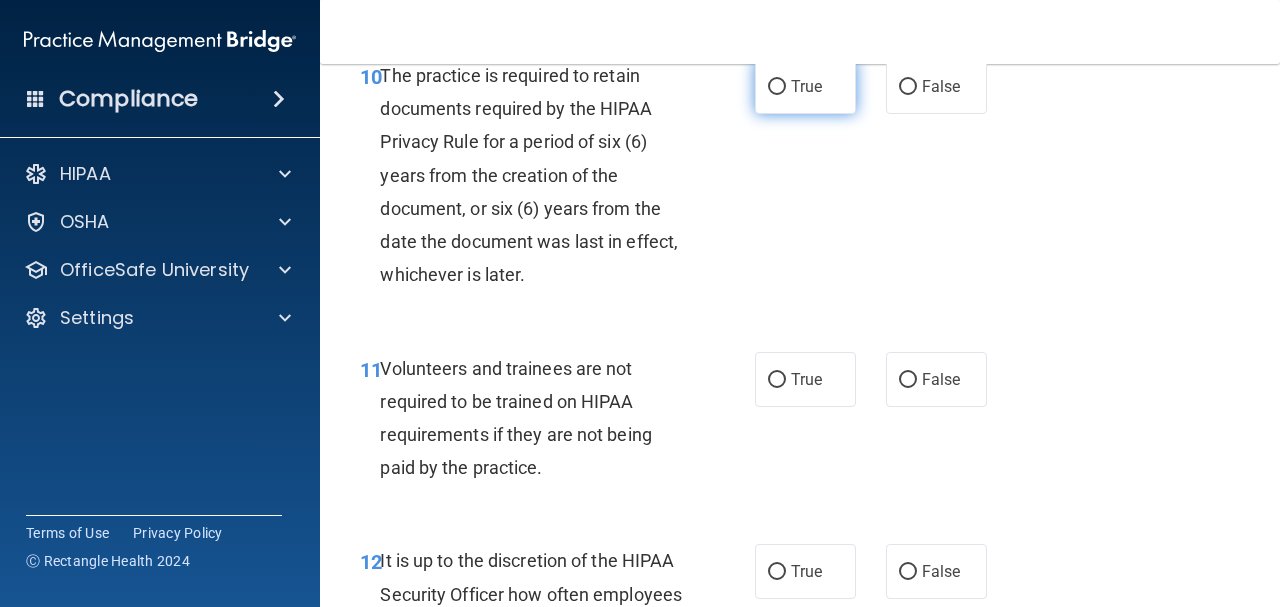 click on "True" at bounding box center (806, 86) 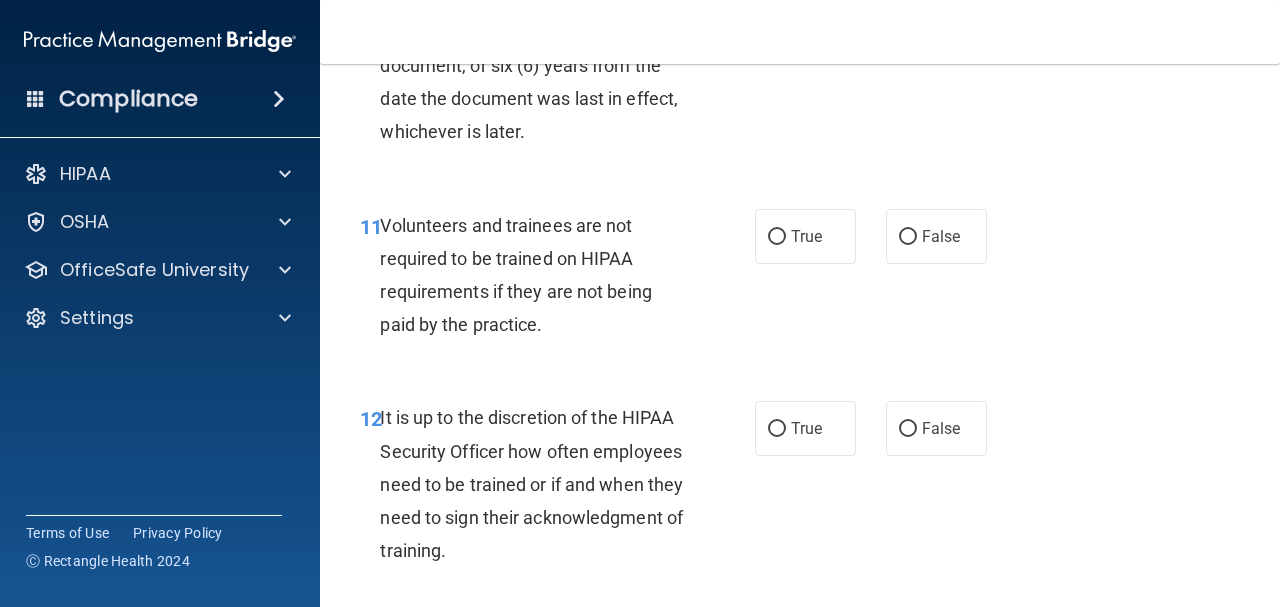 scroll, scrollTop: 2600, scrollLeft: 0, axis: vertical 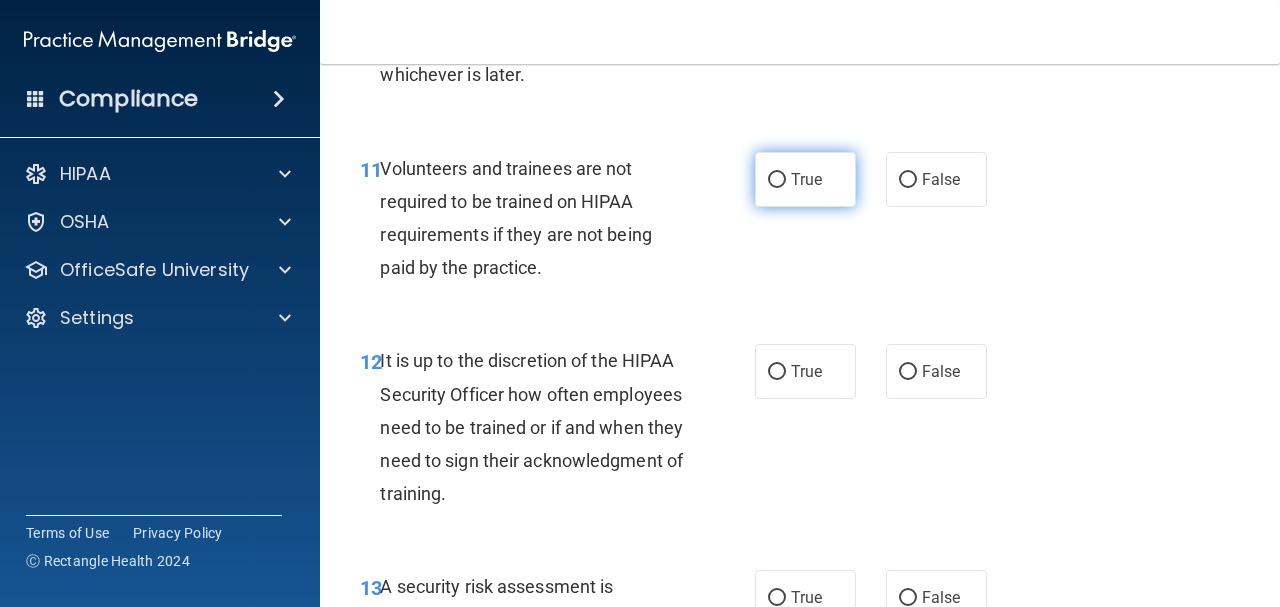 click on "True" at bounding box center (805, 179) 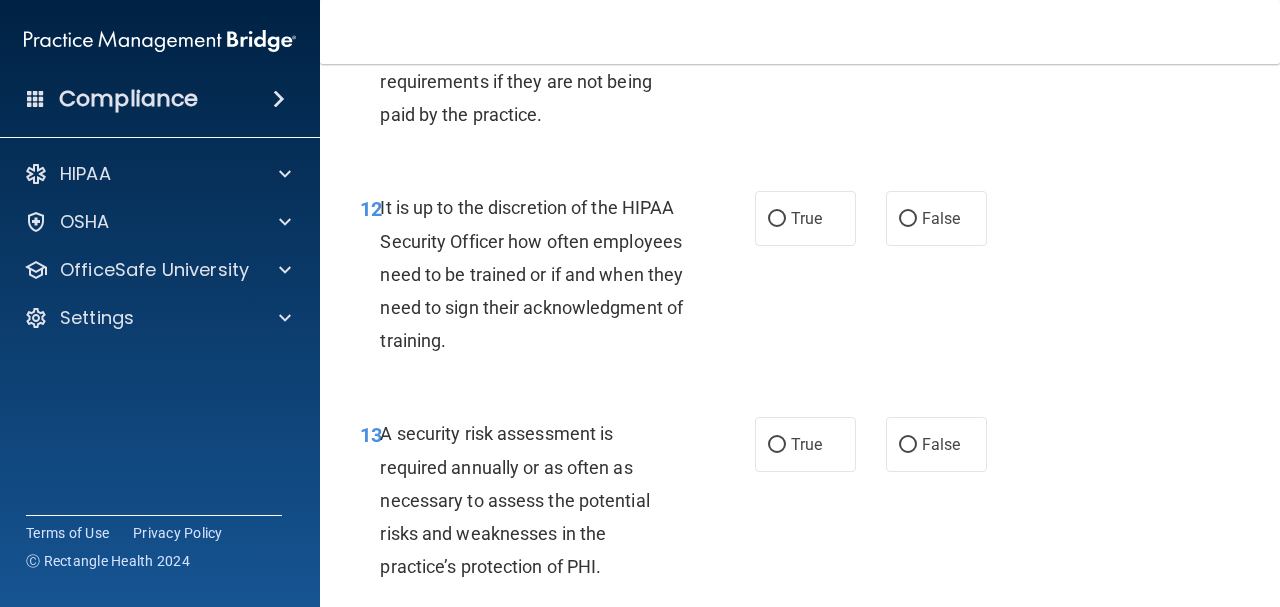 scroll, scrollTop: 2800, scrollLeft: 0, axis: vertical 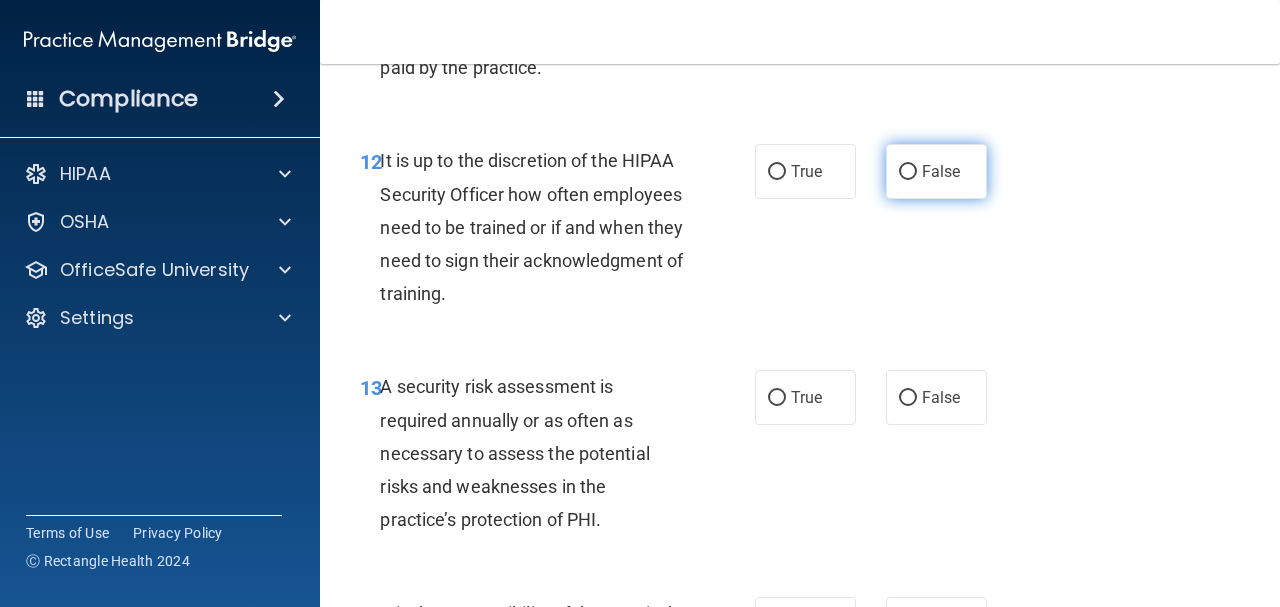 click on "False" at bounding box center (941, 171) 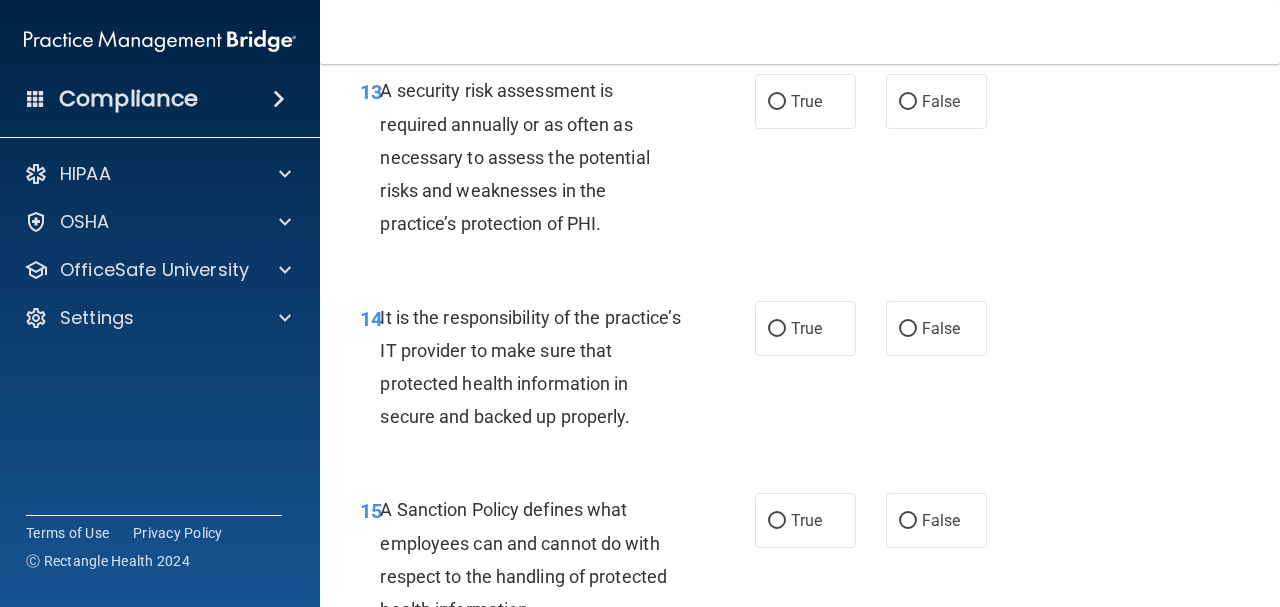 scroll, scrollTop: 3100, scrollLeft: 0, axis: vertical 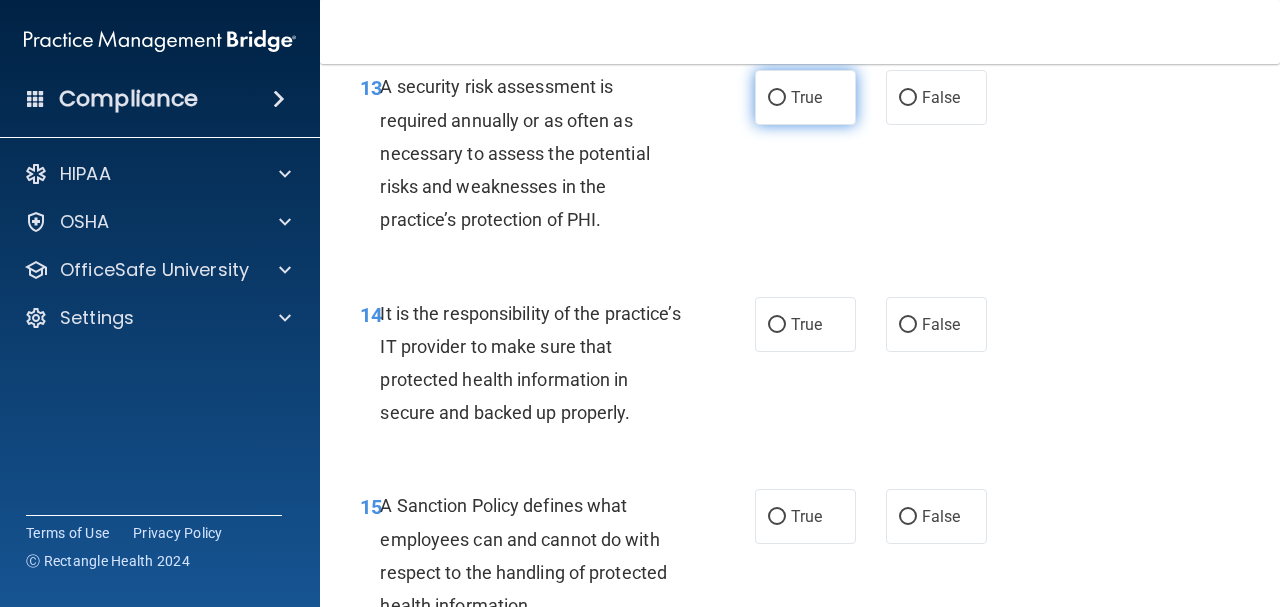 click on "True" at bounding box center (805, 97) 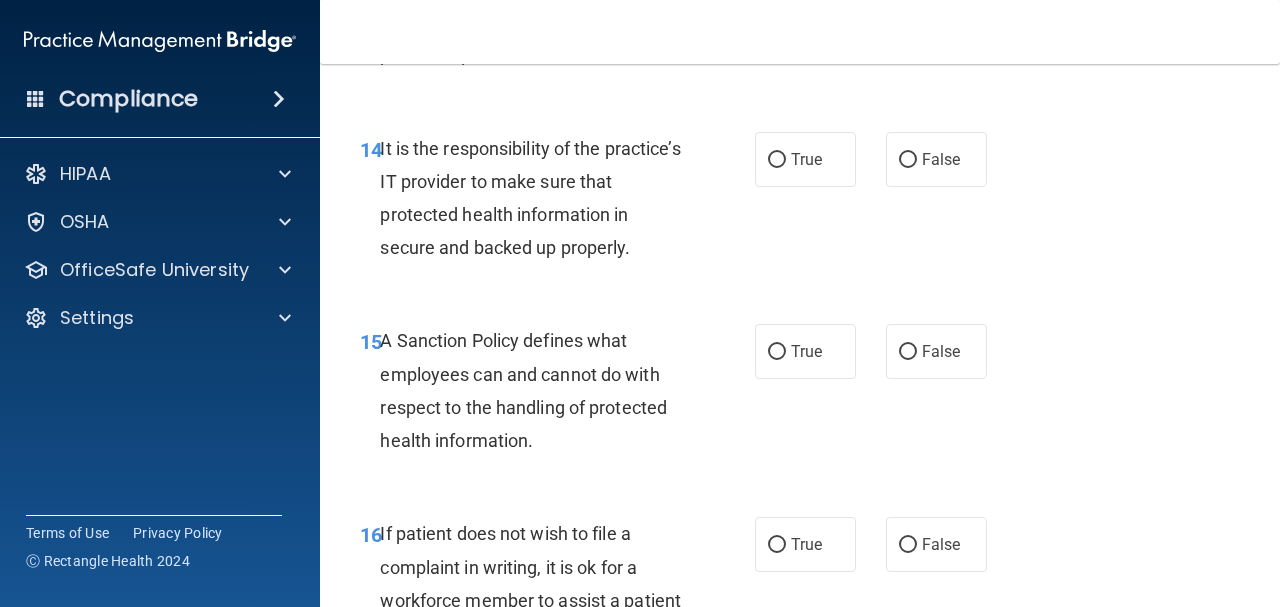 scroll, scrollTop: 3300, scrollLeft: 0, axis: vertical 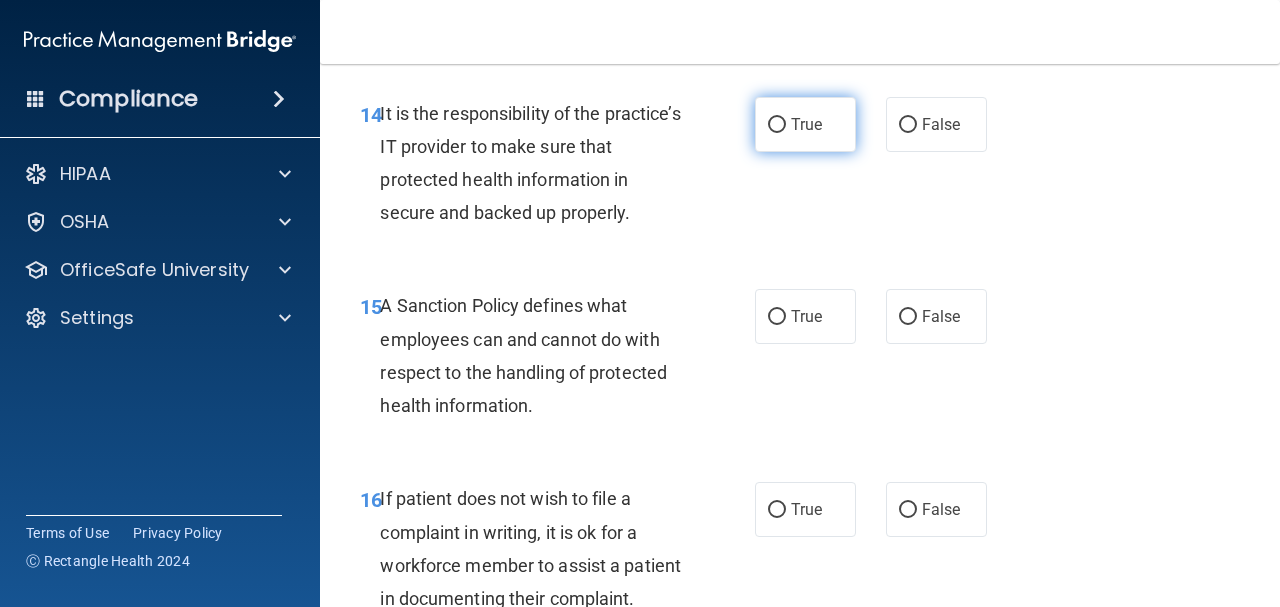 click on "True" at bounding box center [805, 124] 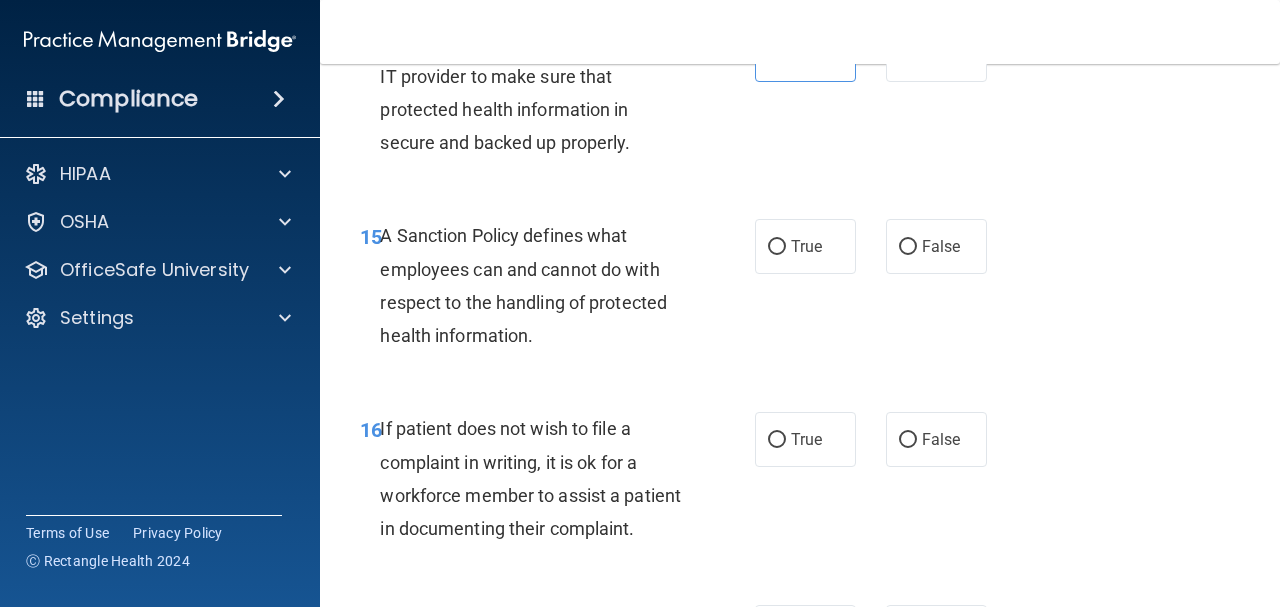 scroll, scrollTop: 3400, scrollLeft: 0, axis: vertical 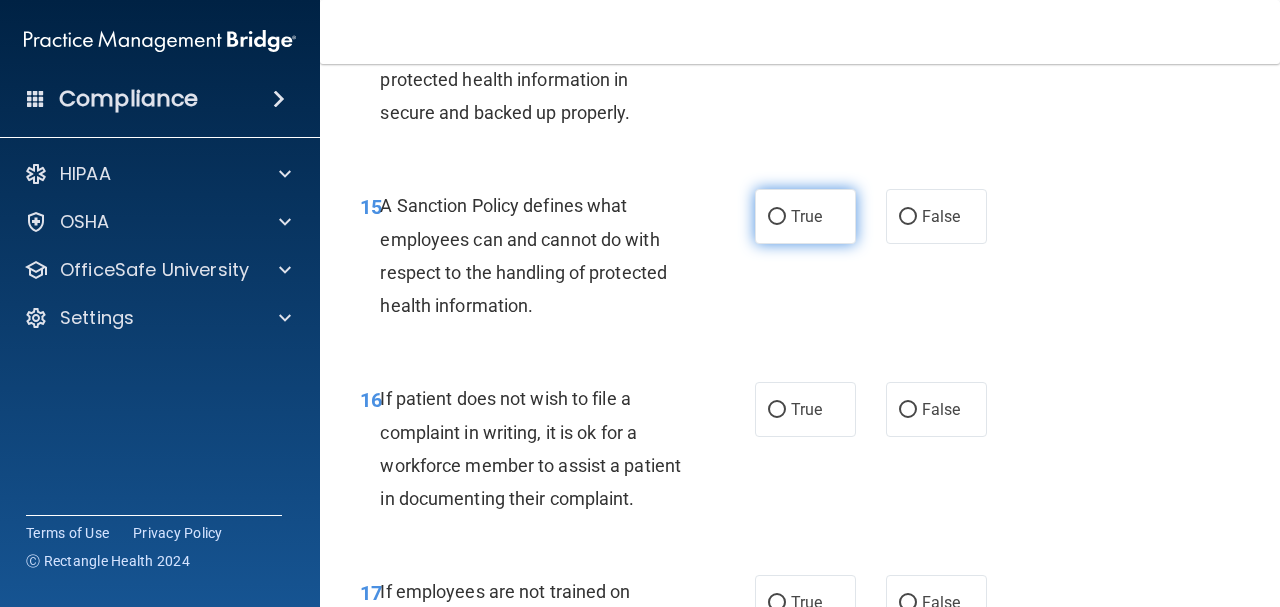 click on "True" at bounding box center [805, 216] 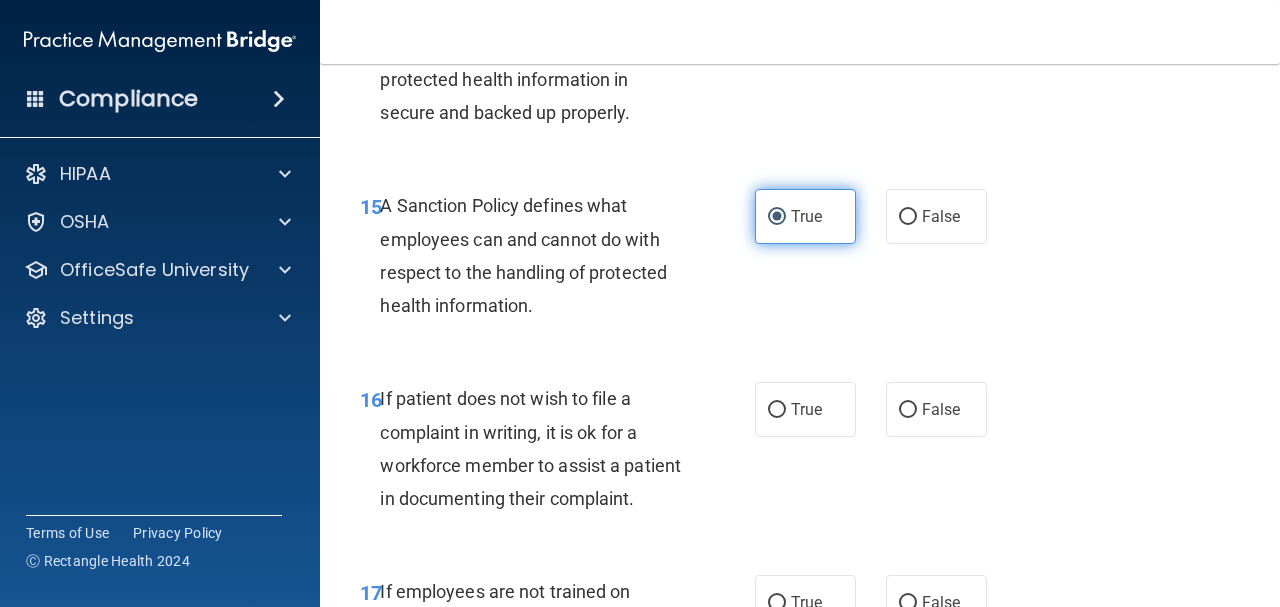 click on "True" at bounding box center [805, 216] 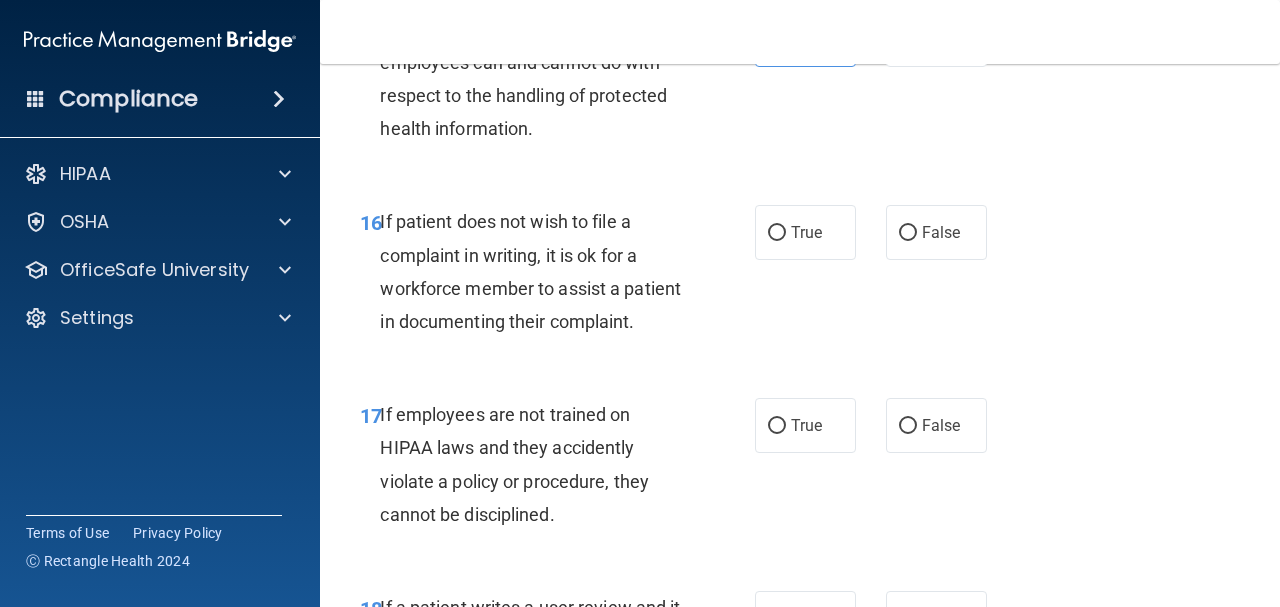 scroll, scrollTop: 3600, scrollLeft: 0, axis: vertical 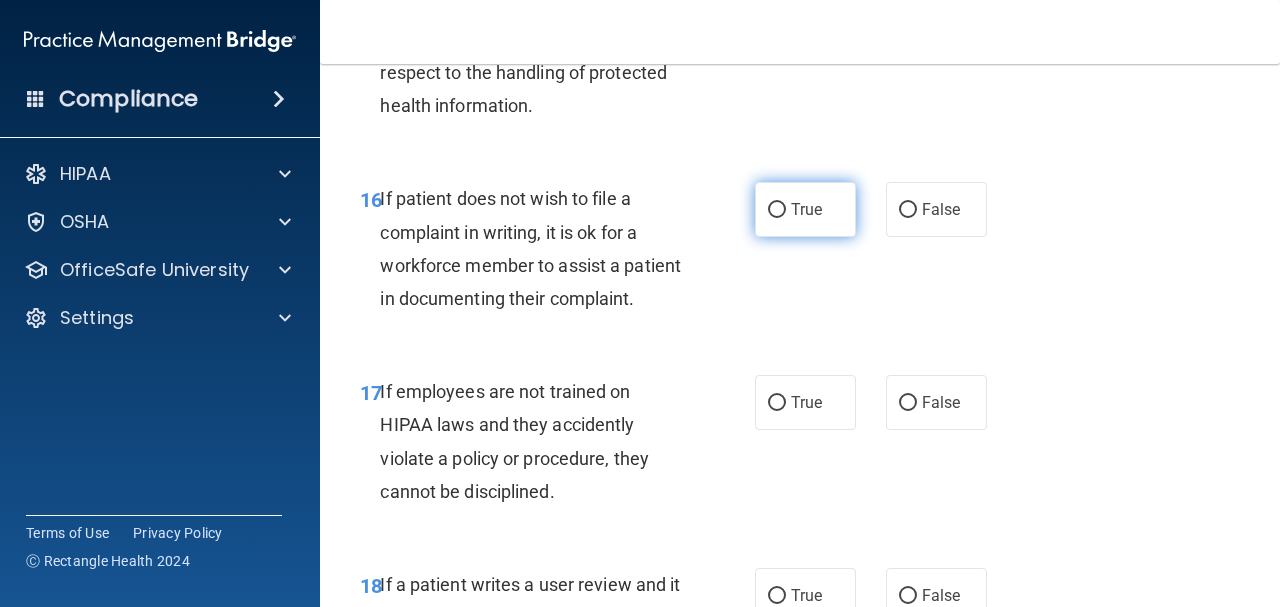 click on "True" at bounding box center (806, 209) 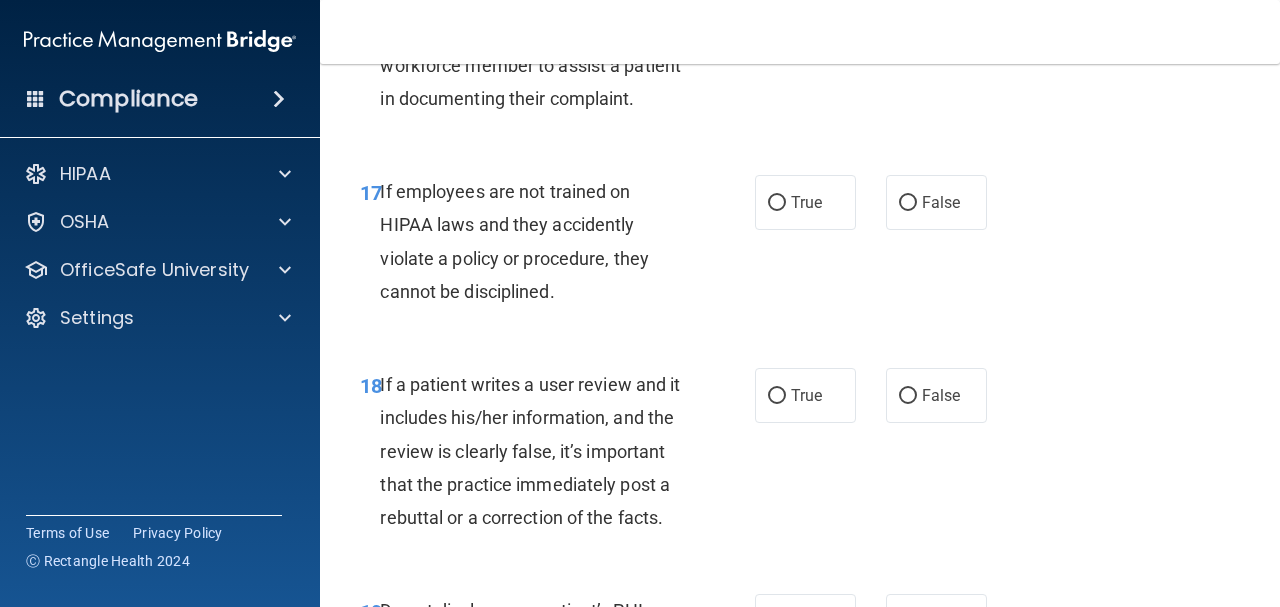 scroll, scrollTop: 3900, scrollLeft: 0, axis: vertical 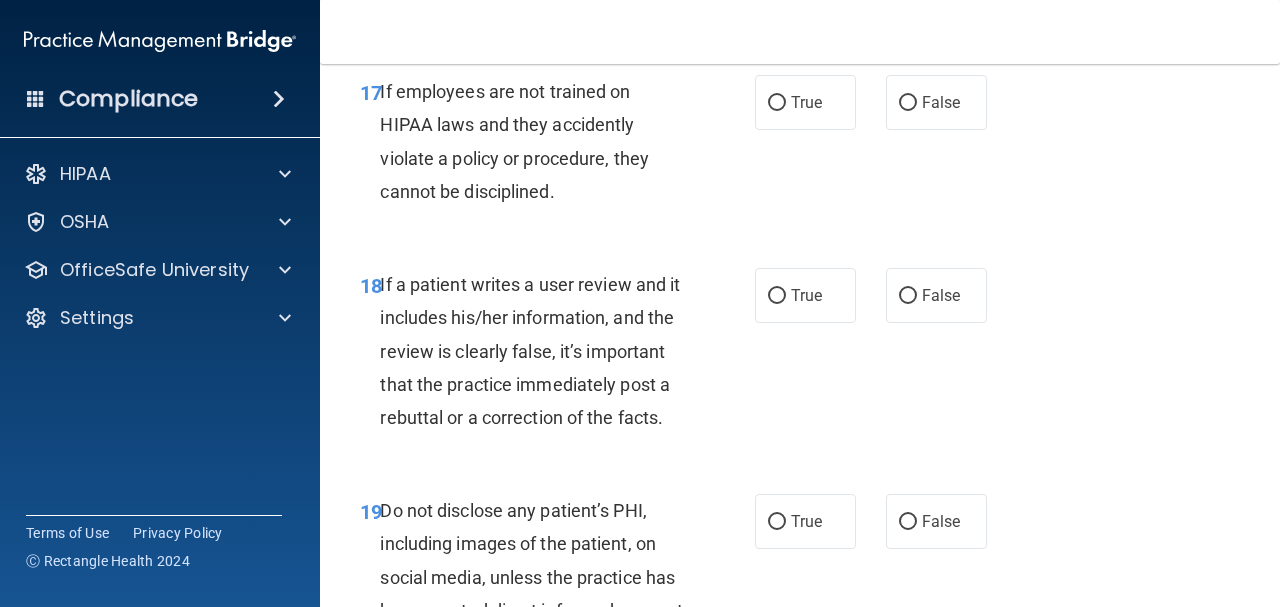 click on "17       If employees are not trained on HIPAA laws and they accidently violate a policy or procedure, they cannot be disciplined.                 True           False" at bounding box center [800, 146] 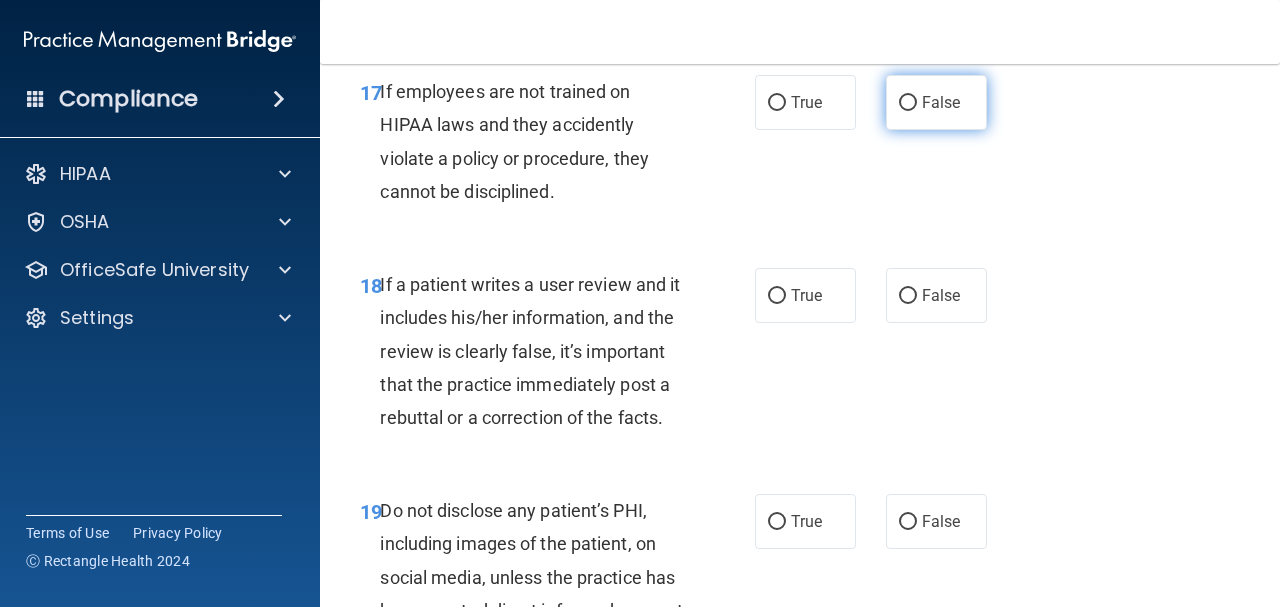 click on "False" at bounding box center [936, 102] 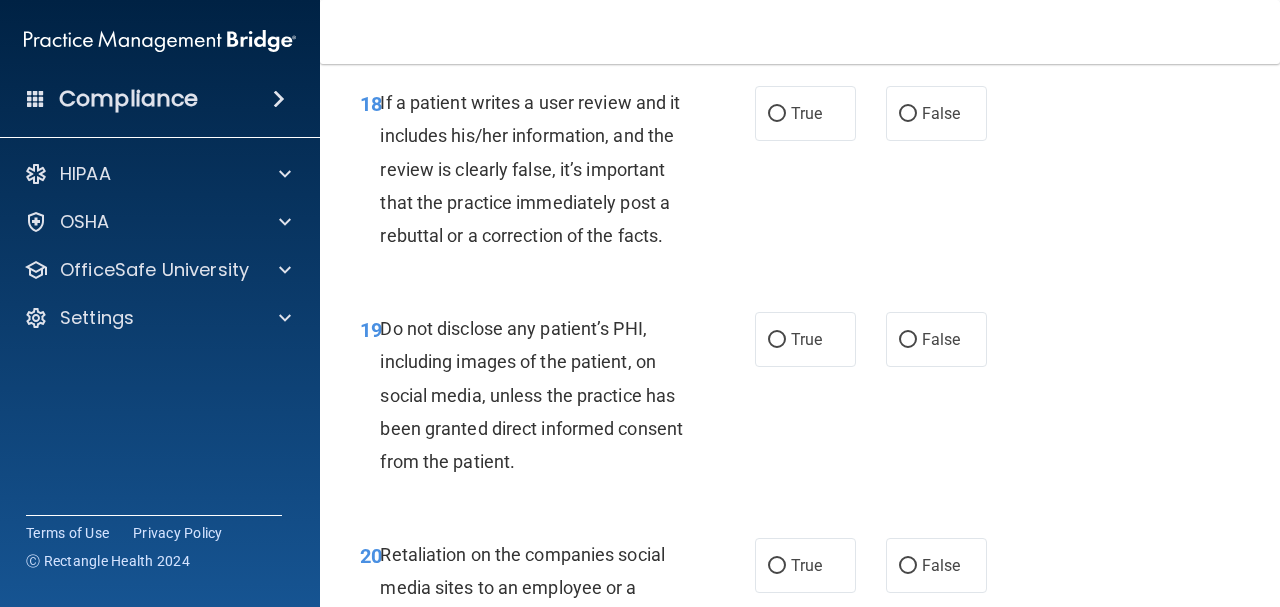 scroll, scrollTop: 4100, scrollLeft: 0, axis: vertical 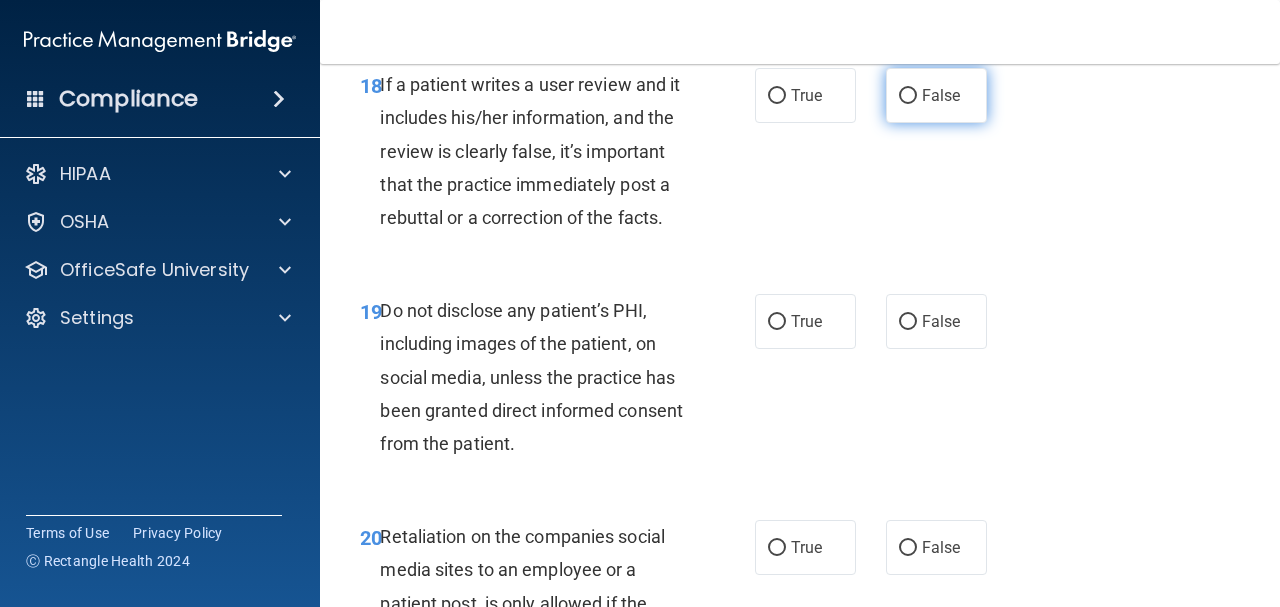 click on "False" at bounding box center (936, 95) 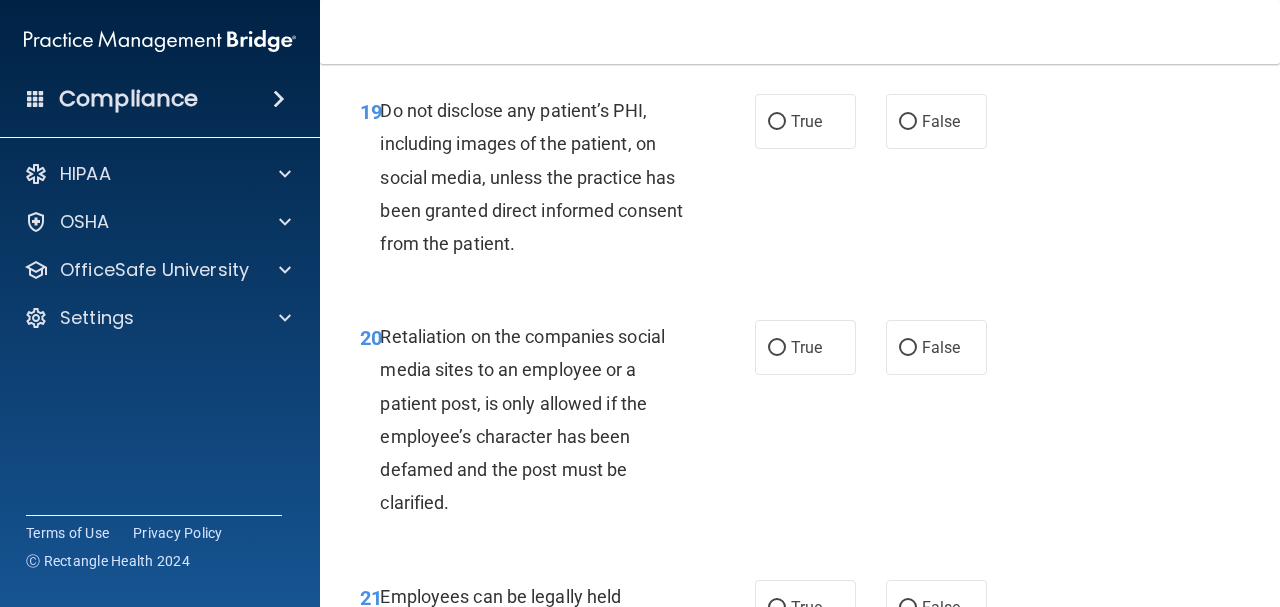 scroll, scrollTop: 4400, scrollLeft: 0, axis: vertical 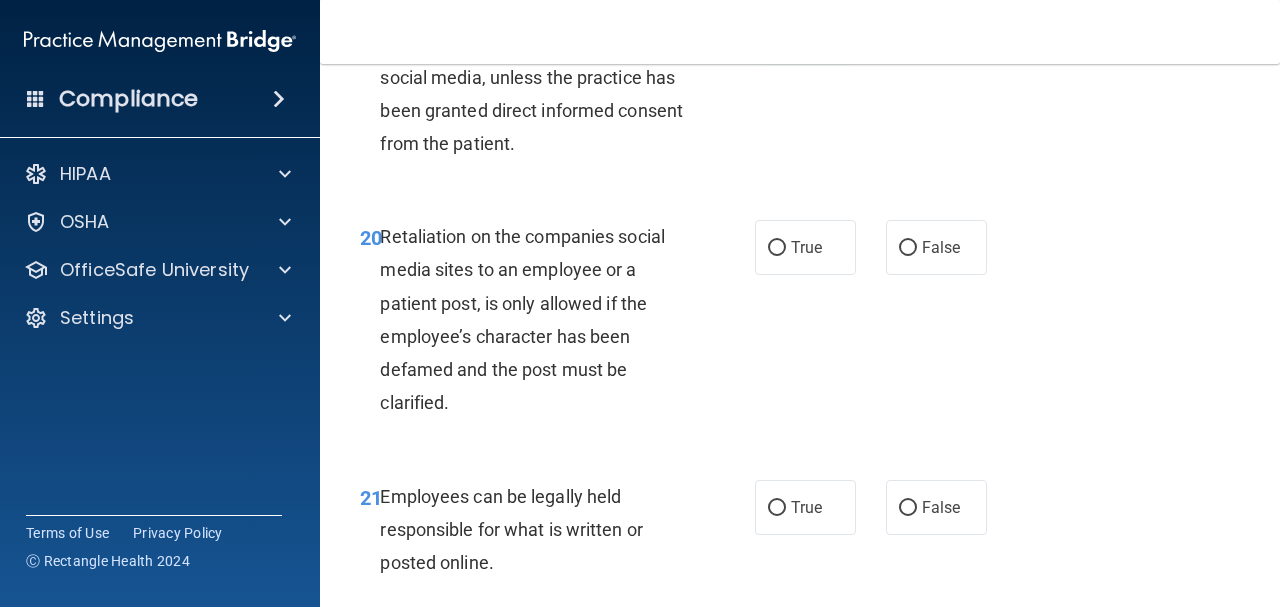 click on "True" at bounding box center [806, 21] 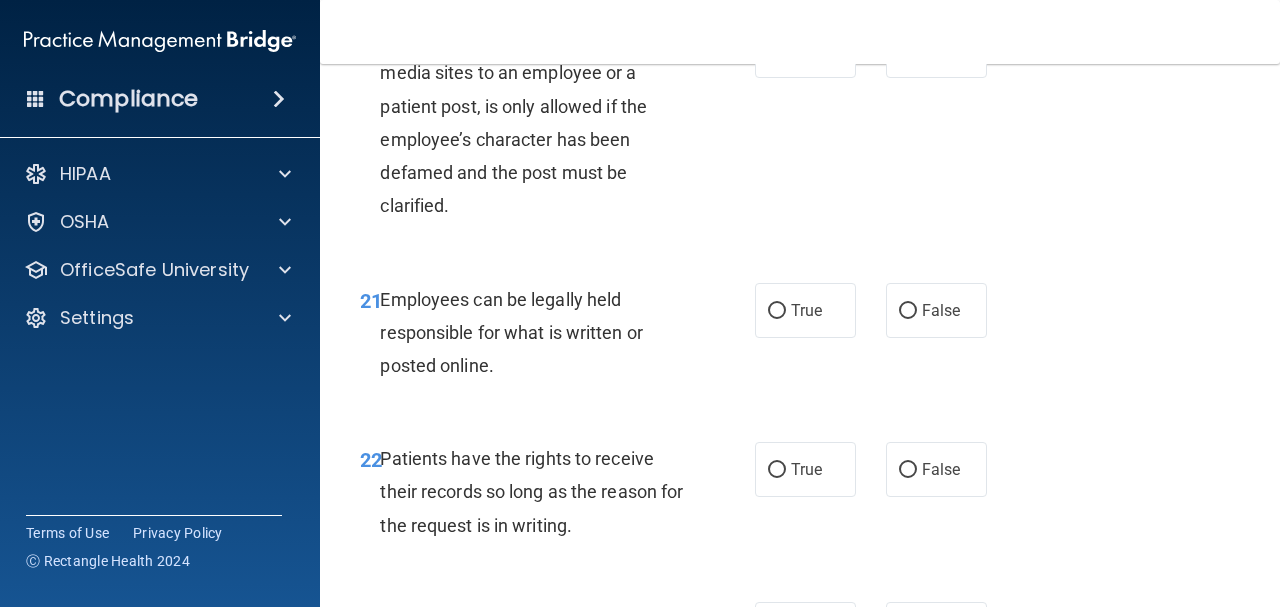 scroll, scrollTop: 4600, scrollLeft: 0, axis: vertical 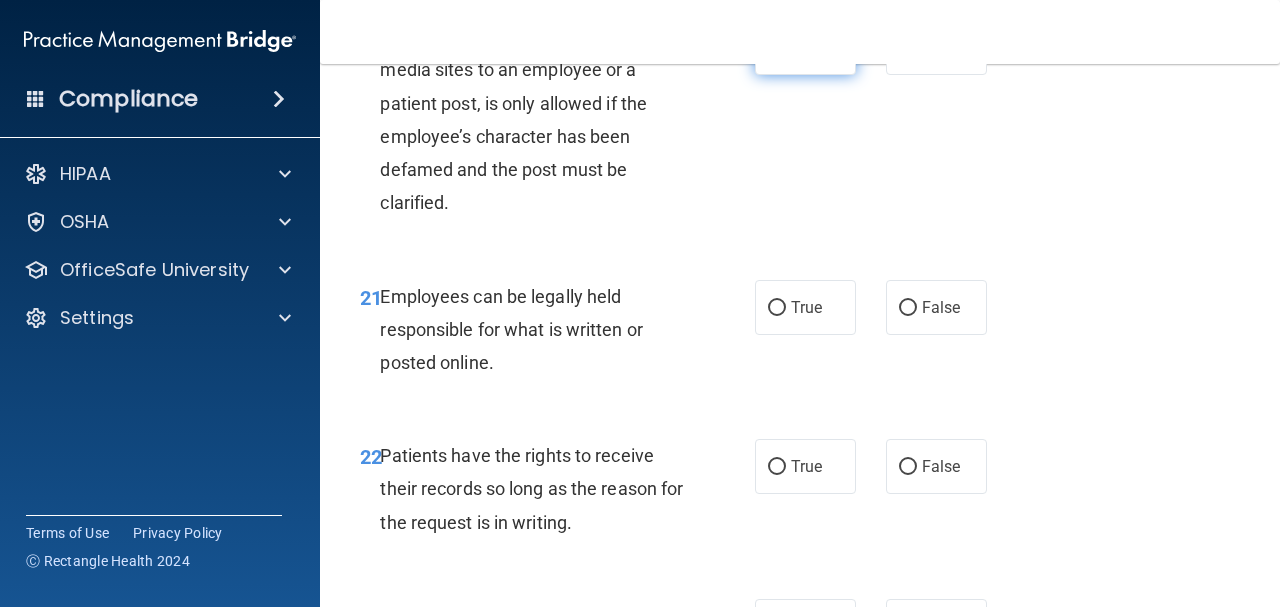 click on "True" at bounding box center [806, 47] 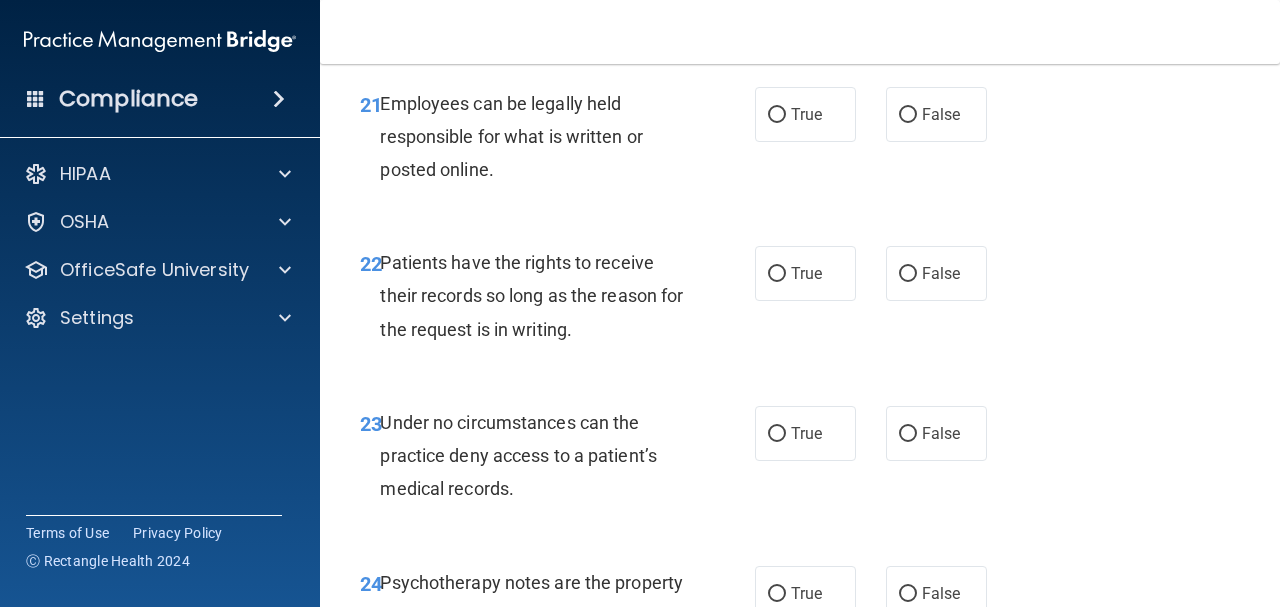 scroll, scrollTop: 4800, scrollLeft: 0, axis: vertical 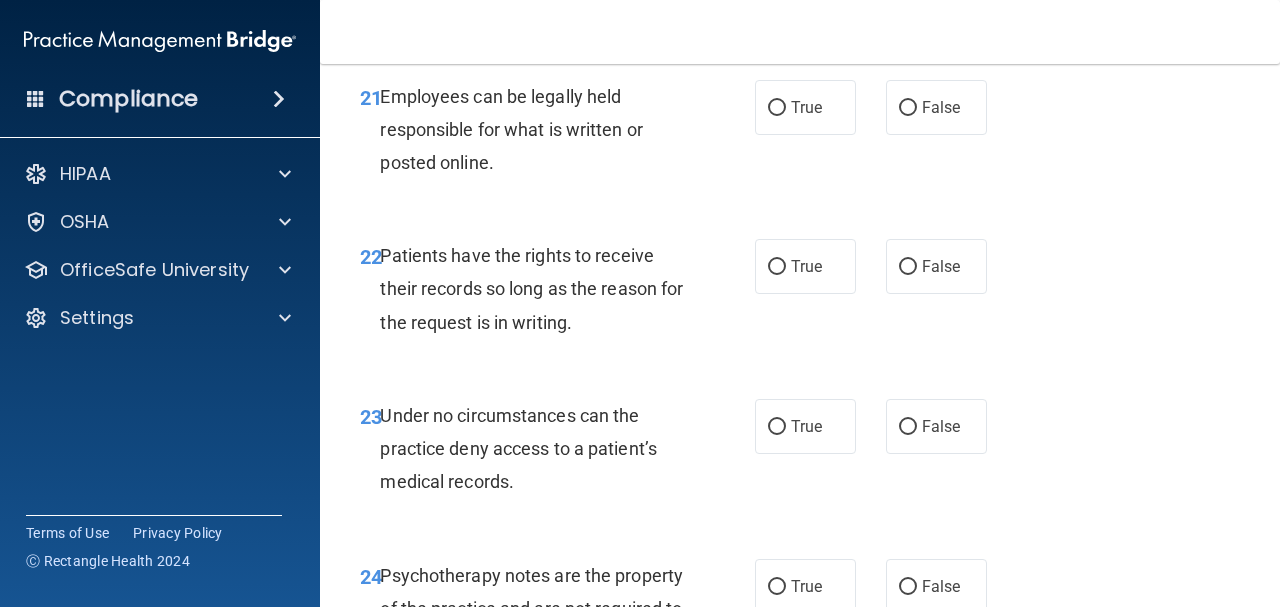 click on "21       Employees can be legally held responsible for what is written or posted online.                 True           False" at bounding box center [800, 135] 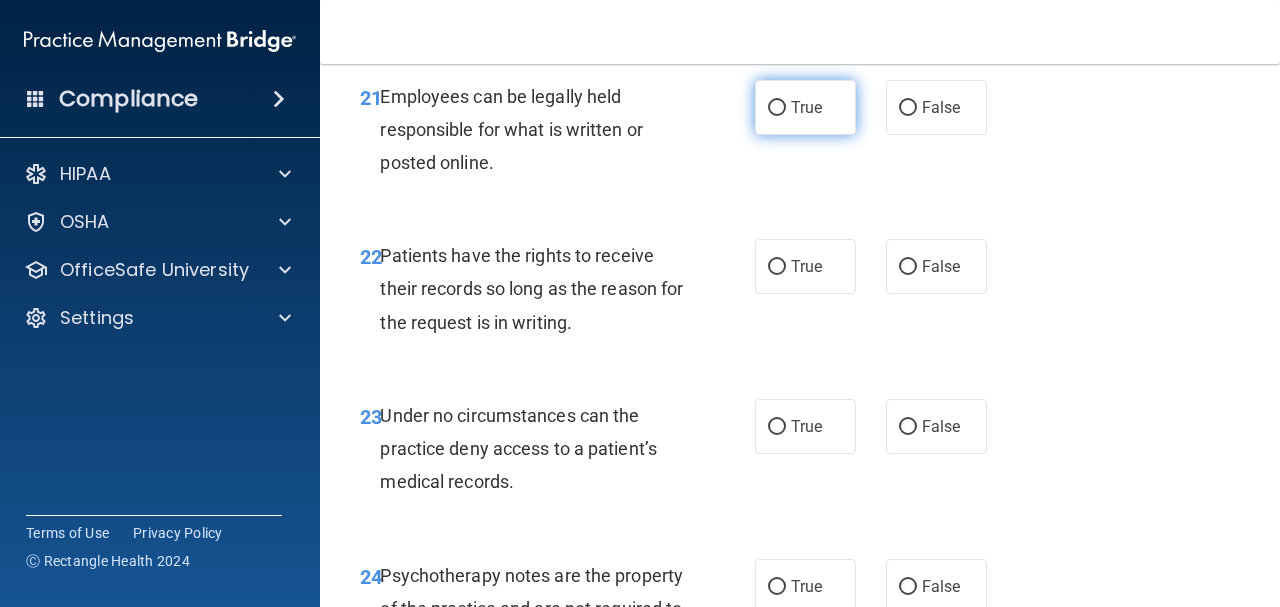 click on "True" at bounding box center (805, 107) 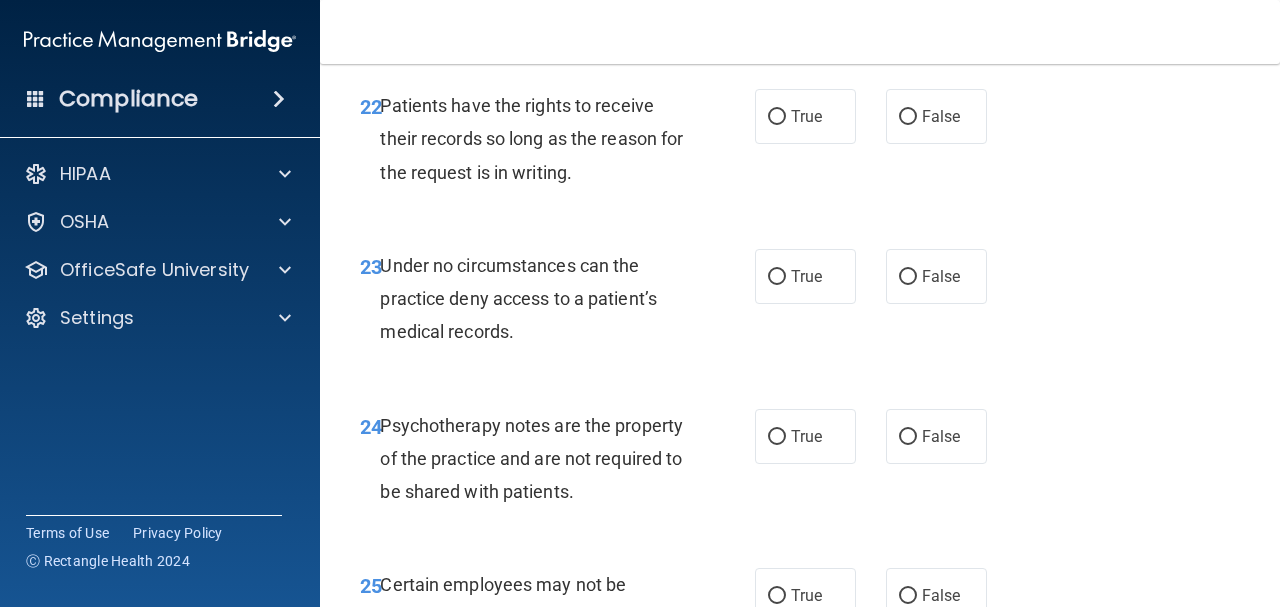 scroll, scrollTop: 5000, scrollLeft: 0, axis: vertical 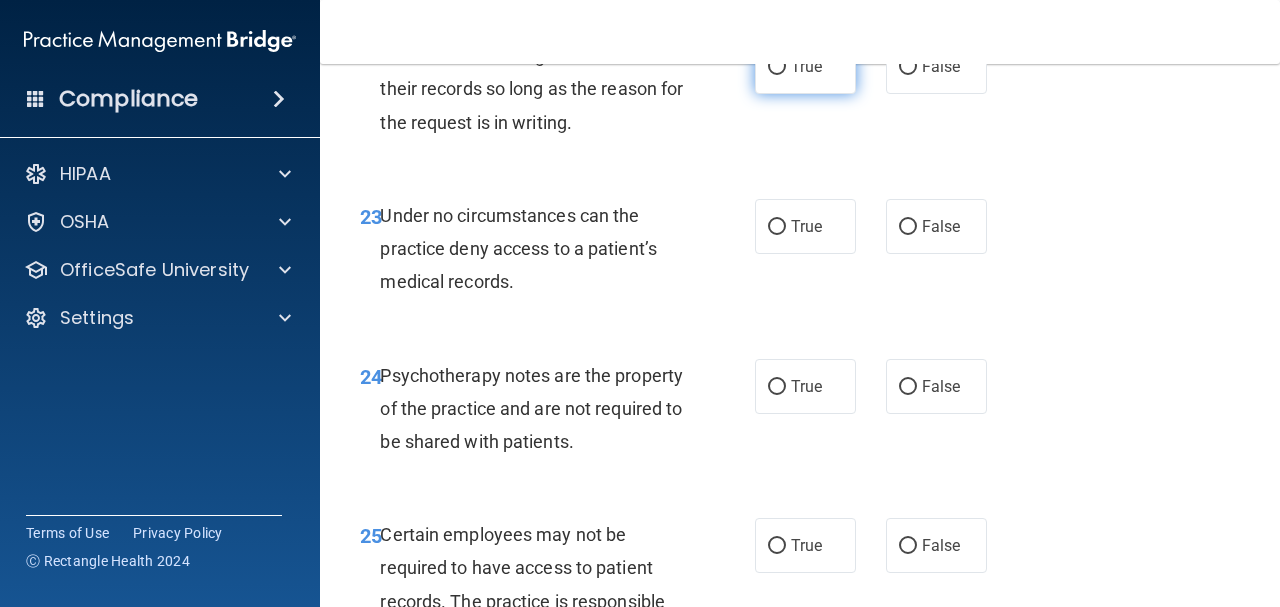 click on "True" at bounding box center [805, 66] 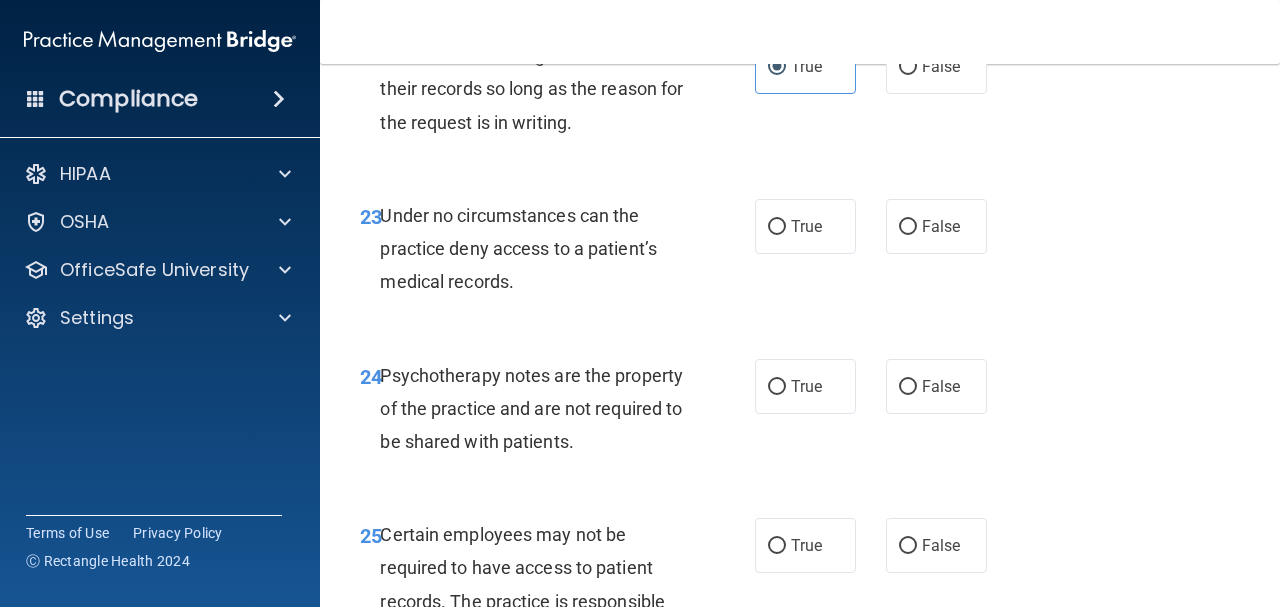 click on "22       Patients have the rights to receive their records so long as the reason for the request is in writing.                 True           False" at bounding box center [800, 94] 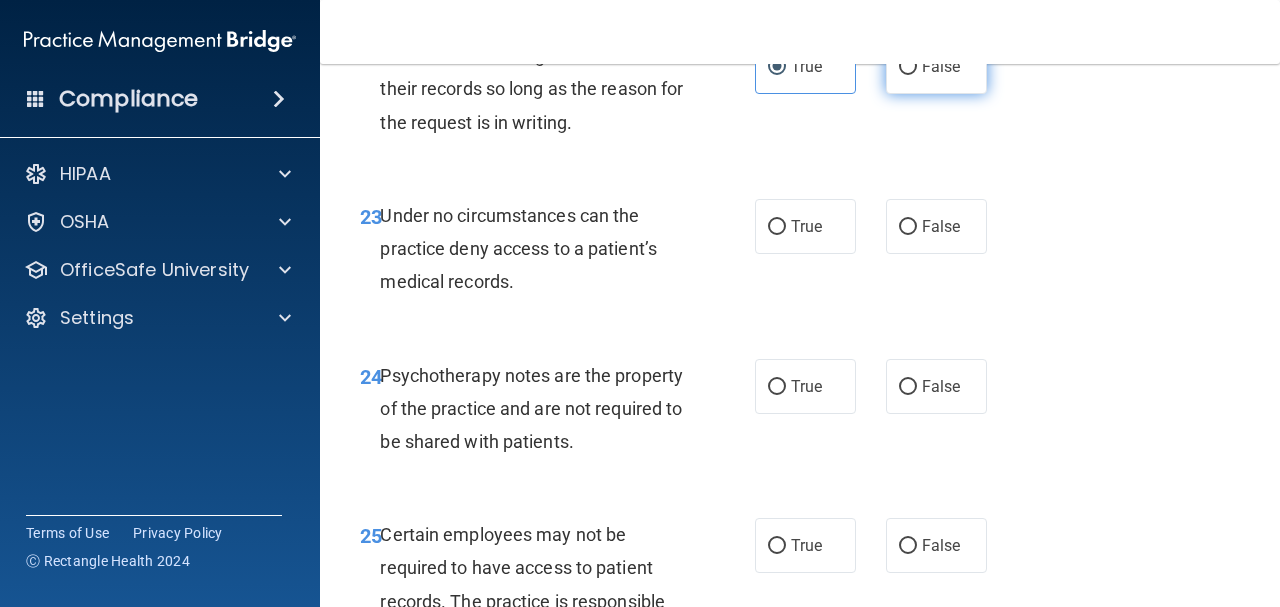 click on "False" at bounding box center [936, 66] 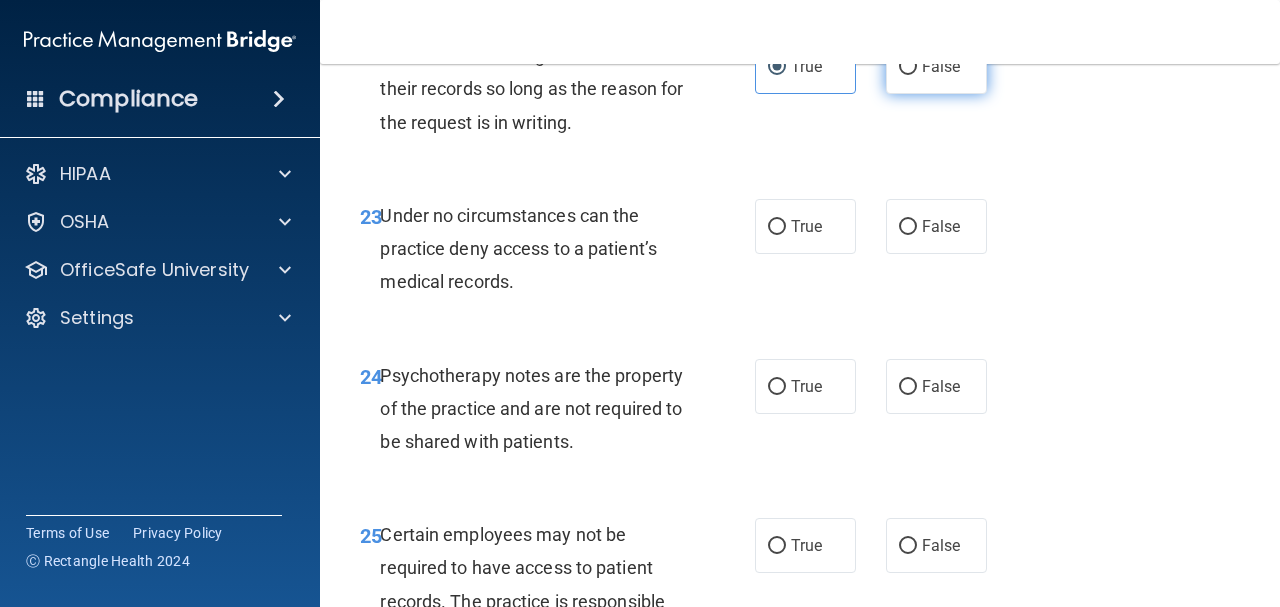 radio on "true" 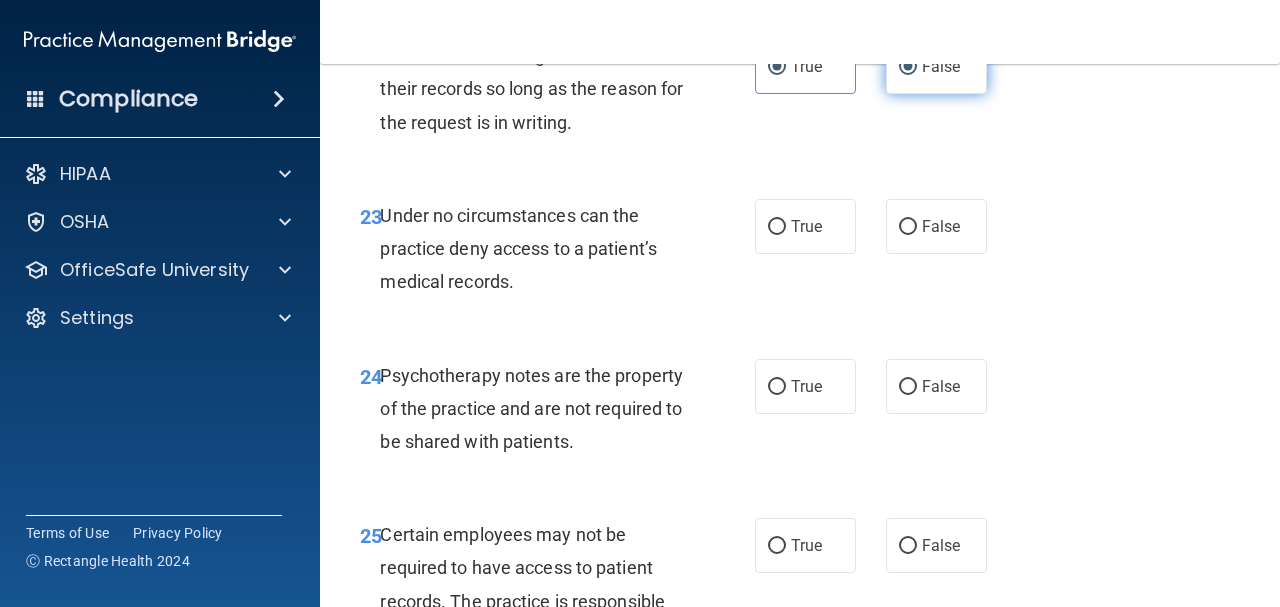radio on "false" 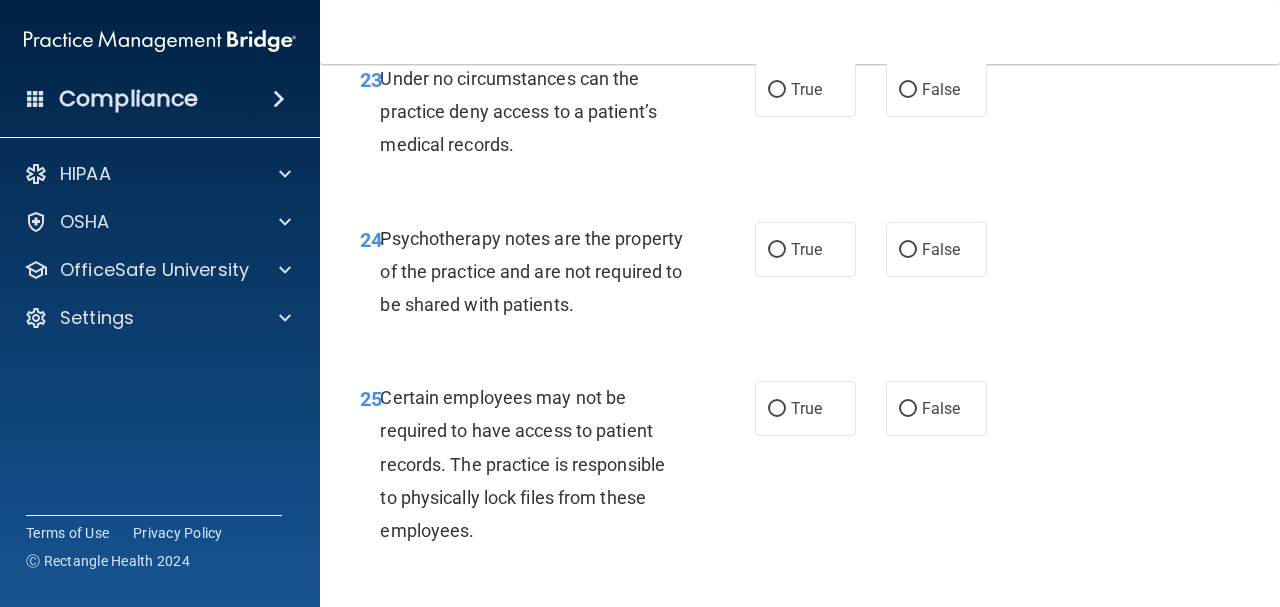 scroll, scrollTop: 5200, scrollLeft: 0, axis: vertical 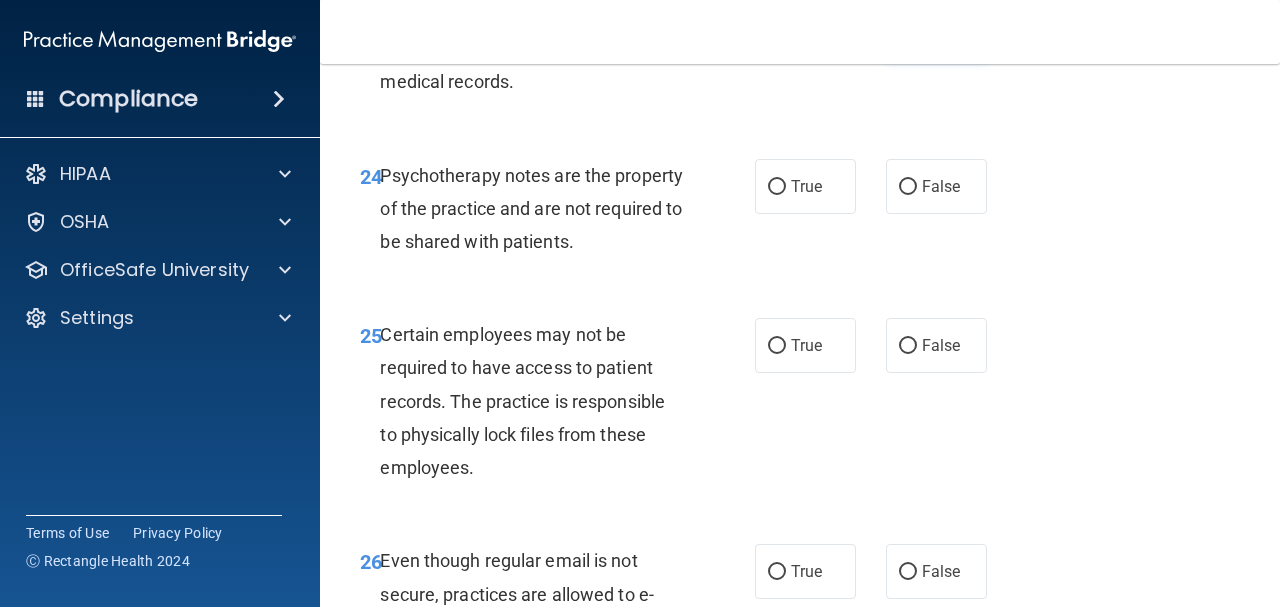 click on "False" at bounding box center (936, 26) 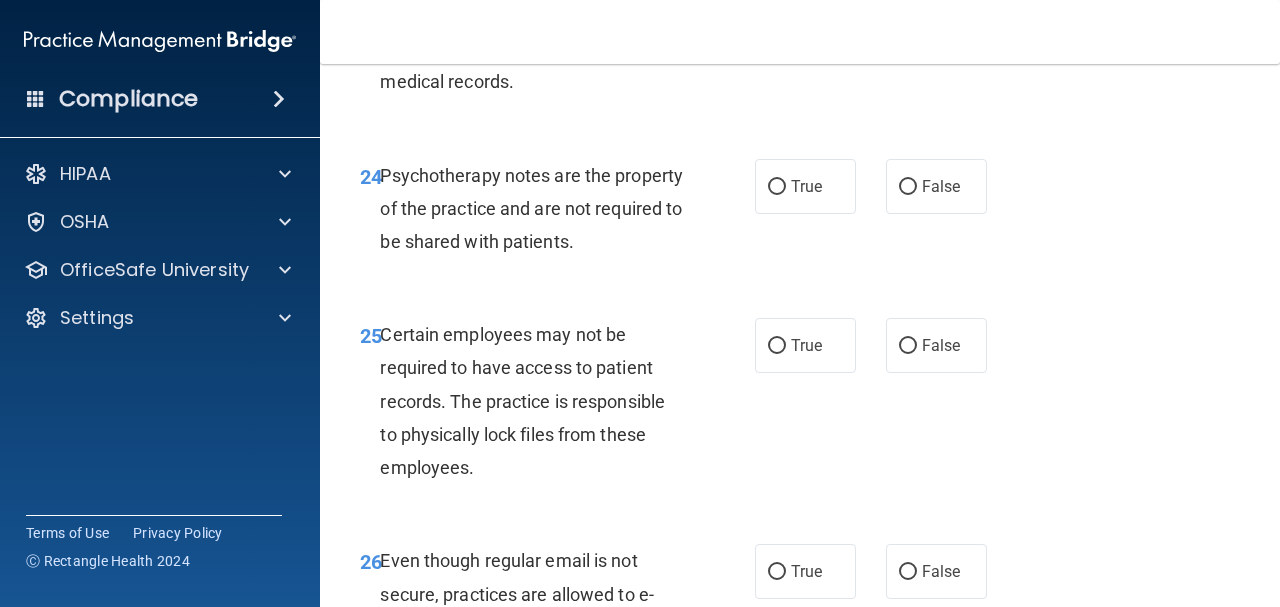 scroll, scrollTop: 5300, scrollLeft: 0, axis: vertical 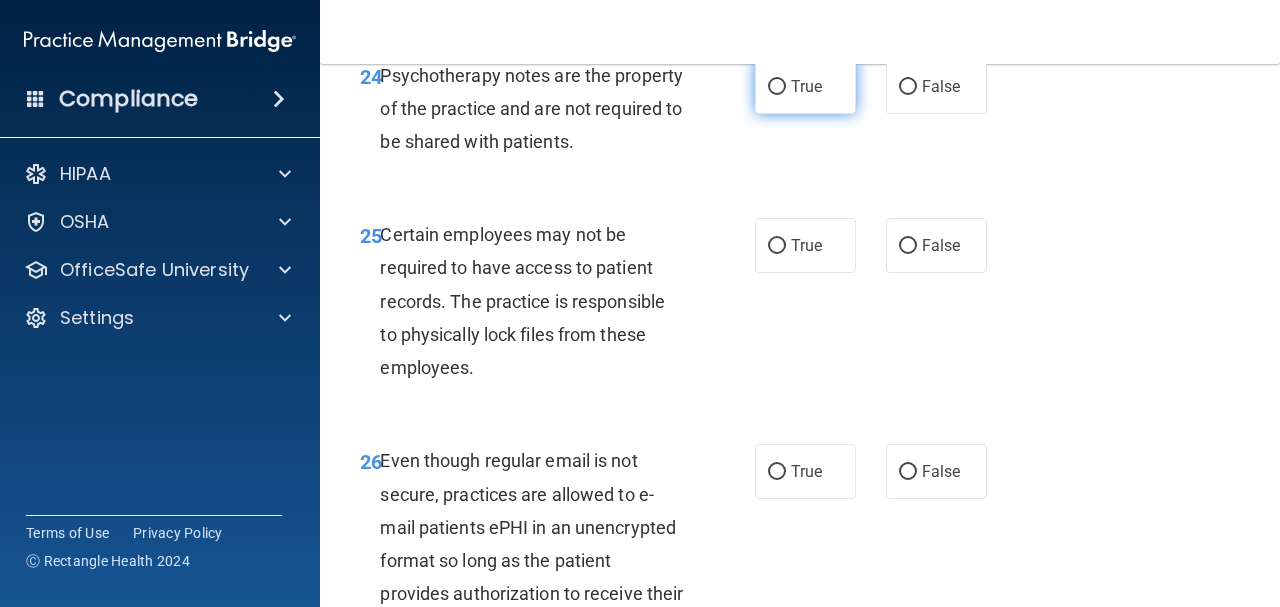 click on "True" at bounding box center (805, 86) 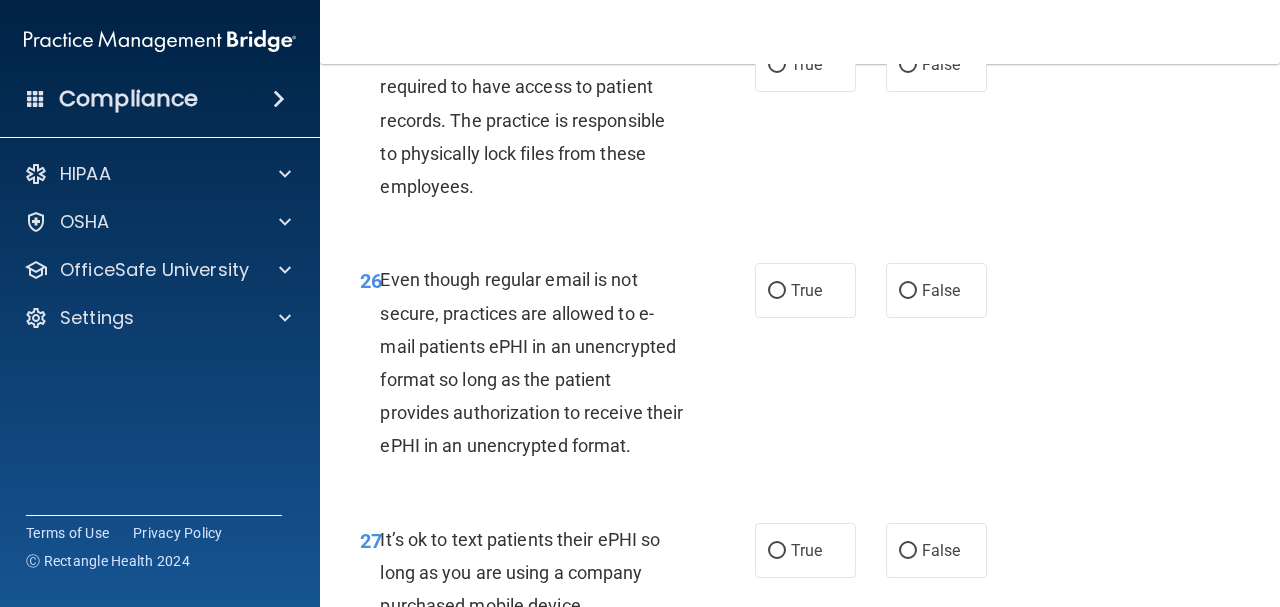 scroll, scrollTop: 5500, scrollLeft: 0, axis: vertical 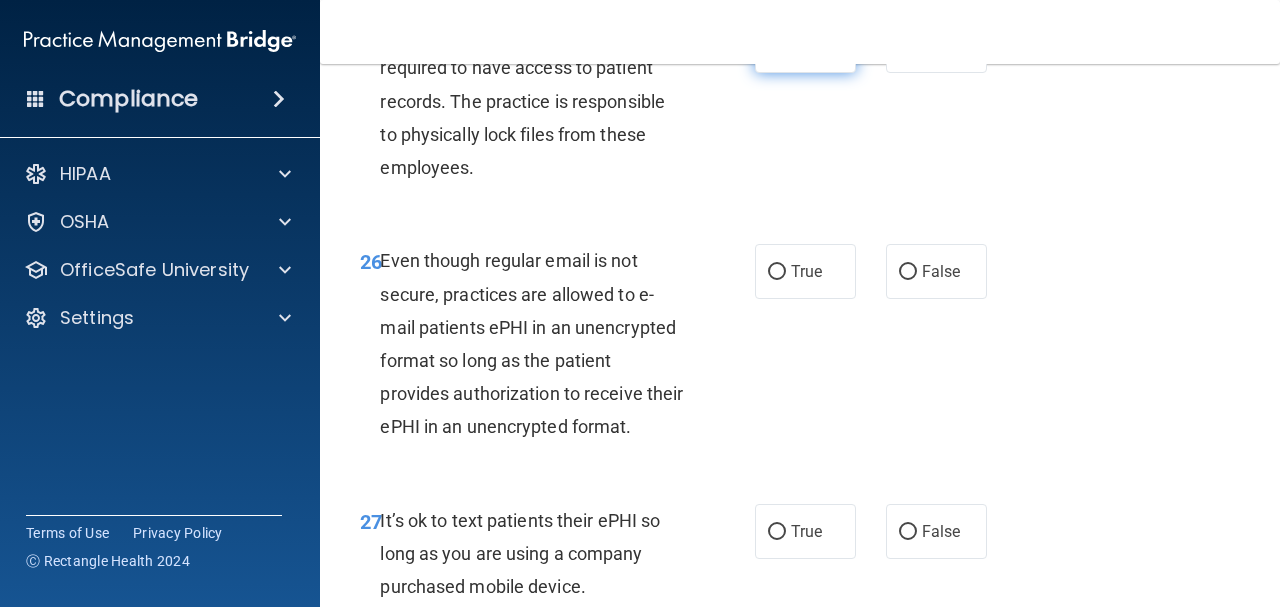 click on "True" at bounding box center (805, 45) 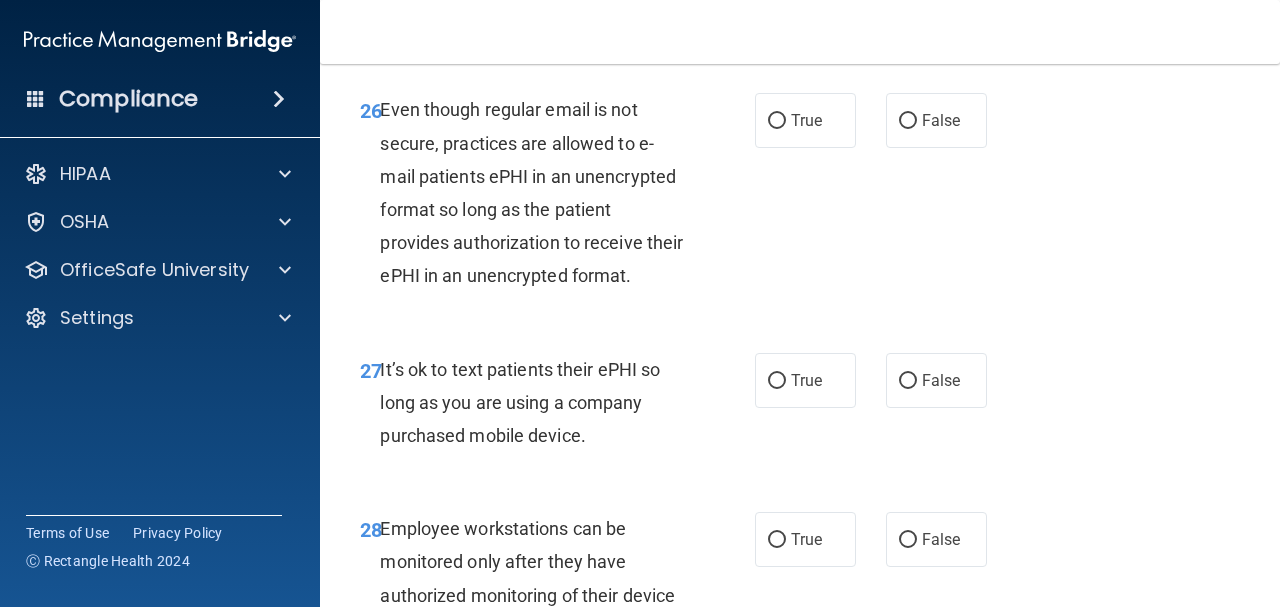 scroll, scrollTop: 5700, scrollLeft: 0, axis: vertical 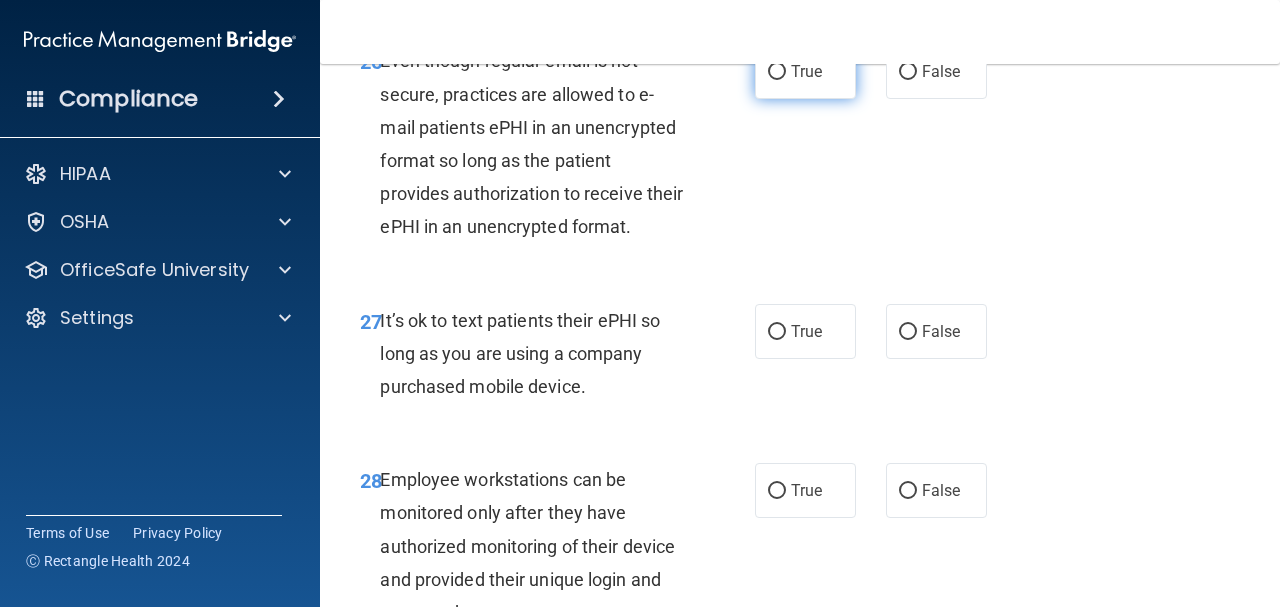 click on "True" at bounding box center [806, 71] 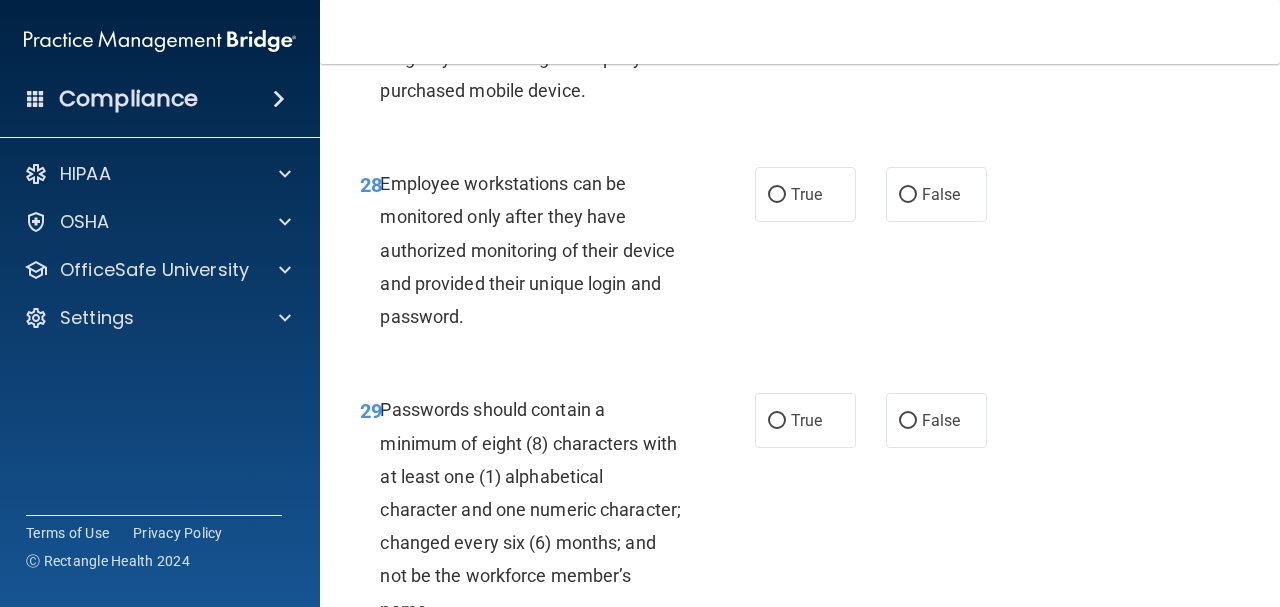 scroll, scrollTop: 6000, scrollLeft: 0, axis: vertical 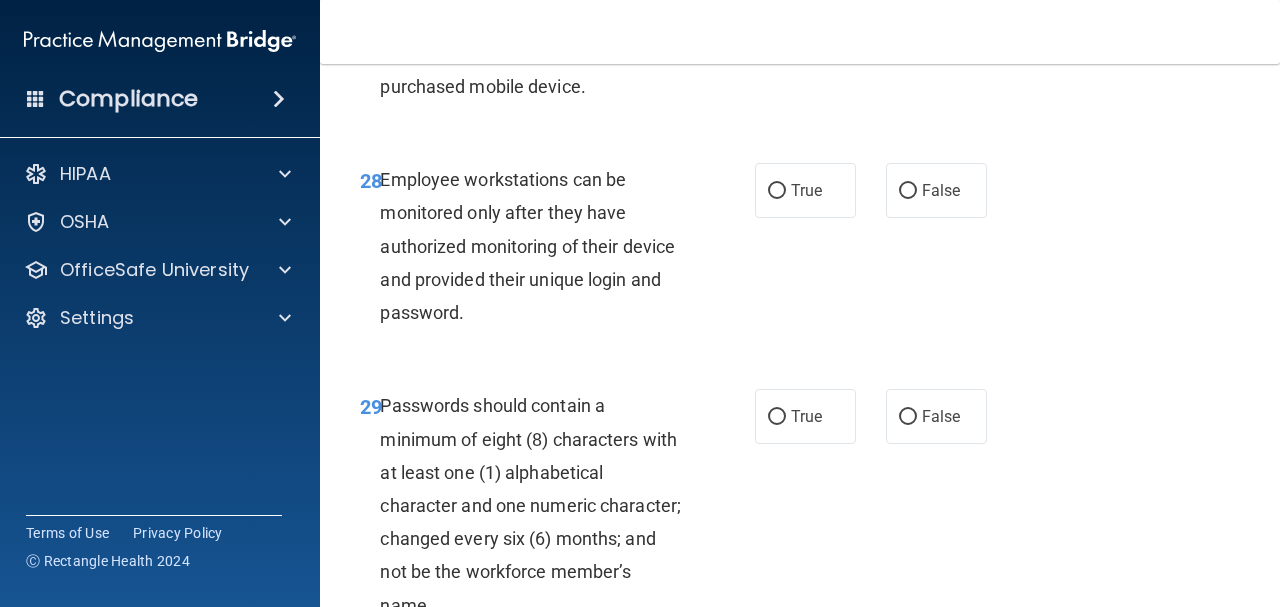 click on "True           False" at bounding box center (876, 31) 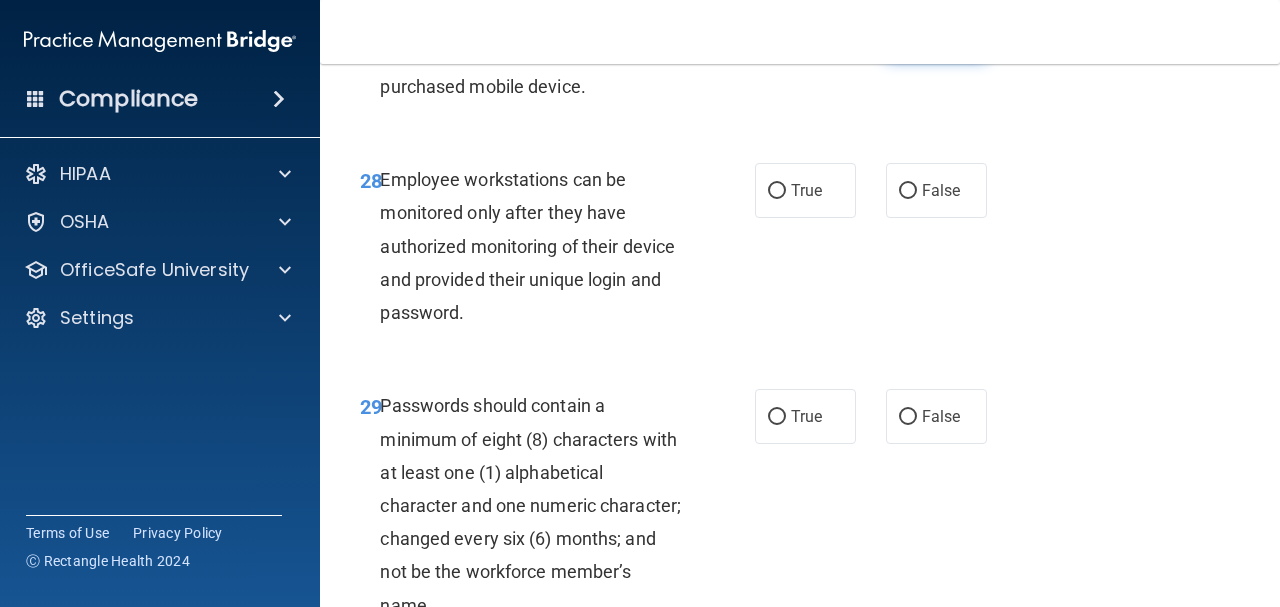 click on "False" at bounding box center [936, 31] 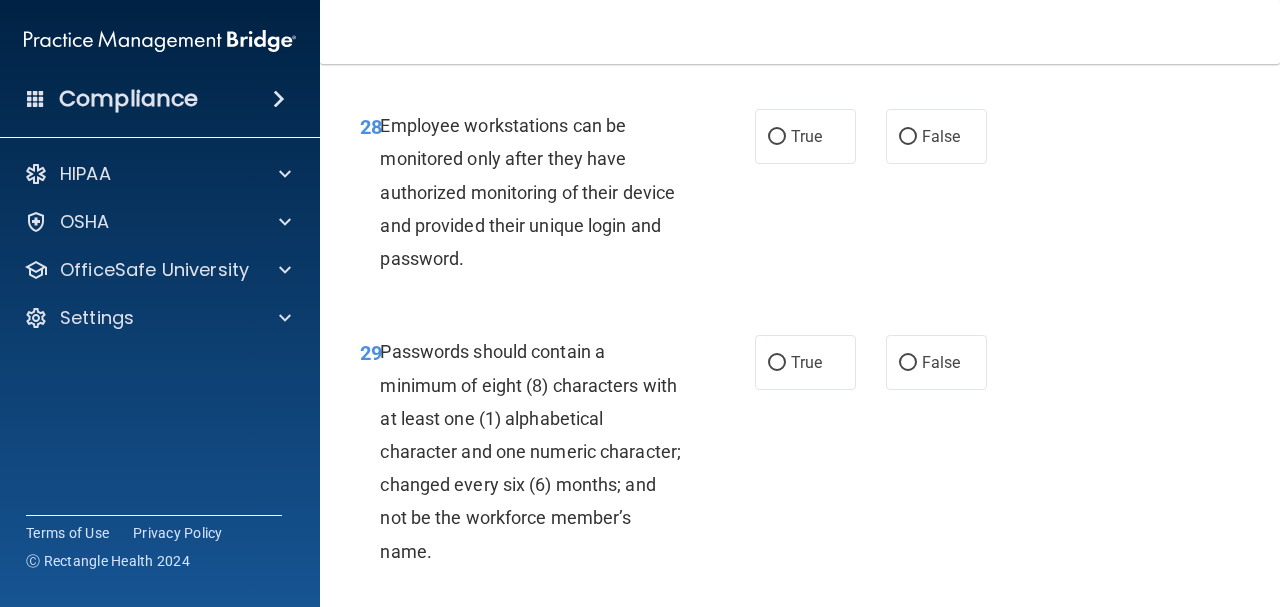 scroll, scrollTop: 6100, scrollLeft: 0, axis: vertical 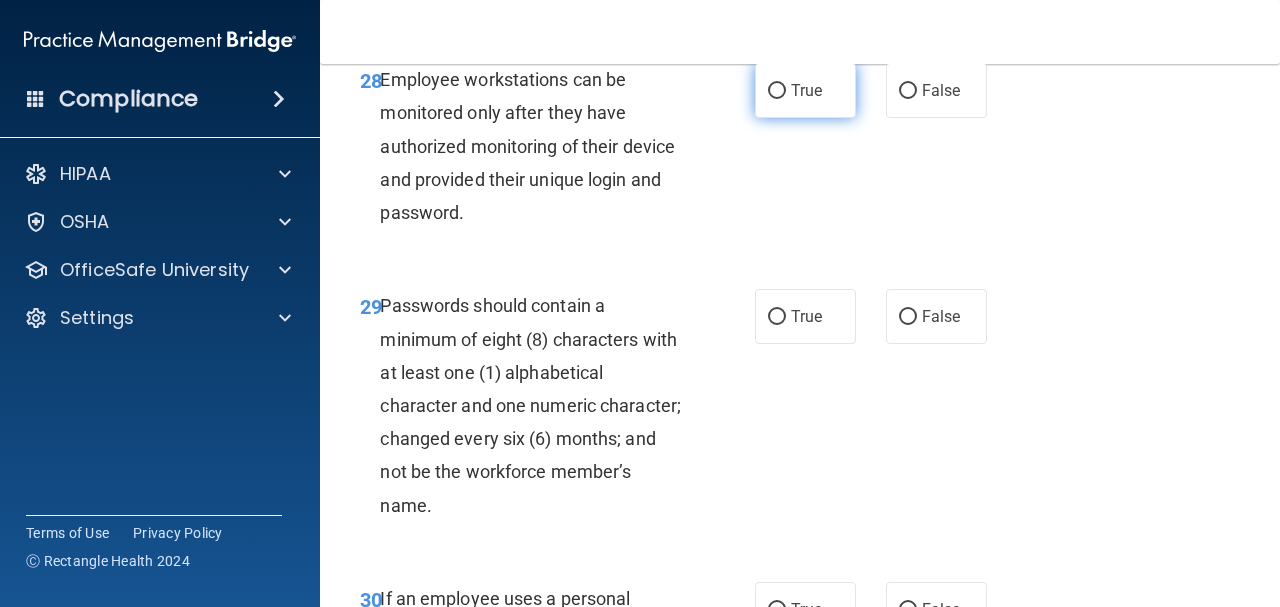 click on "True" at bounding box center [805, 90] 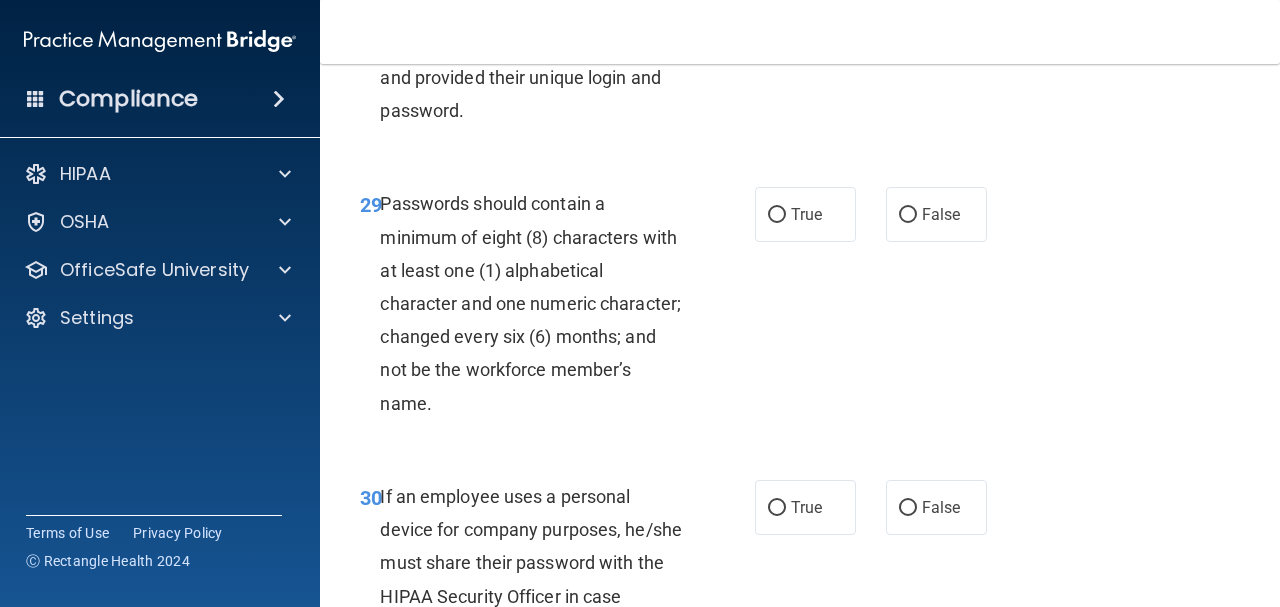 scroll, scrollTop: 6200, scrollLeft: 0, axis: vertical 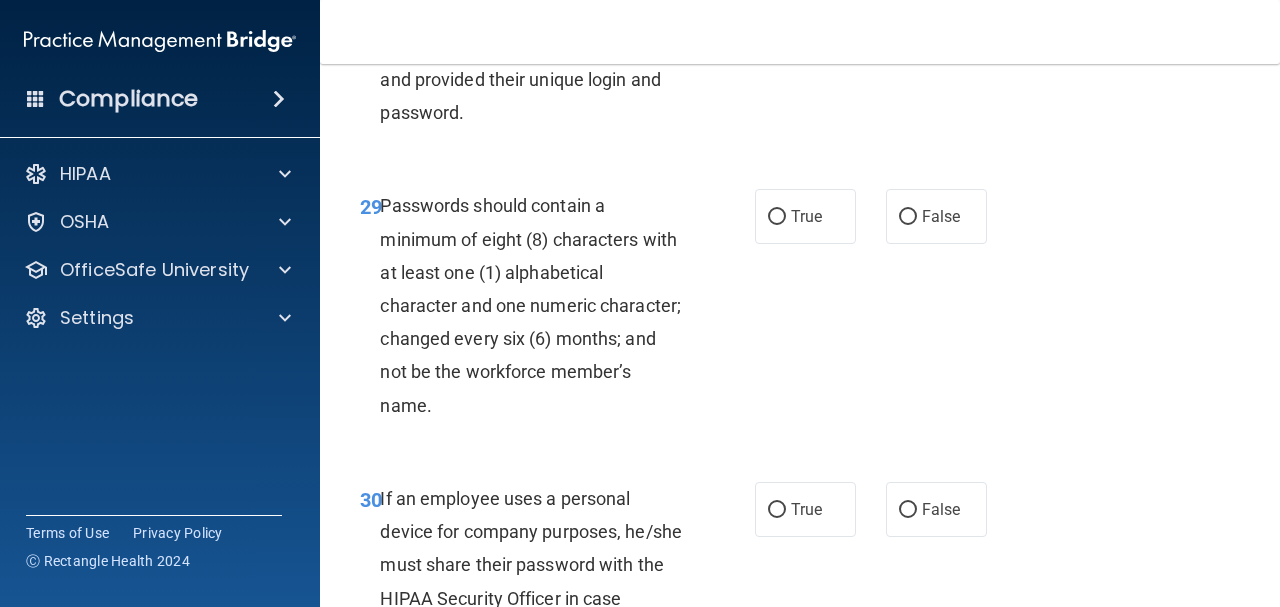 click on "False" at bounding box center (936, -10) 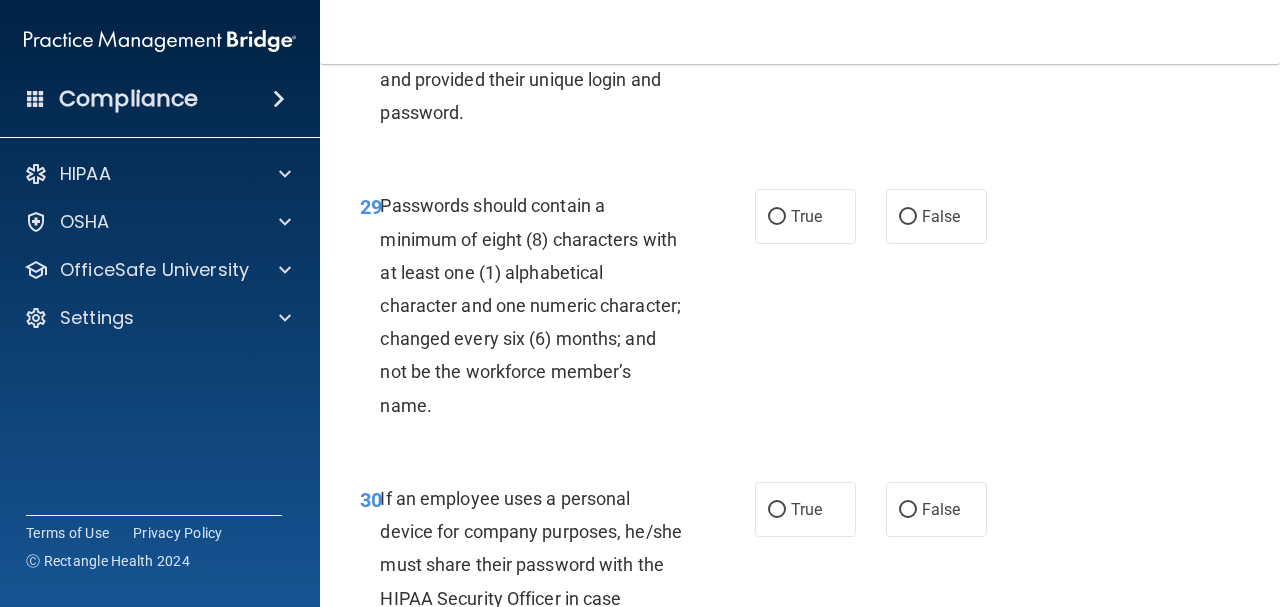 radio on "false" 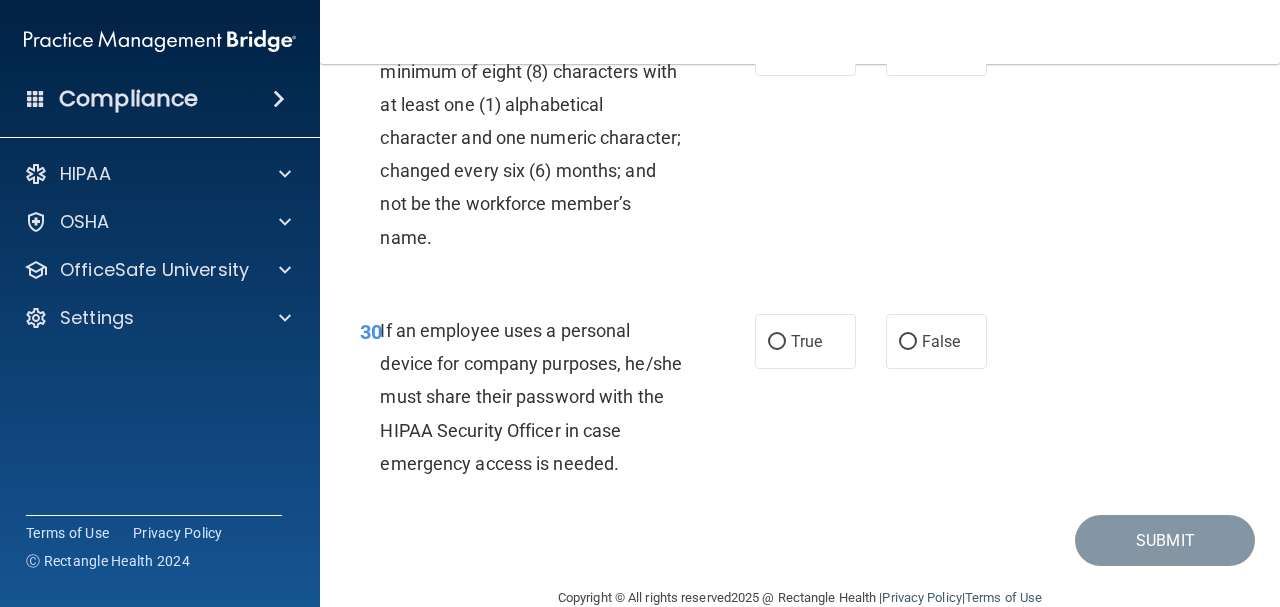 scroll, scrollTop: 6400, scrollLeft: 0, axis: vertical 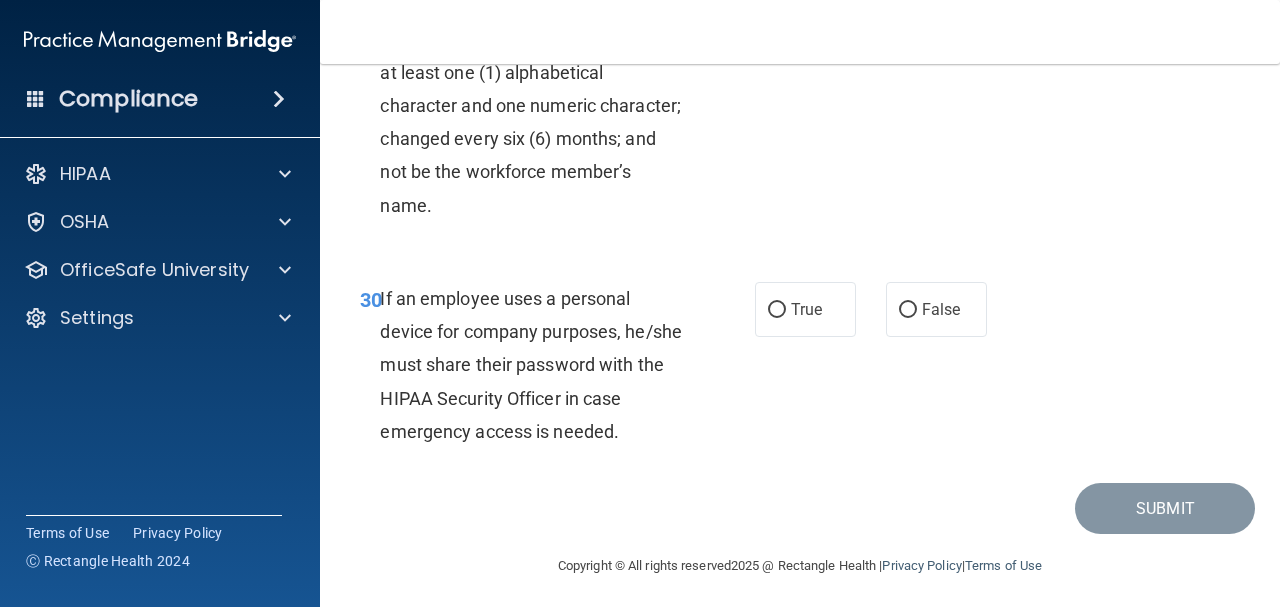 click on "29       Passwords should contain a minimum of eight (8) characters with at least one (1) alphabetical character and one numeric character; changed every six (6) months; and not be the workforce member’s name." at bounding box center [557, 110] 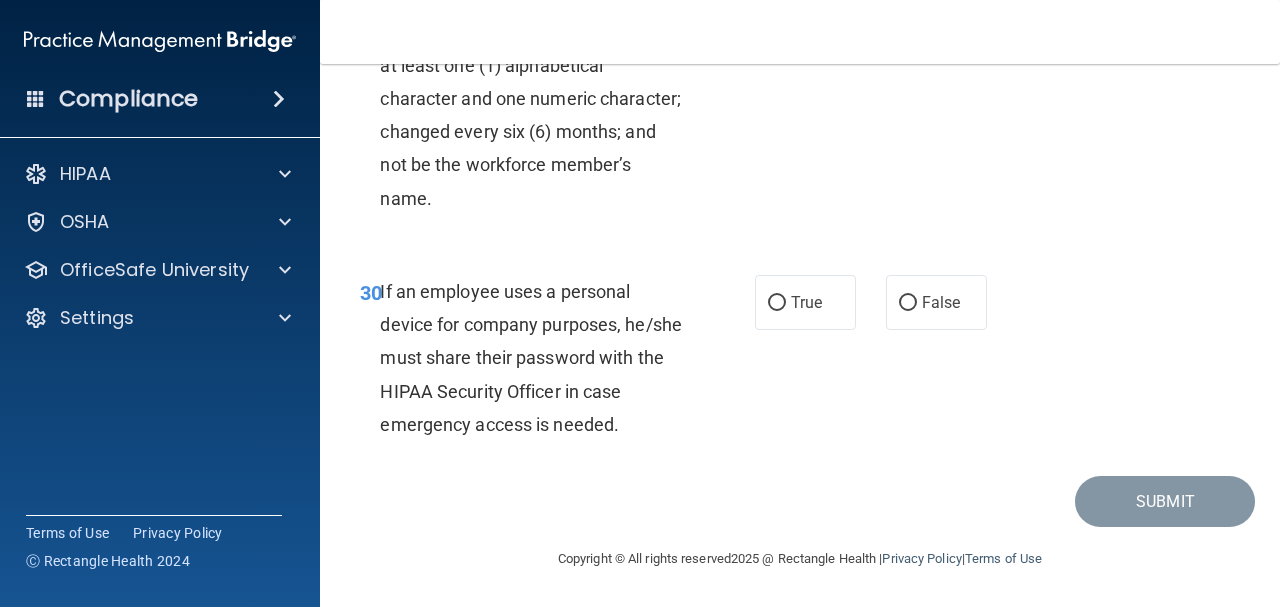 scroll, scrollTop: 6539, scrollLeft: 0, axis: vertical 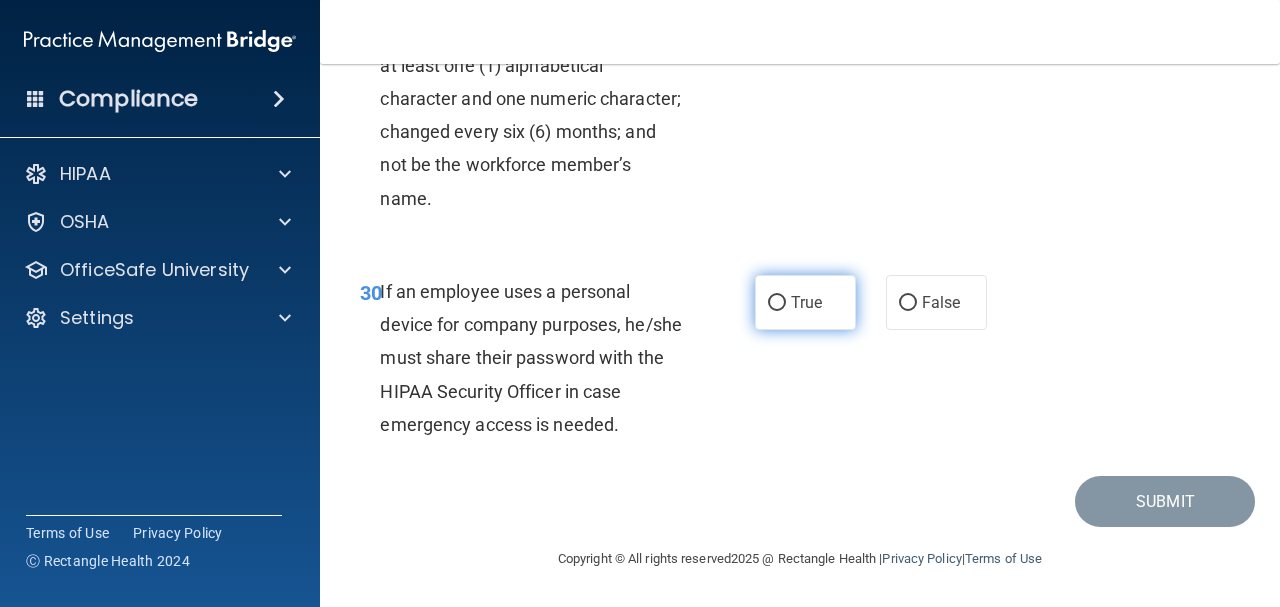 click on "True" at bounding box center (806, 302) 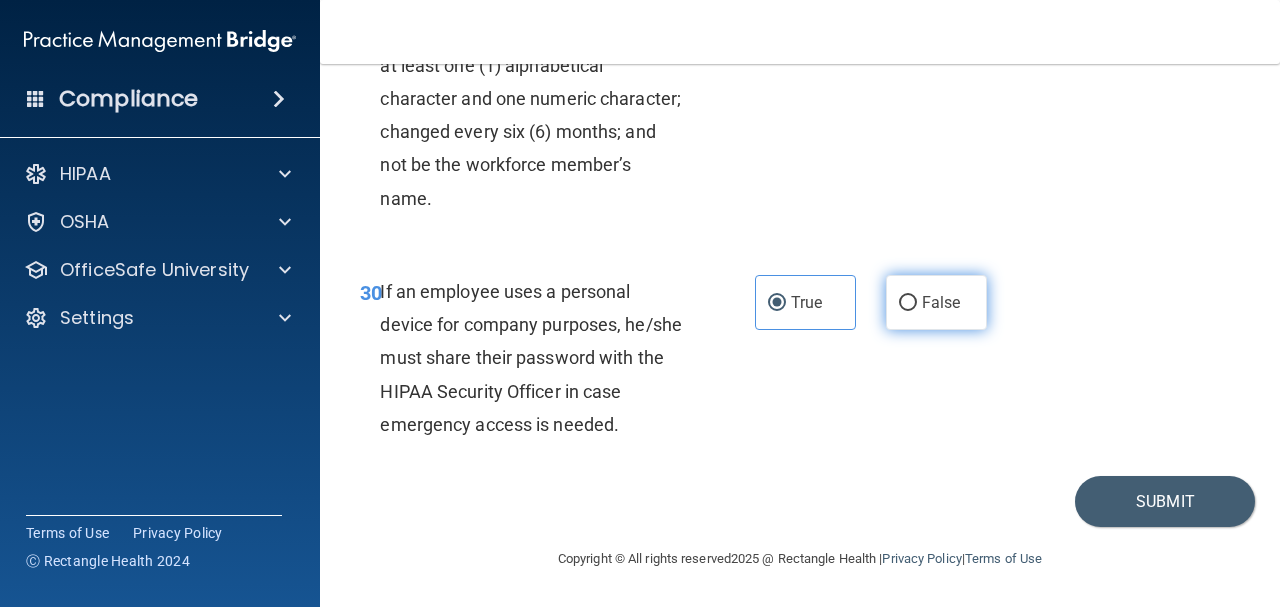 click on "False" at bounding box center (936, 302) 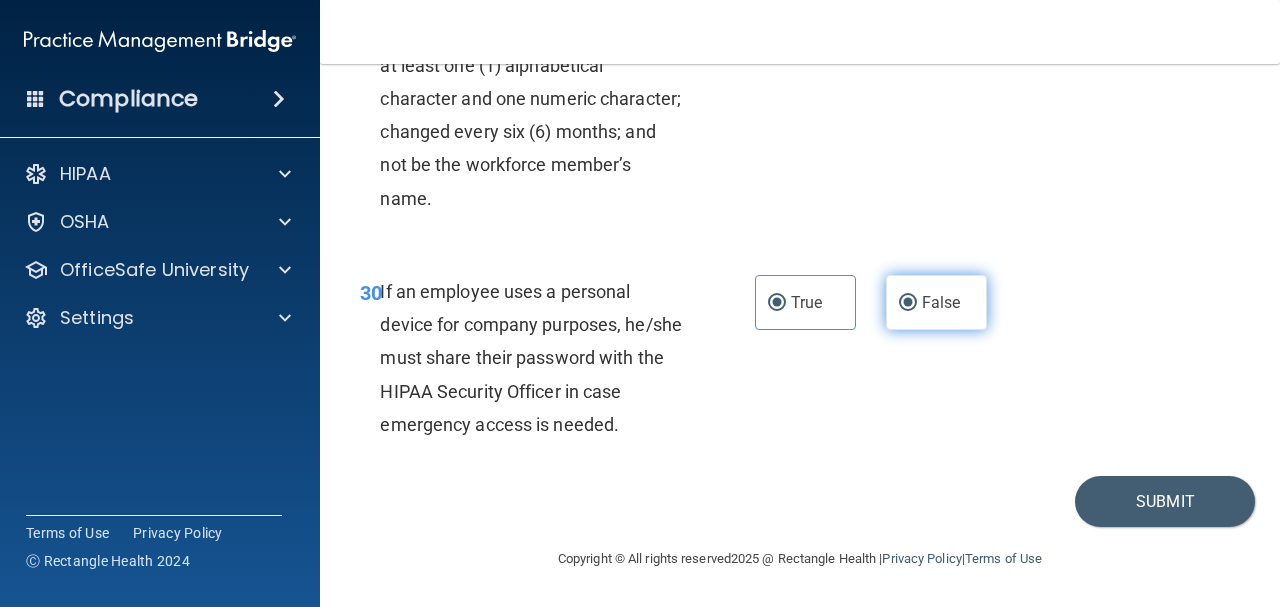 radio on "false" 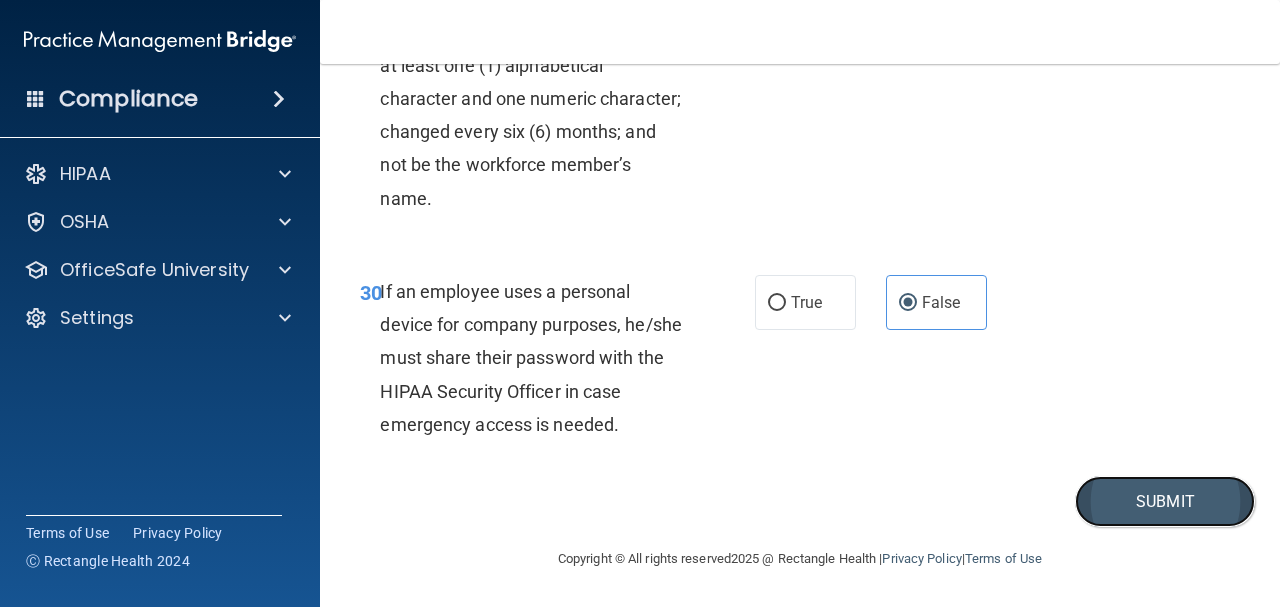click on "Submit" at bounding box center (1165, 501) 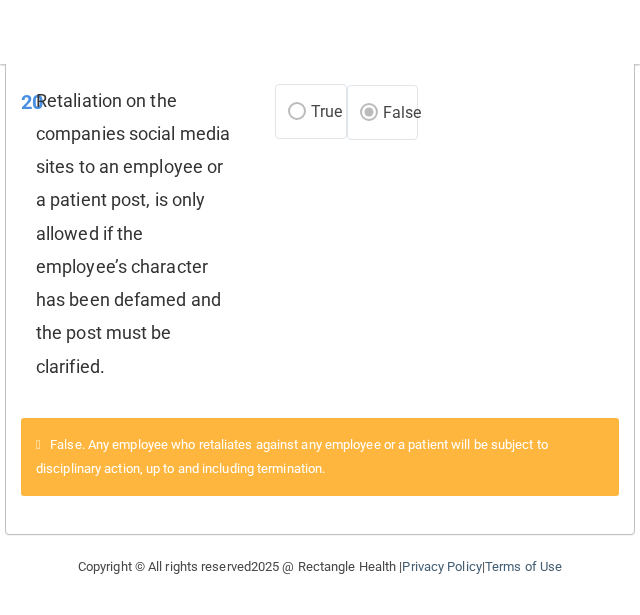 scroll, scrollTop: 3971, scrollLeft: 0, axis: vertical 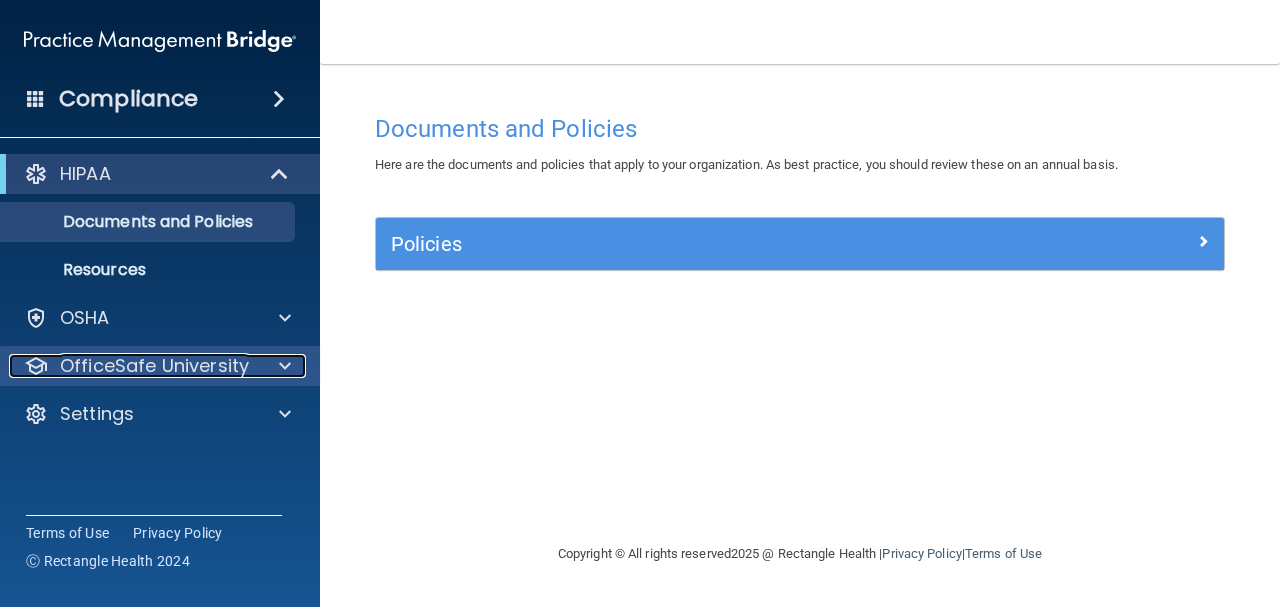 click on "OfficeSafe University" at bounding box center (154, 366) 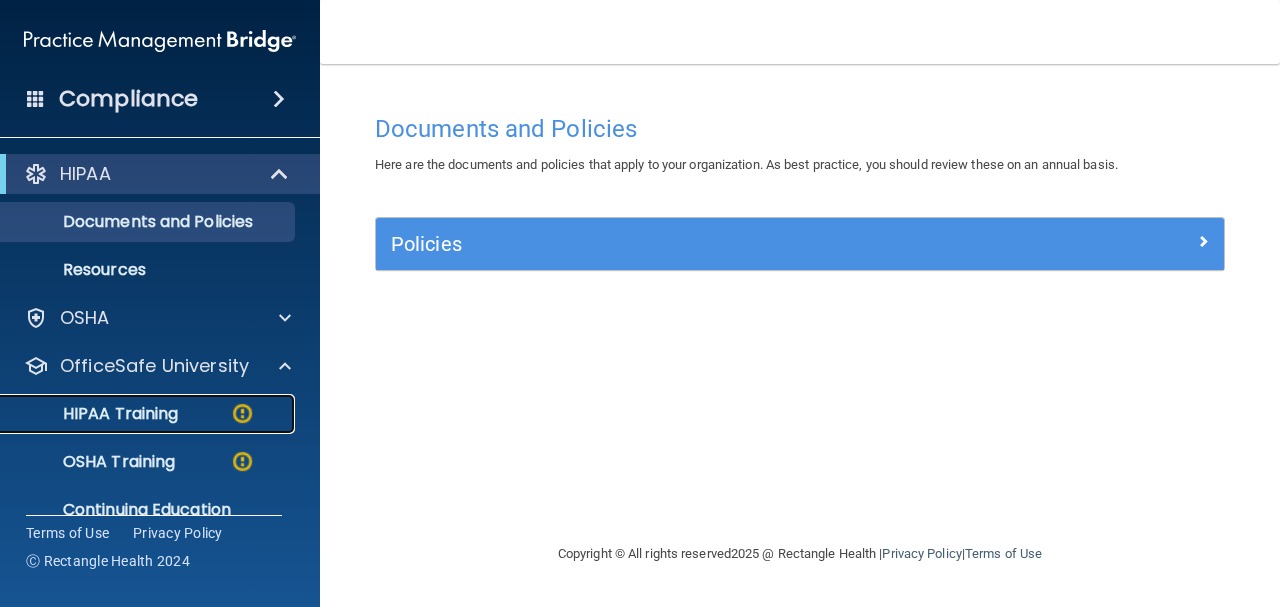 click on "HIPAA Training" at bounding box center (137, 414) 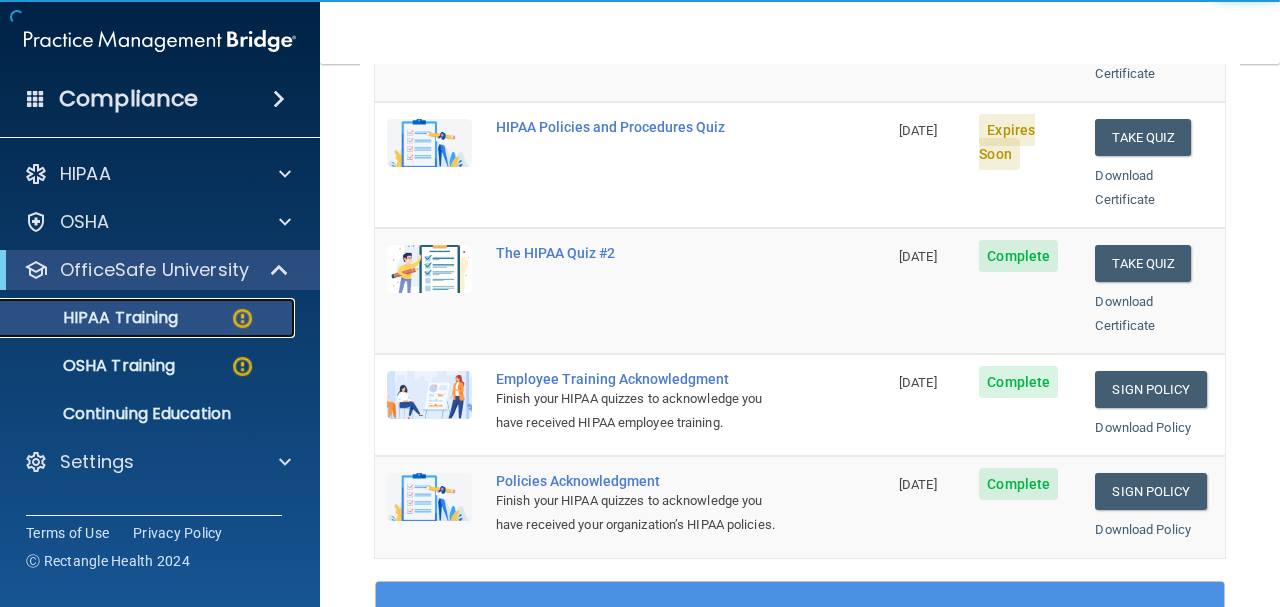 scroll, scrollTop: 300, scrollLeft: 0, axis: vertical 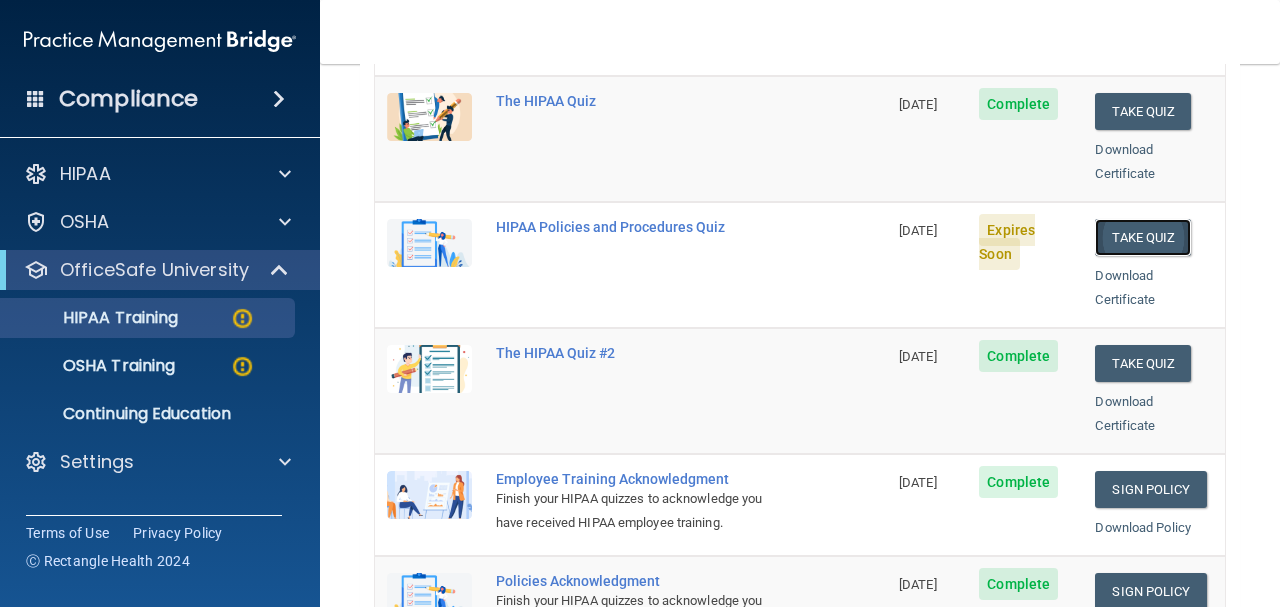 click on "Take Quiz" at bounding box center [1143, 237] 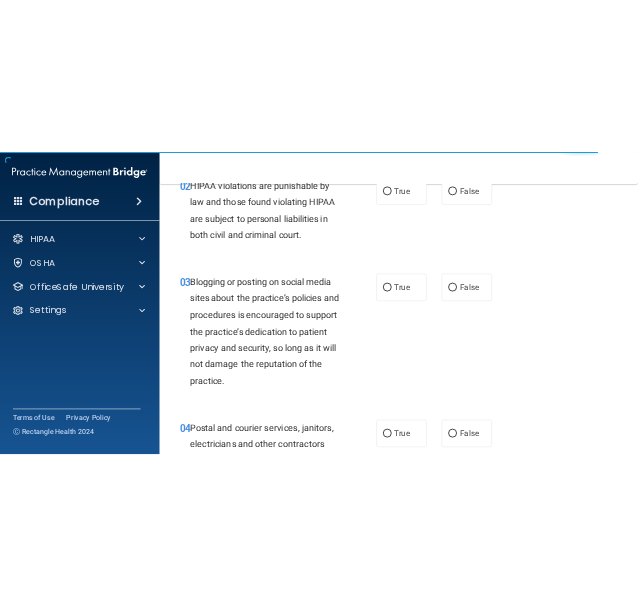 scroll, scrollTop: 0, scrollLeft: 0, axis: both 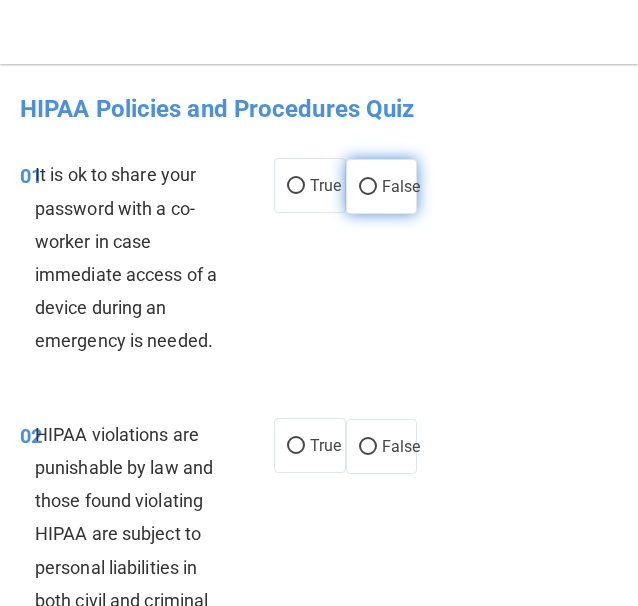click on "False" at bounding box center [368, 187] 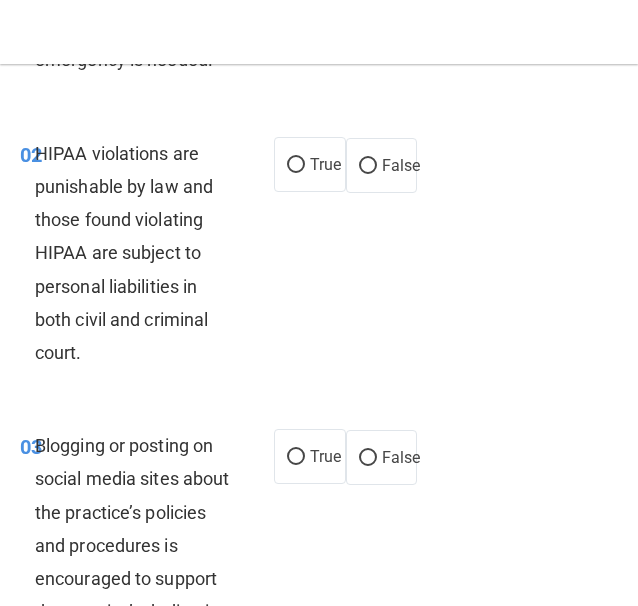 scroll, scrollTop: 300, scrollLeft: 0, axis: vertical 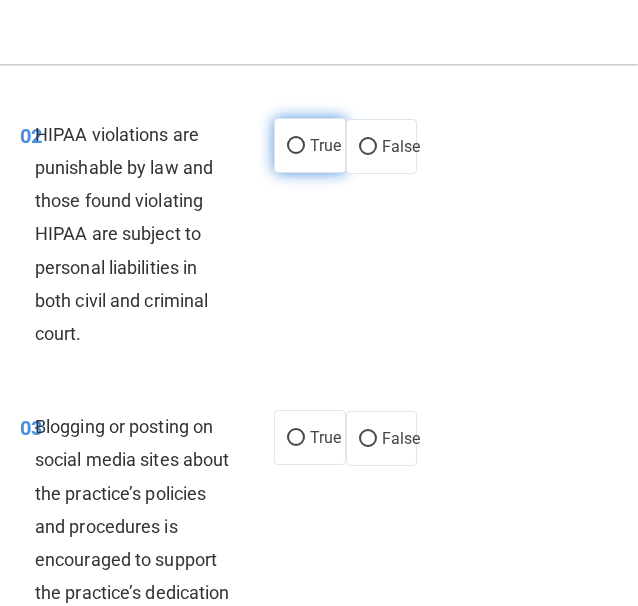 drag, startPoint x: 283, startPoint y: 149, endPoint x: 281, endPoint y: 162, distance: 13.152946 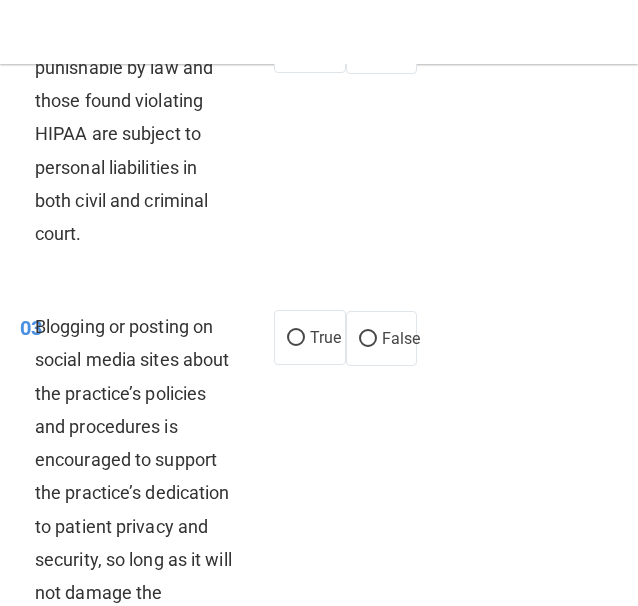 scroll, scrollTop: 500, scrollLeft: 0, axis: vertical 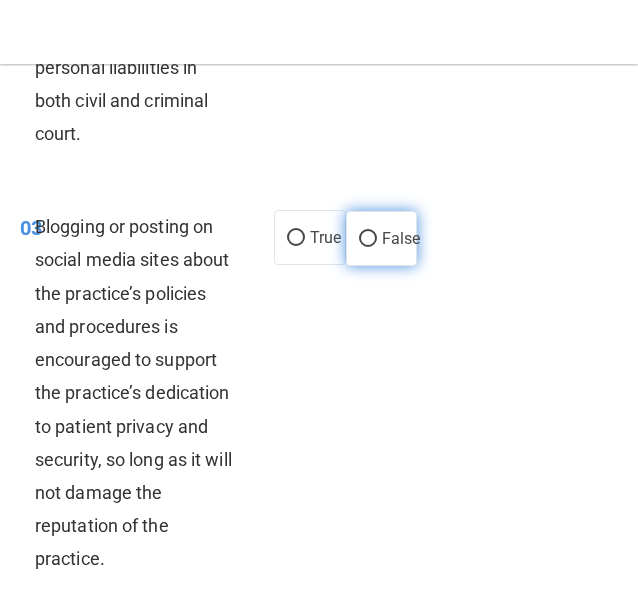 click on "False" at bounding box center (401, 238) 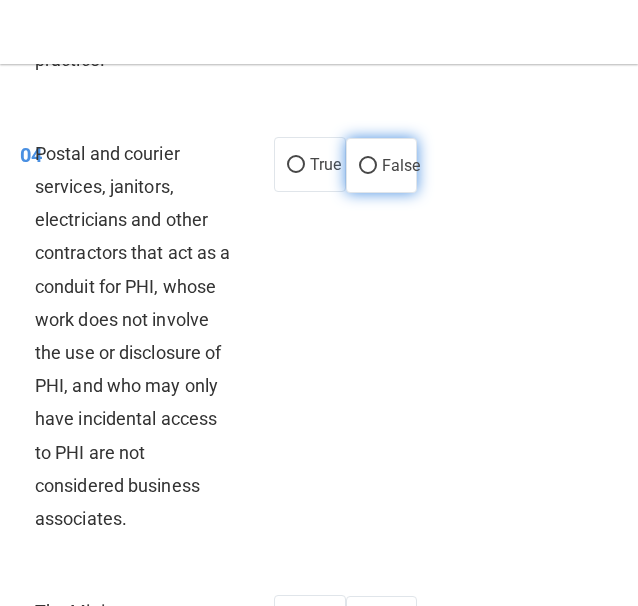 scroll, scrollTop: 1000, scrollLeft: 0, axis: vertical 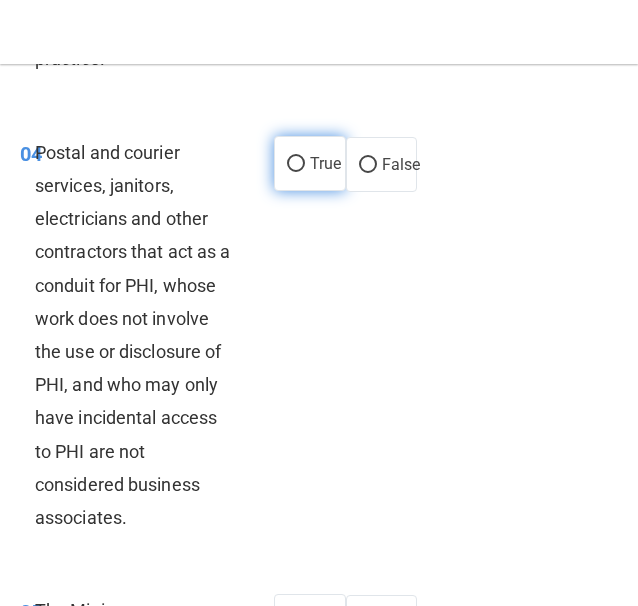click on "True" at bounding box center (296, 164) 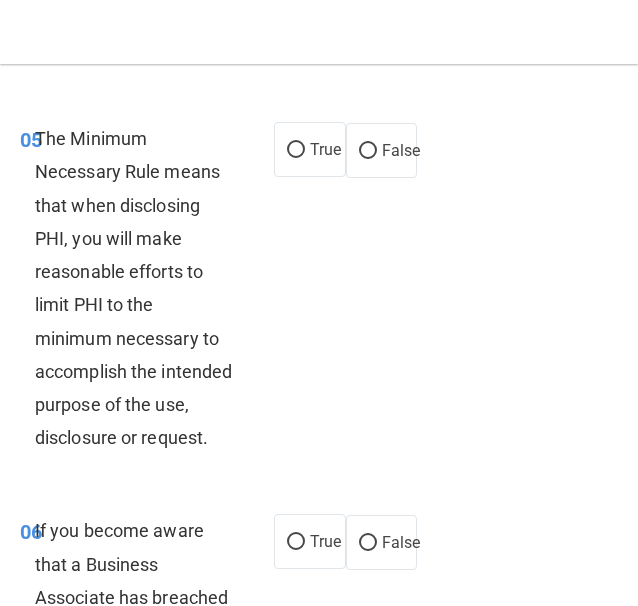 scroll, scrollTop: 1500, scrollLeft: 0, axis: vertical 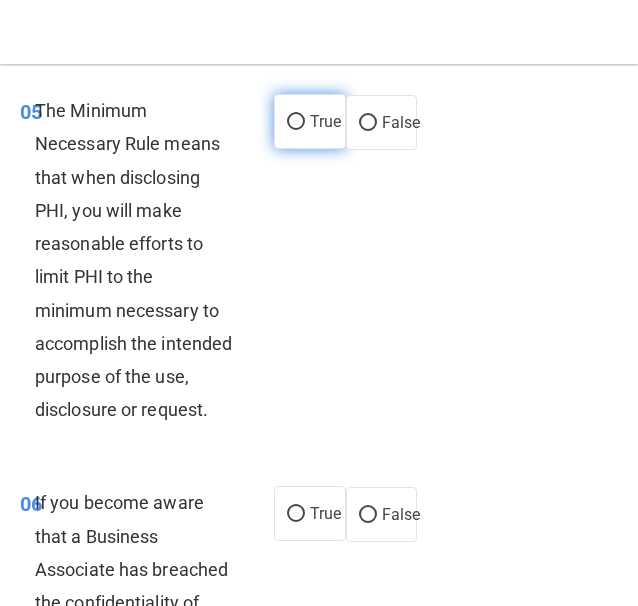 click on "True" at bounding box center (296, 122) 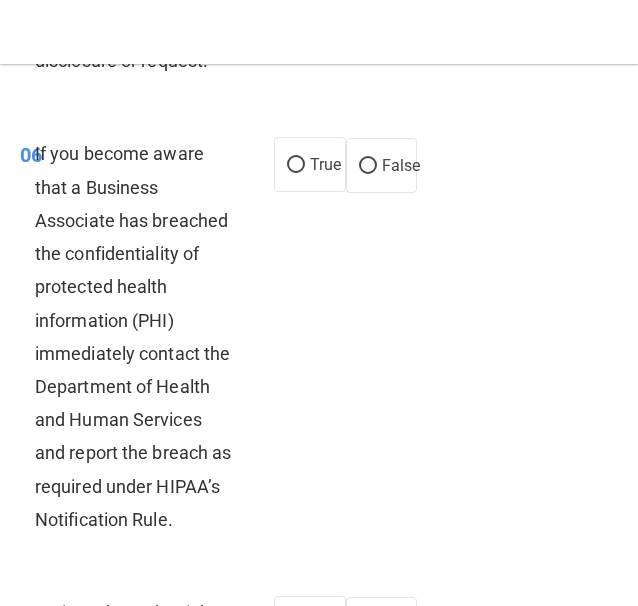 scroll, scrollTop: 1900, scrollLeft: 0, axis: vertical 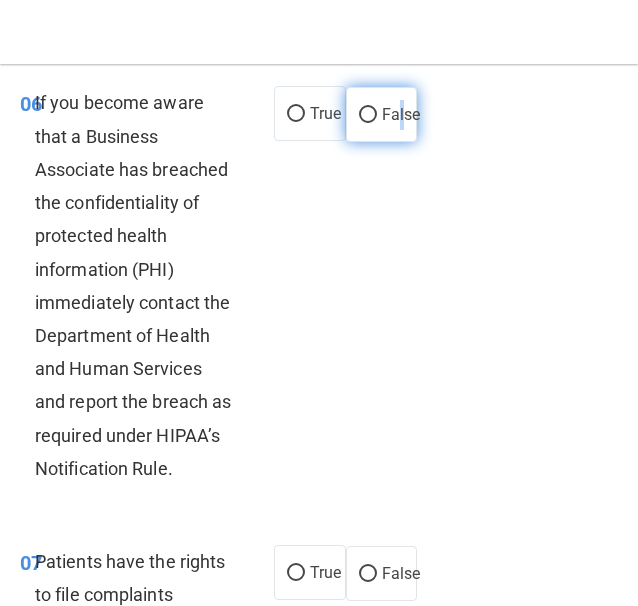click on "False" at bounding box center (401, 114) 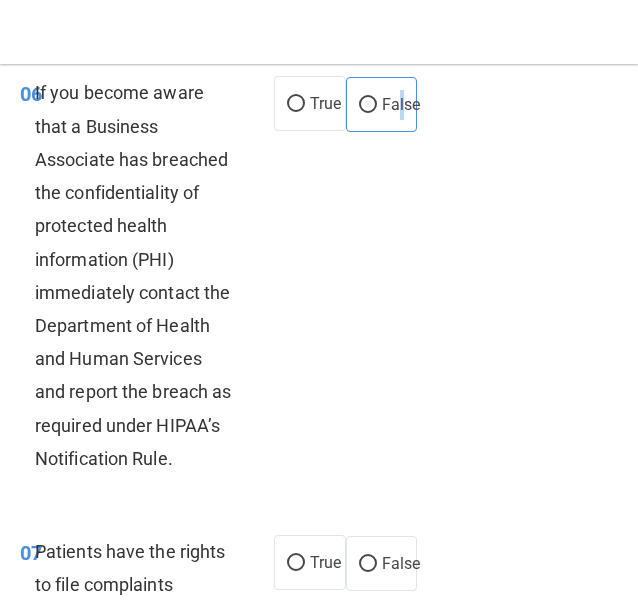 scroll, scrollTop: 1900, scrollLeft: 0, axis: vertical 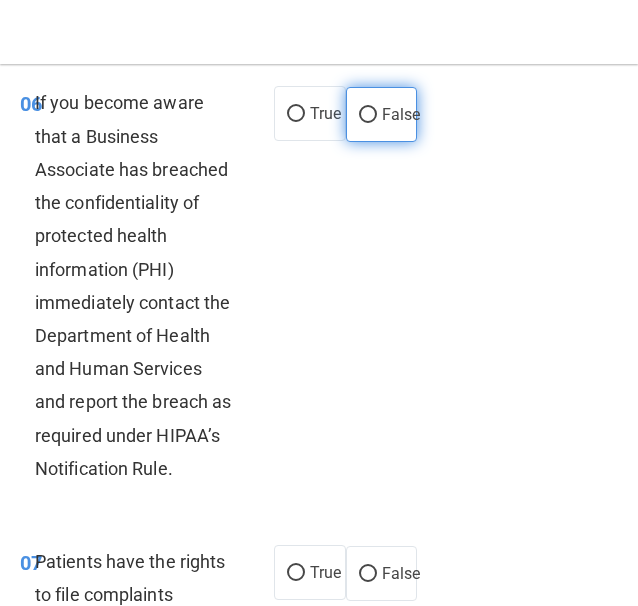 click on "False" at bounding box center (382, 114) 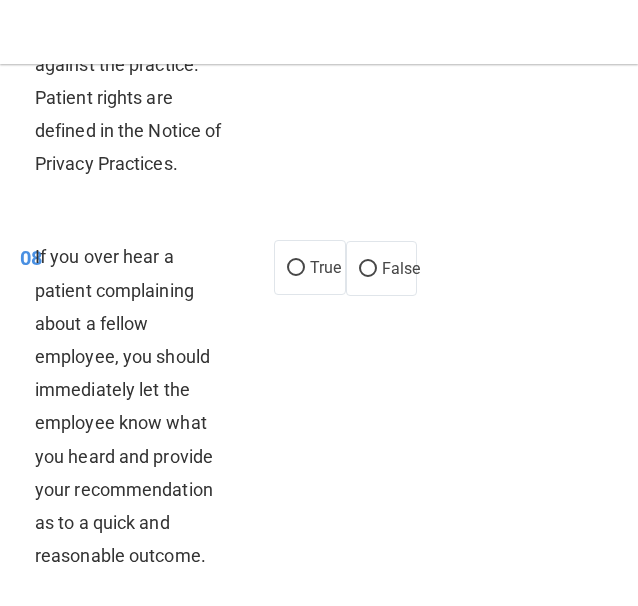 scroll, scrollTop: 2500, scrollLeft: 0, axis: vertical 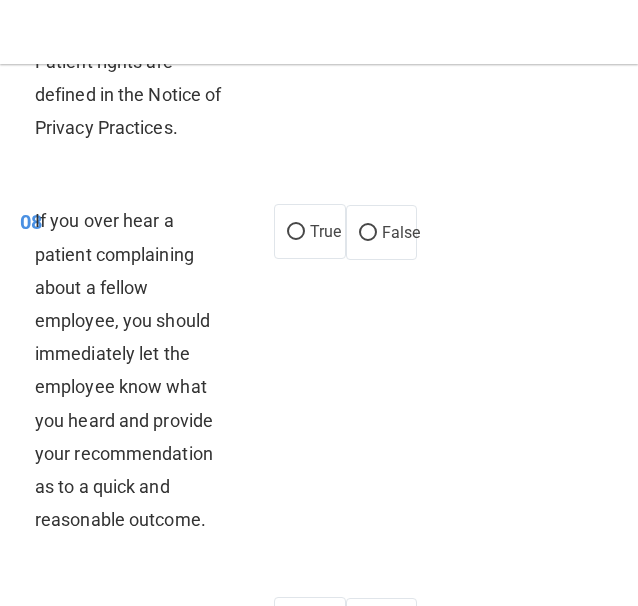 click on "True" at bounding box center [310, -28] 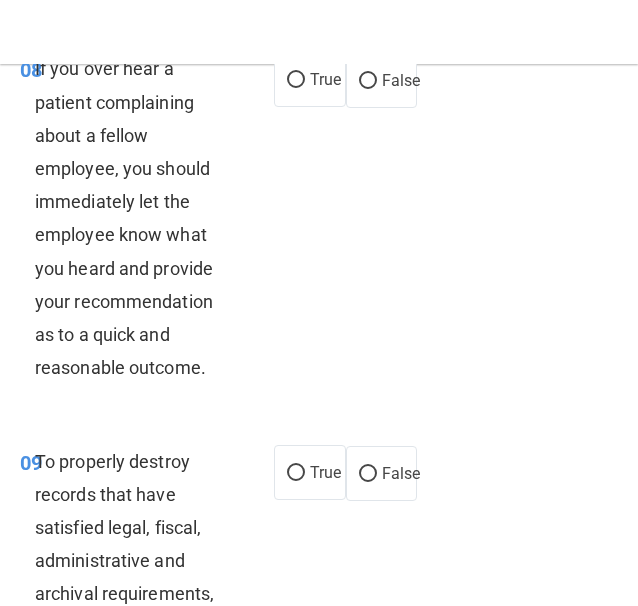 scroll, scrollTop: 2700, scrollLeft: 0, axis: vertical 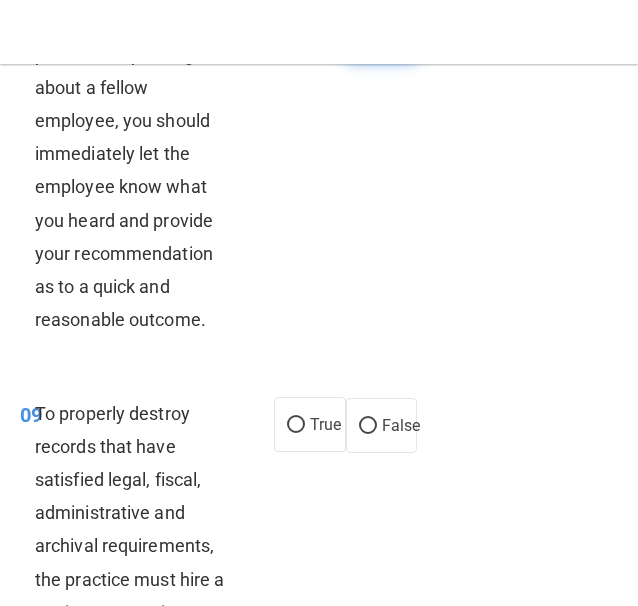 click on "False" at bounding box center [368, 33] 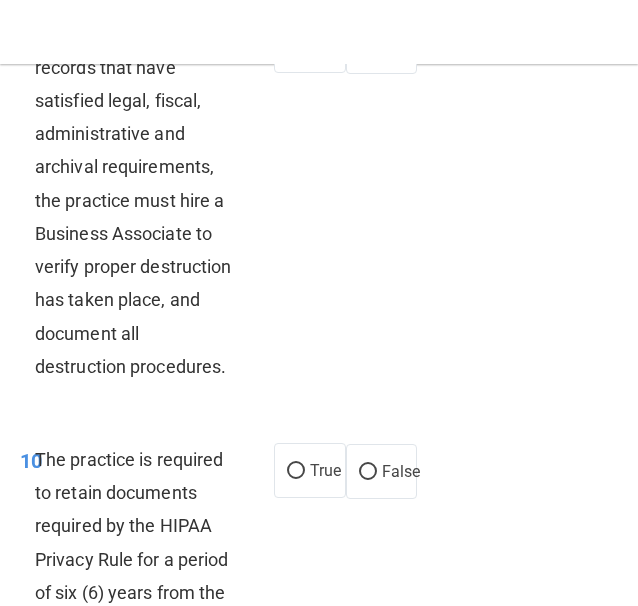 scroll, scrollTop: 3100, scrollLeft: 0, axis: vertical 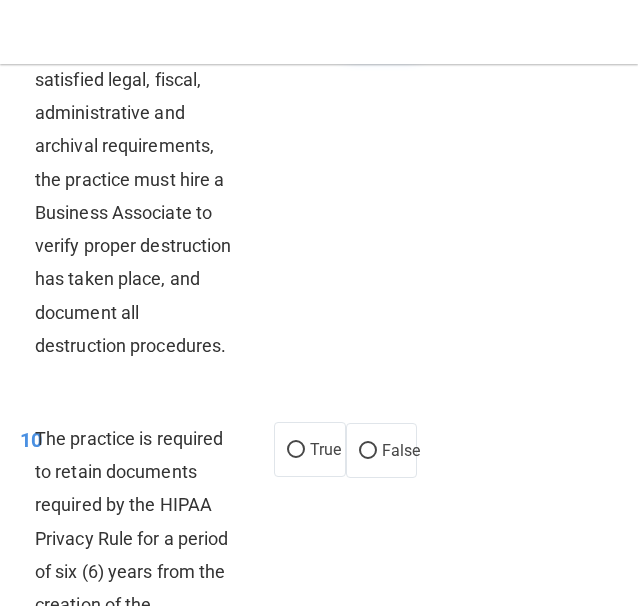 click on "False" at bounding box center (401, 25) 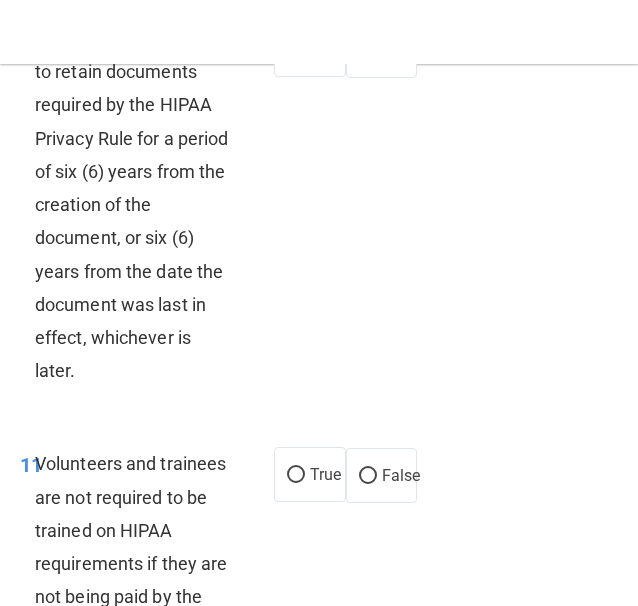 scroll, scrollTop: 3600, scrollLeft: 0, axis: vertical 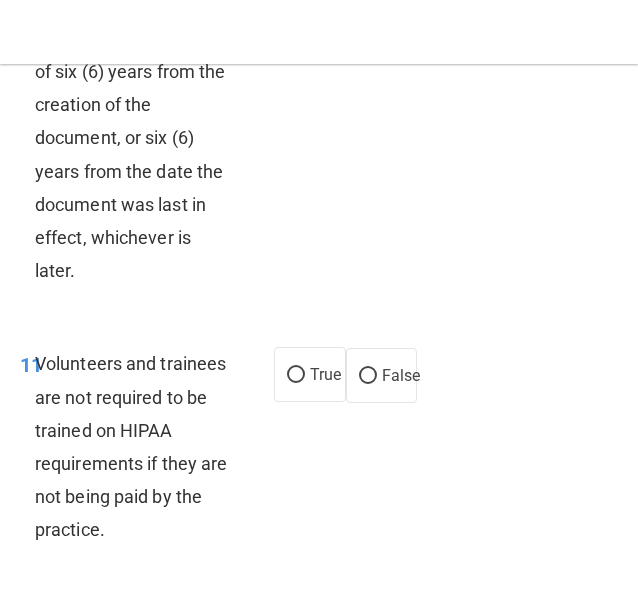 click on "True" at bounding box center (325, -51) 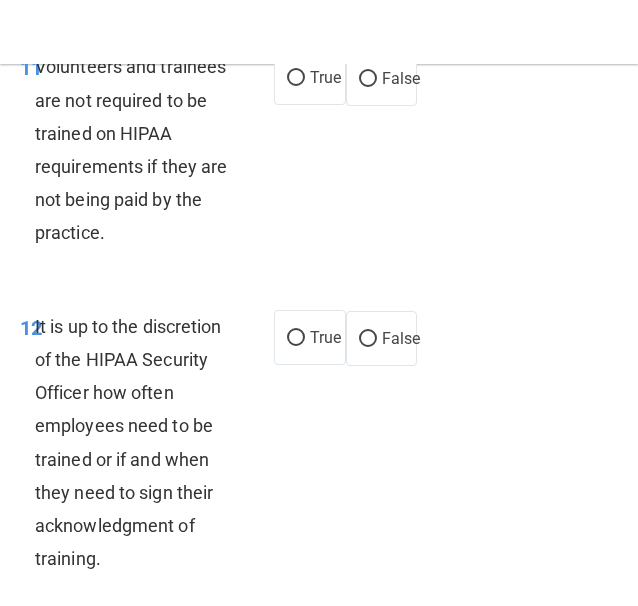 scroll, scrollTop: 3900, scrollLeft: 0, axis: vertical 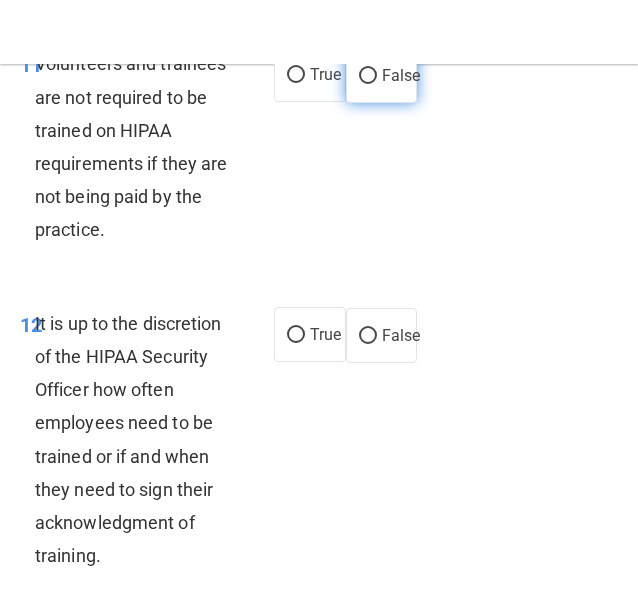 click on "False" at bounding box center (401, 75) 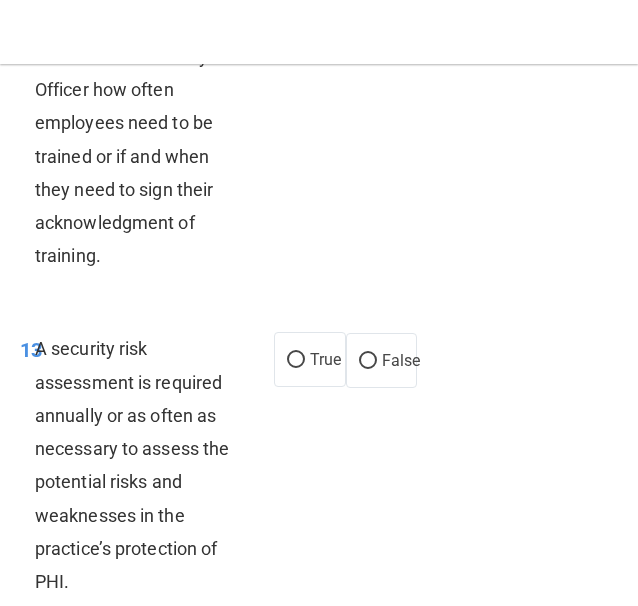 scroll, scrollTop: 4300, scrollLeft: 0, axis: vertical 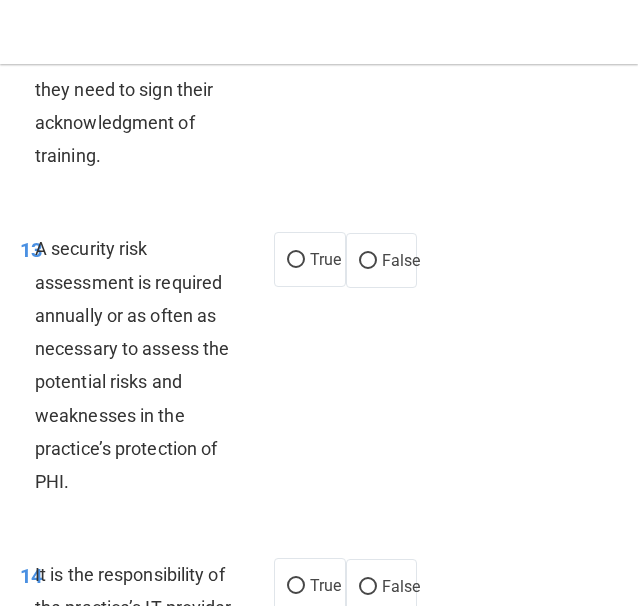 click on "False" at bounding box center [382, -65] 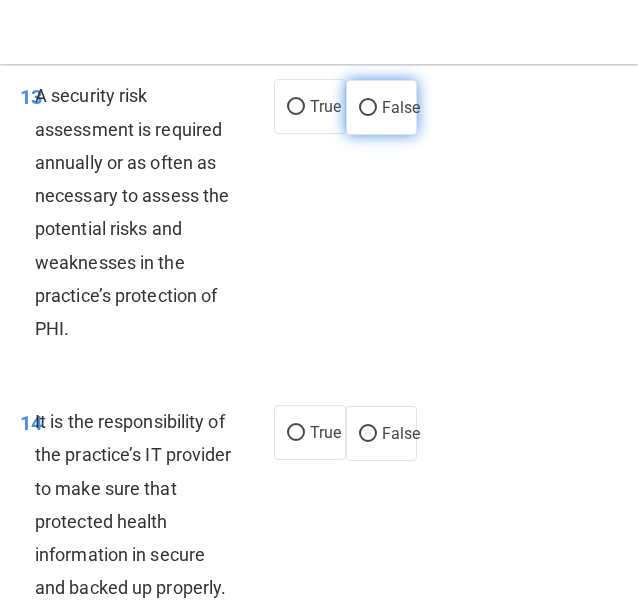 scroll, scrollTop: 4500, scrollLeft: 0, axis: vertical 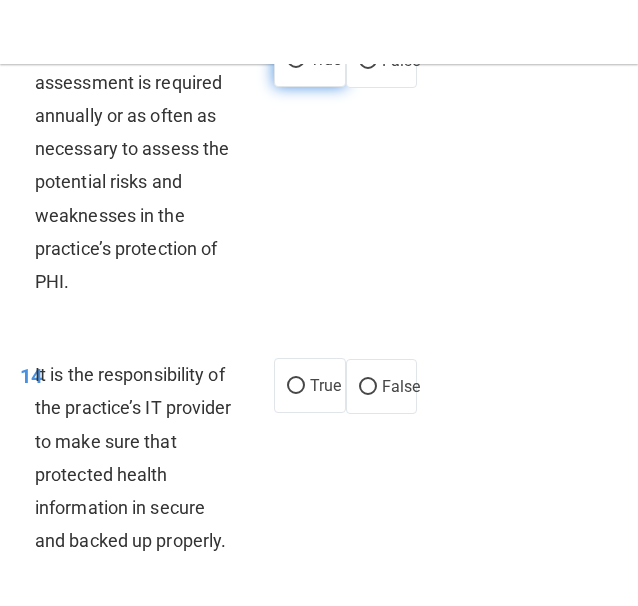 click on "True" at bounding box center (325, 59) 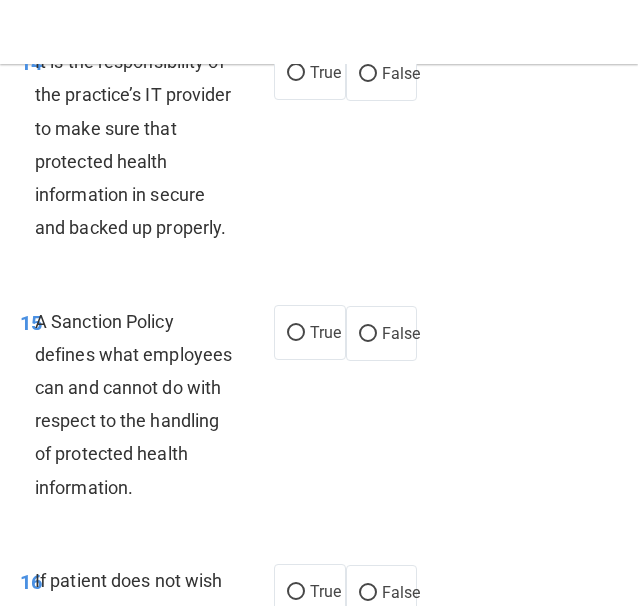 scroll, scrollTop: 4900, scrollLeft: 0, axis: vertical 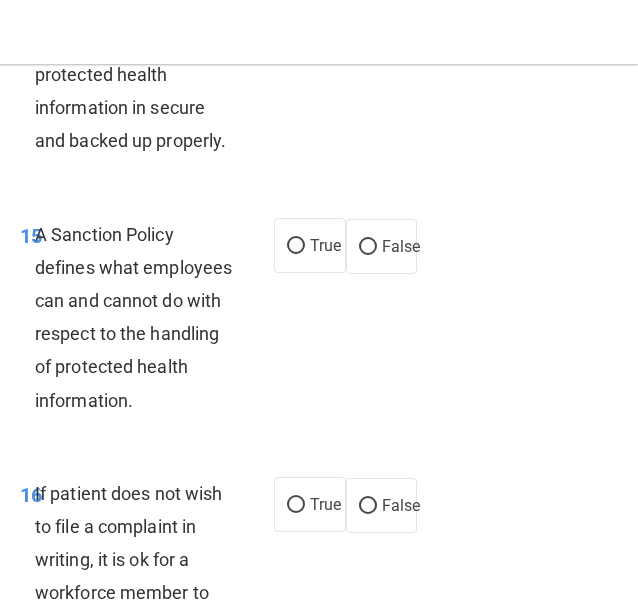 click on "False" at bounding box center (368, -13) 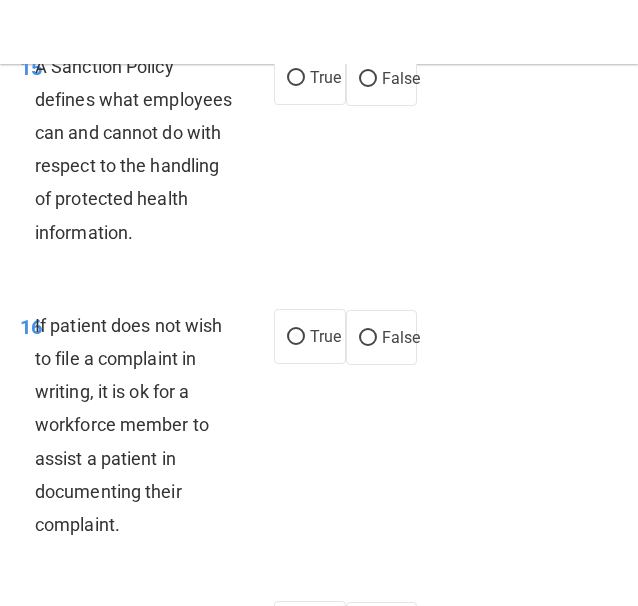 scroll, scrollTop: 5100, scrollLeft: 0, axis: vertical 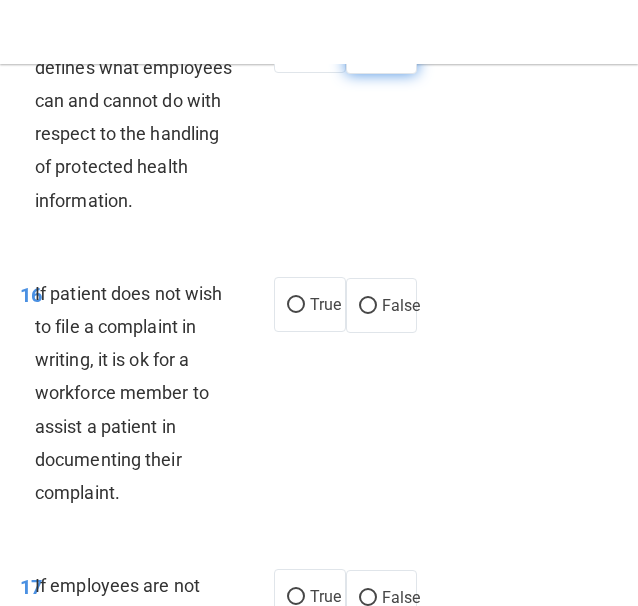 click on "False" at bounding box center (382, 46) 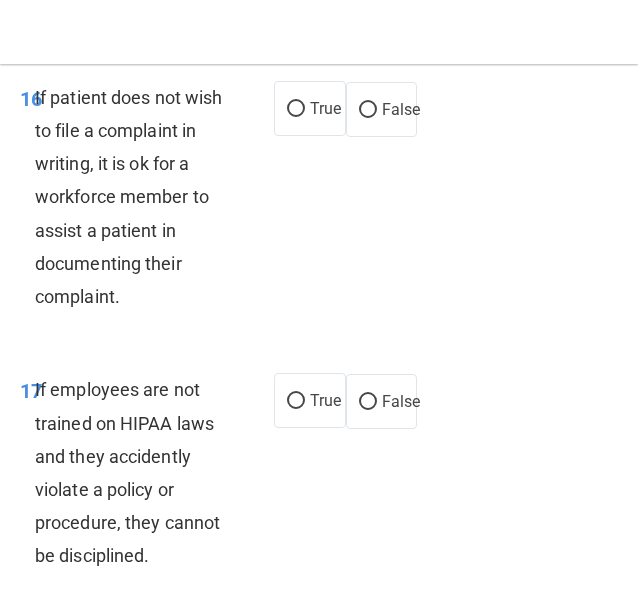 scroll, scrollTop: 5400, scrollLeft: 0, axis: vertical 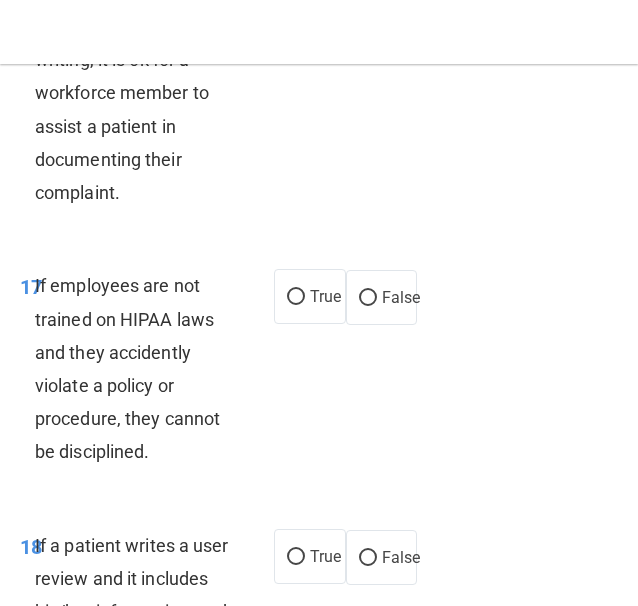 click on "True" at bounding box center (296, 5) 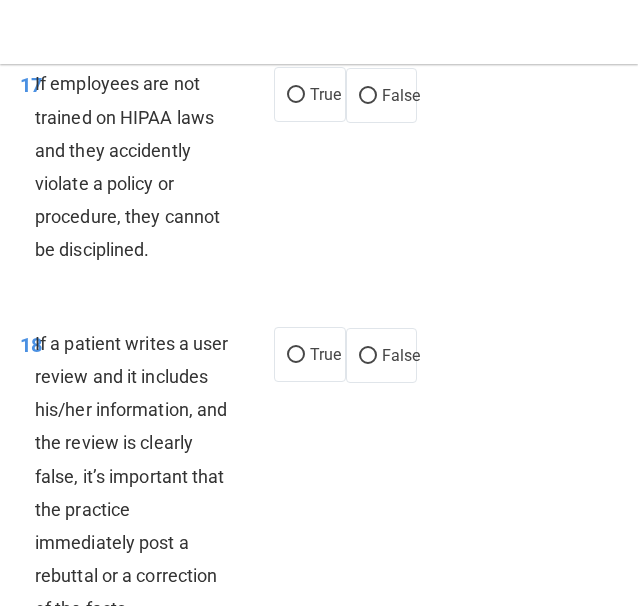 scroll, scrollTop: 5700, scrollLeft: 0, axis: vertical 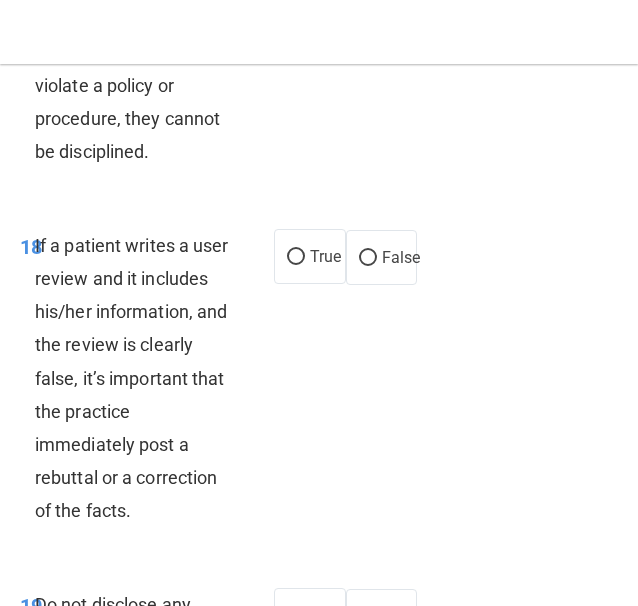 click on "False" at bounding box center (368, -2) 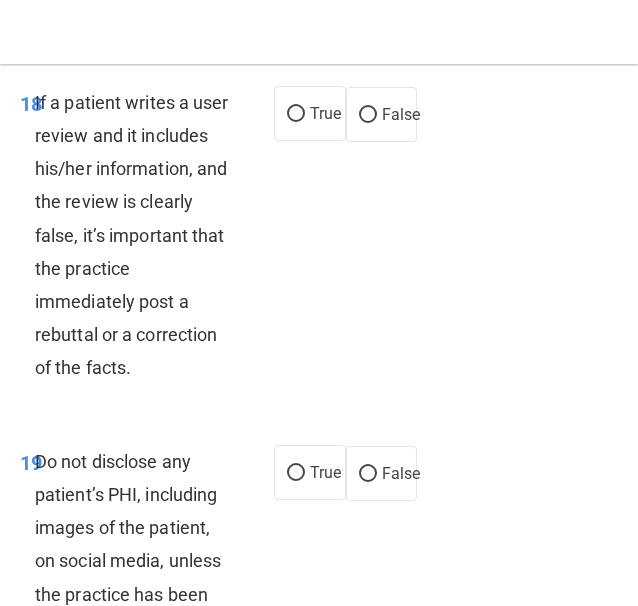 scroll, scrollTop: 5900, scrollLeft: 0, axis: vertical 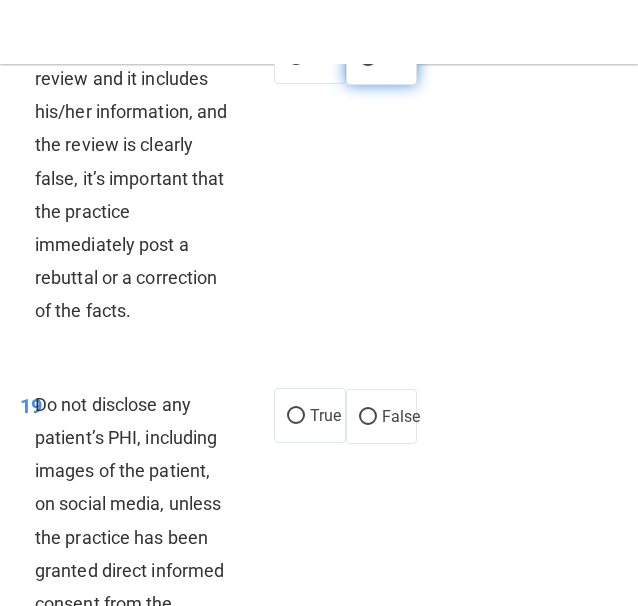 click on "False" at bounding box center [382, 57] 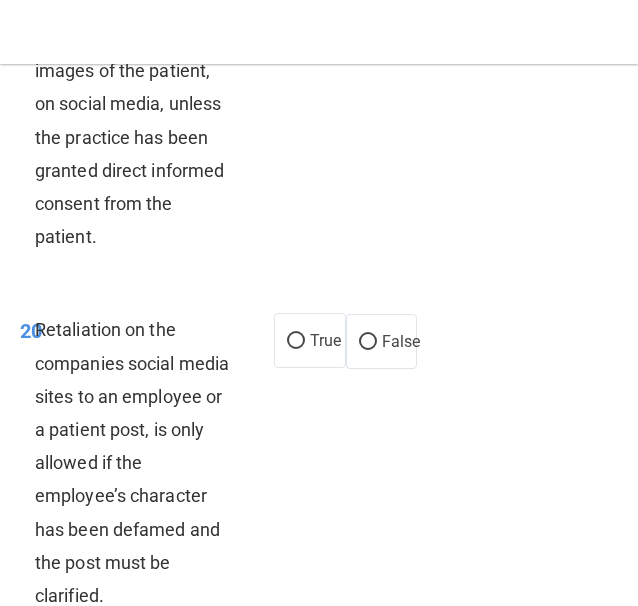scroll, scrollTop: 6400, scrollLeft: 0, axis: vertical 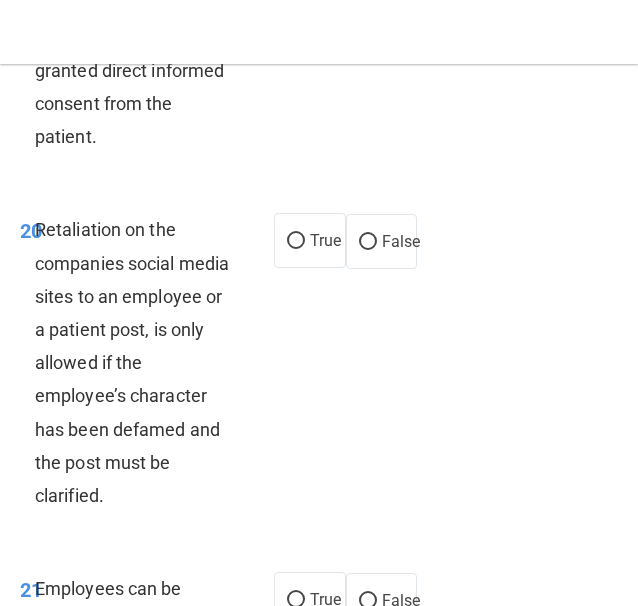 click on "True" at bounding box center (296, -84) 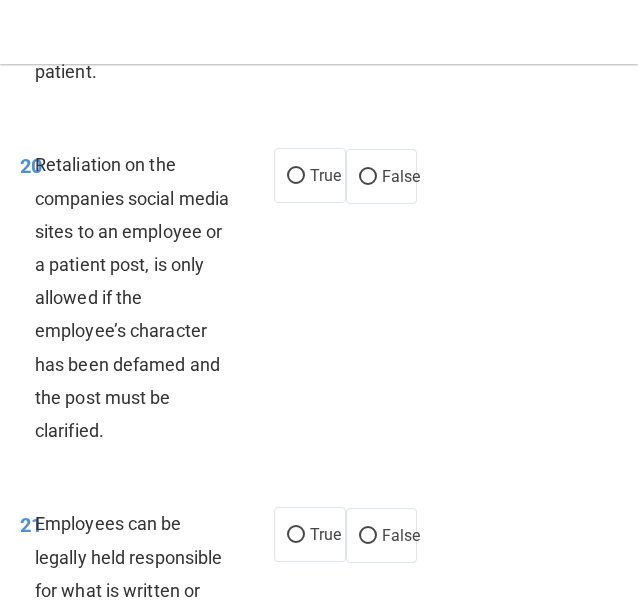 scroll, scrollTop: 6600, scrollLeft: 0, axis: vertical 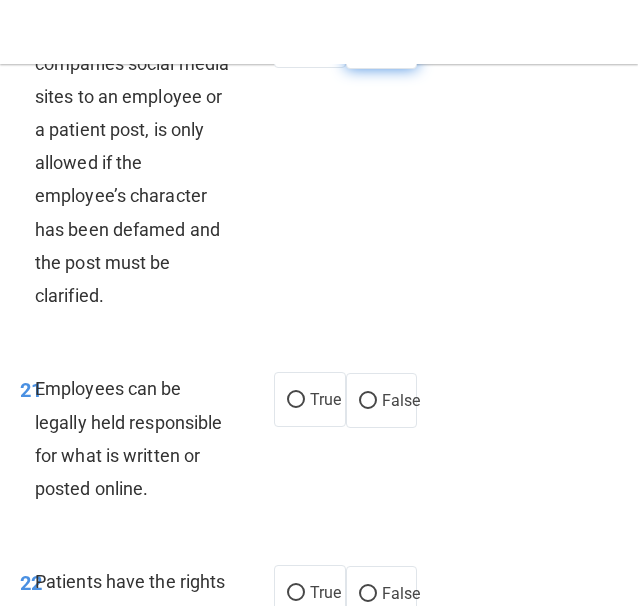 click on "False" at bounding box center (382, 41) 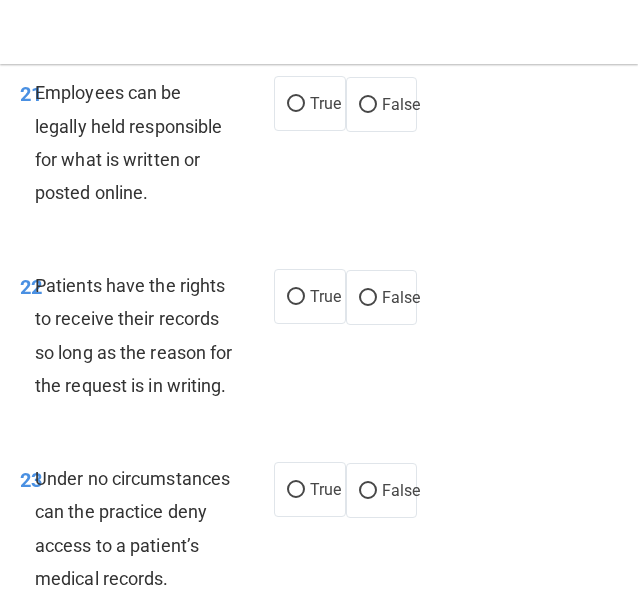 scroll, scrollTop: 7000, scrollLeft: 0, axis: vertical 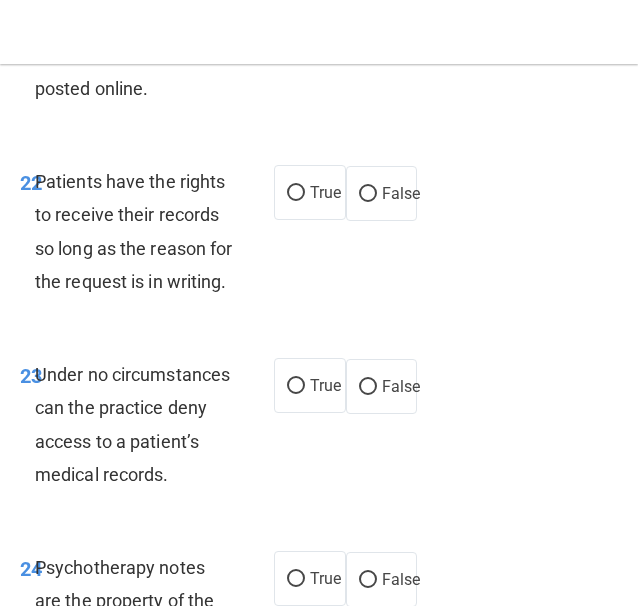 click on "True" at bounding box center (310, -1) 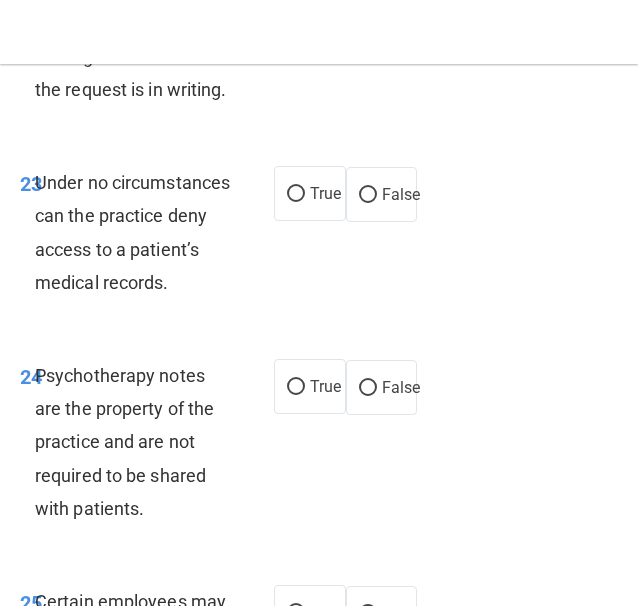 scroll, scrollTop: 7200, scrollLeft: 0, axis: vertical 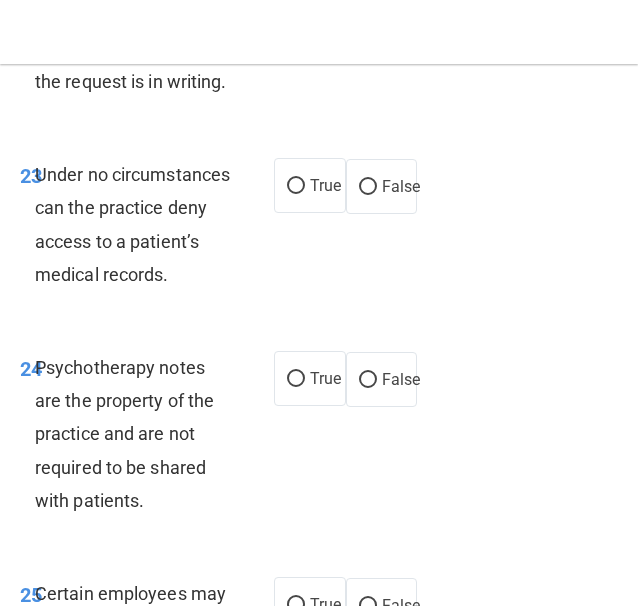 click on "False" at bounding box center [382, -7] 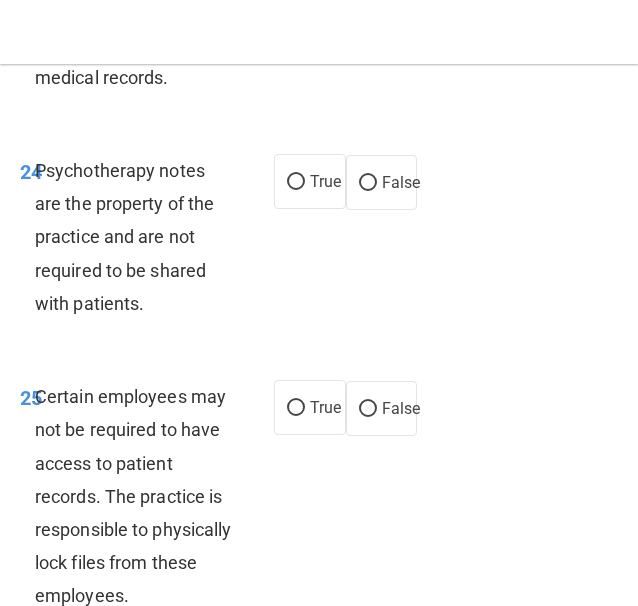 scroll, scrollTop: 7400, scrollLeft: 0, axis: vertical 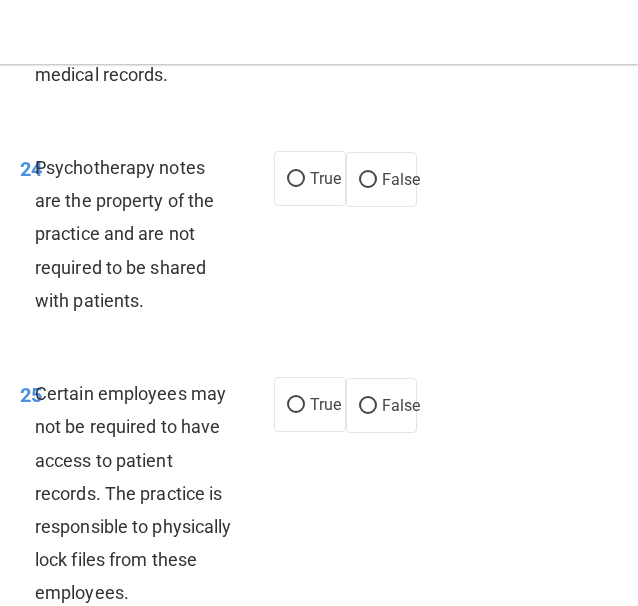 click on "False" at bounding box center (382, -14) 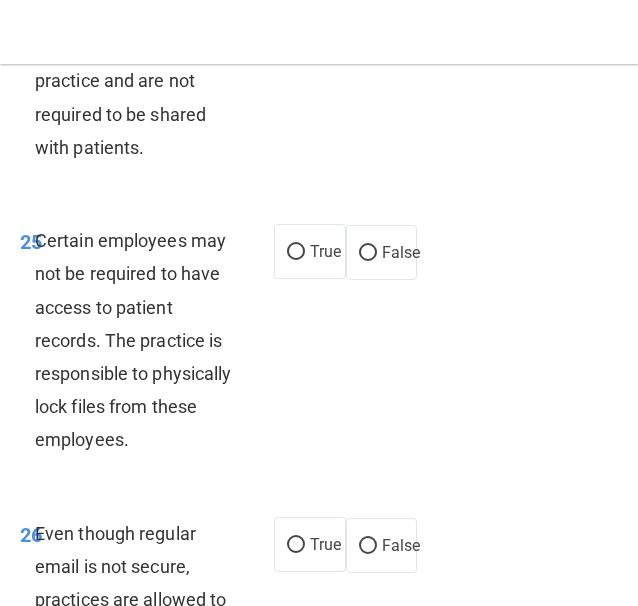 scroll, scrollTop: 7600, scrollLeft: 0, axis: vertical 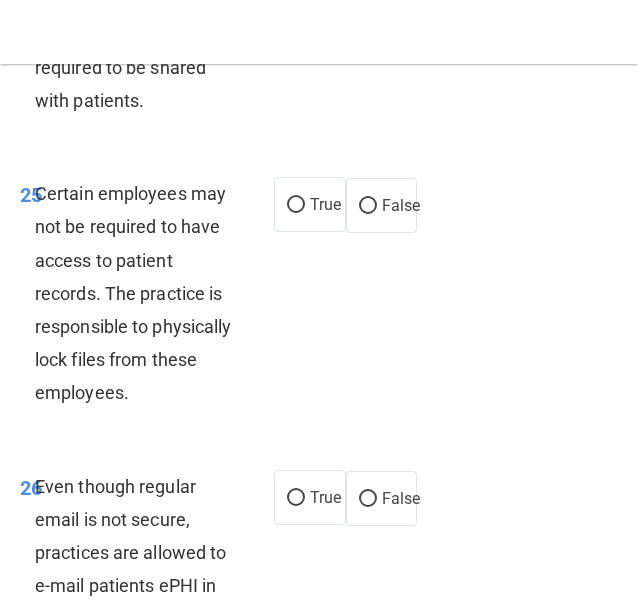 click on "True" at bounding box center (310, -22) 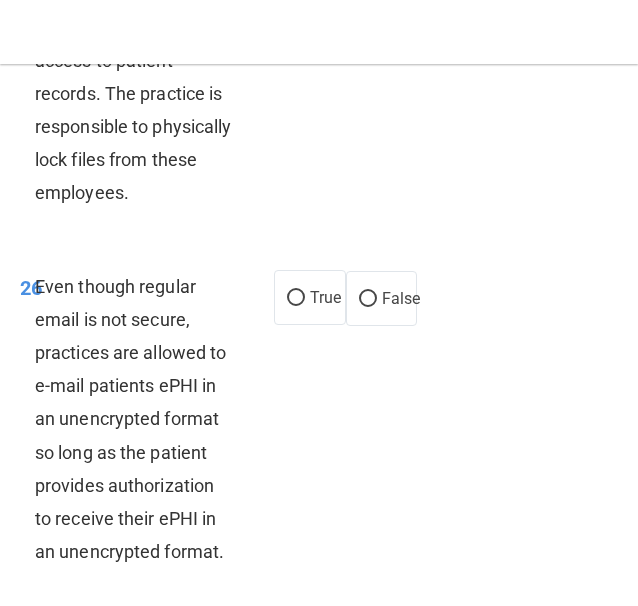 scroll, scrollTop: 7900, scrollLeft: 0, axis: vertical 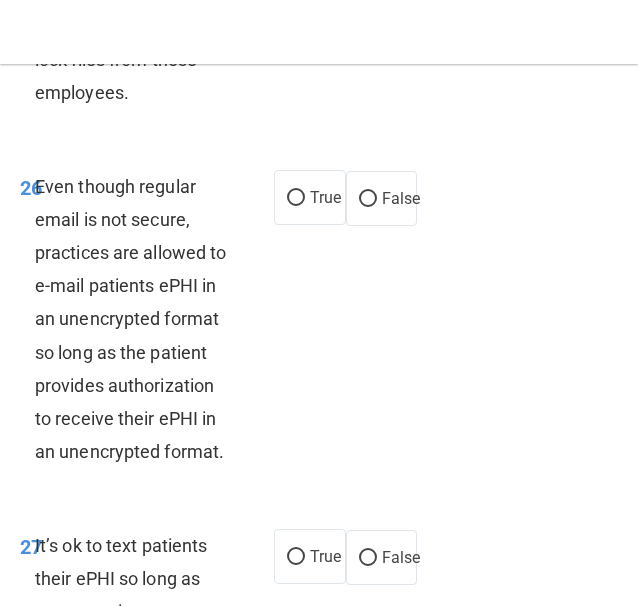 click on "True" at bounding box center (310, -96) 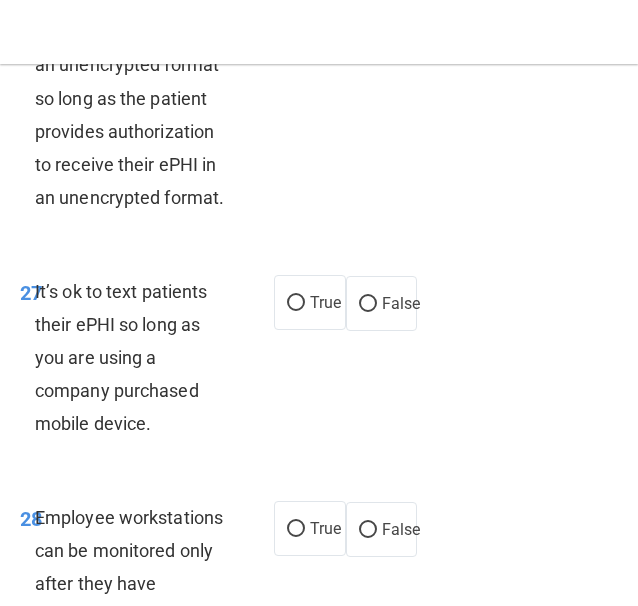 scroll, scrollTop: 8200, scrollLeft: 0, axis: vertical 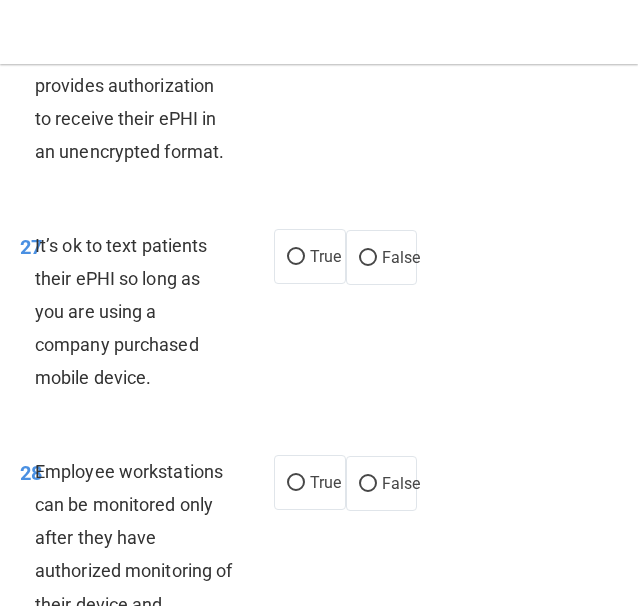 click on "True" at bounding box center [296, -102] 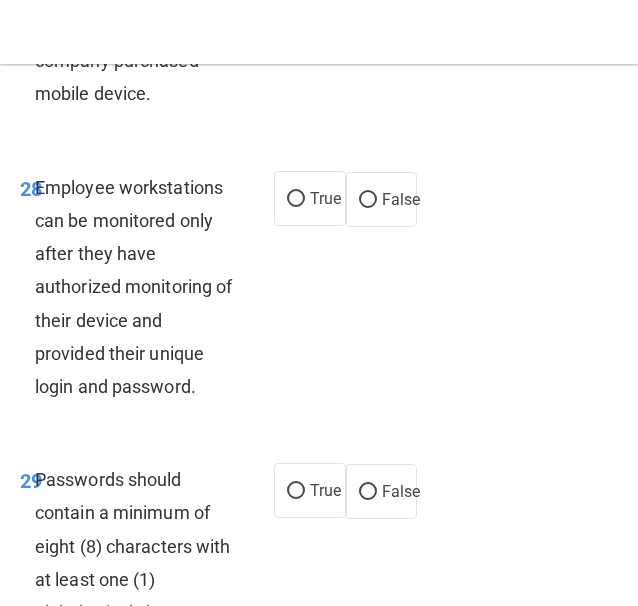 scroll, scrollTop: 8600, scrollLeft: 0, axis: vertical 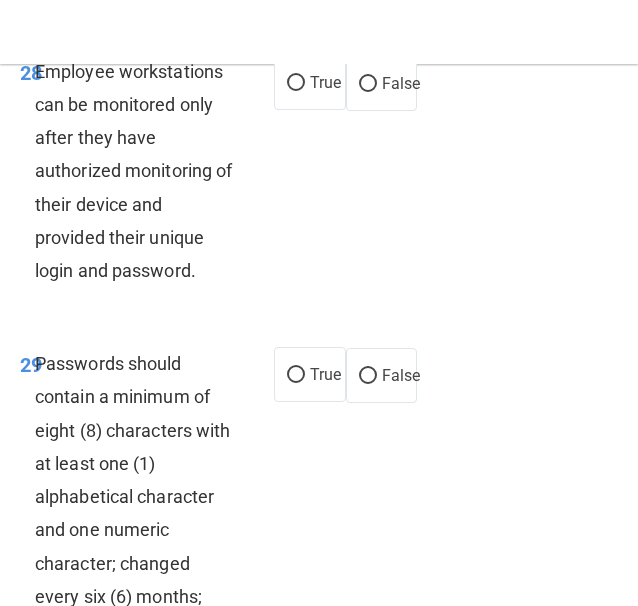 click on "27        It’s ok to text patients their ePHI so long as you are using a company purchased mobile device.                 True           False" at bounding box center [319, -83] 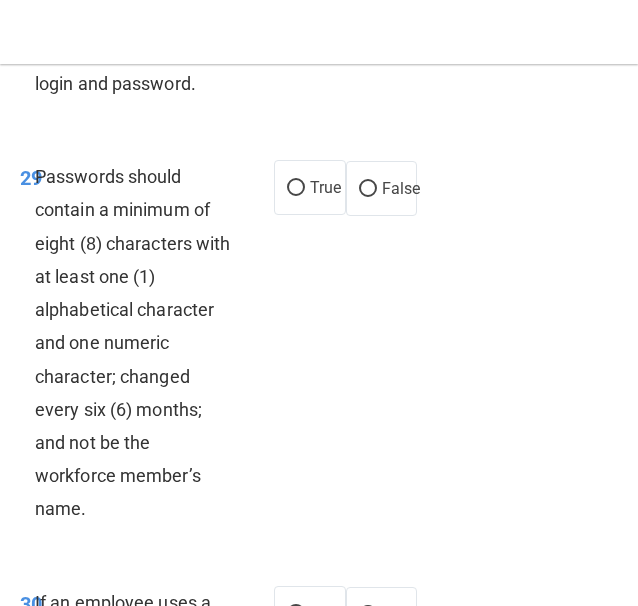 scroll, scrollTop: 8800, scrollLeft: 0, axis: vertical 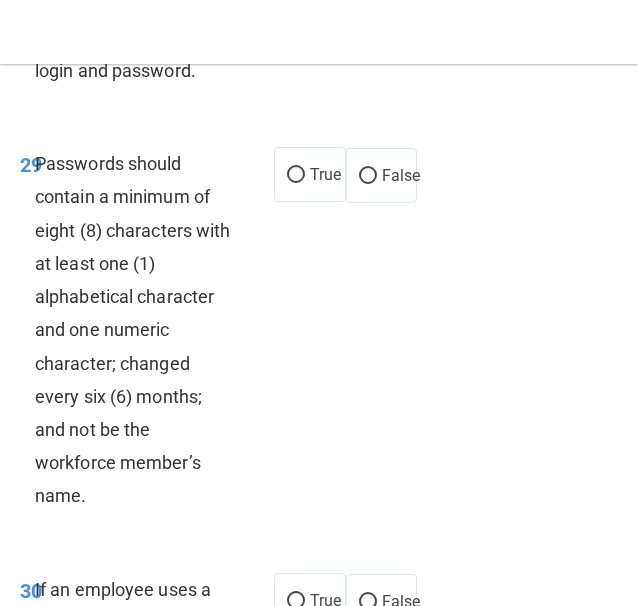 click on "False" at bounding box center [368, -116] 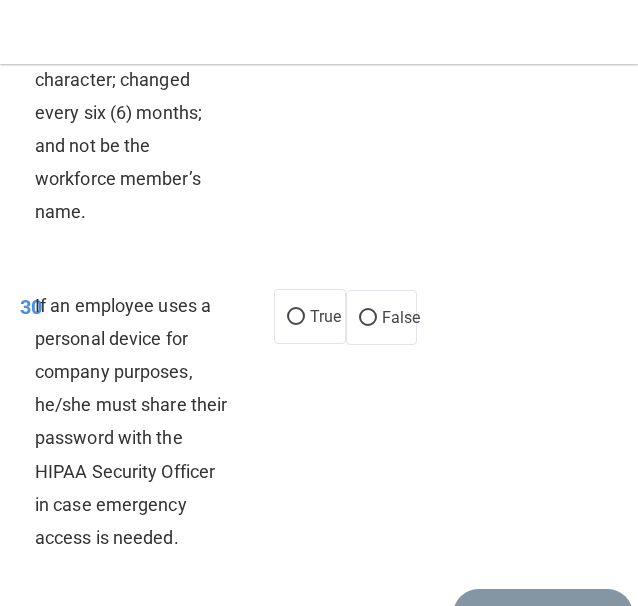 scroll, scrollTop: 9100, scrollLeft: 0, axis: vertical 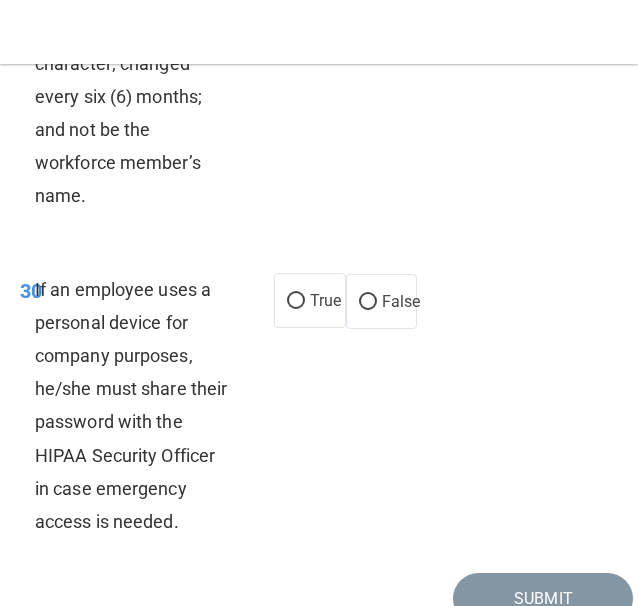 click on "True" at bounding box center [310, -126] 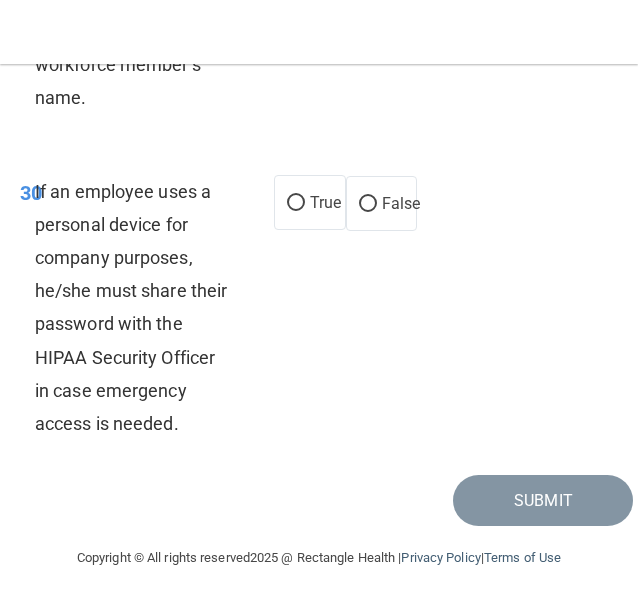 scroll, scrollTop: 9497, scrollLeft: 0, axis: vertical 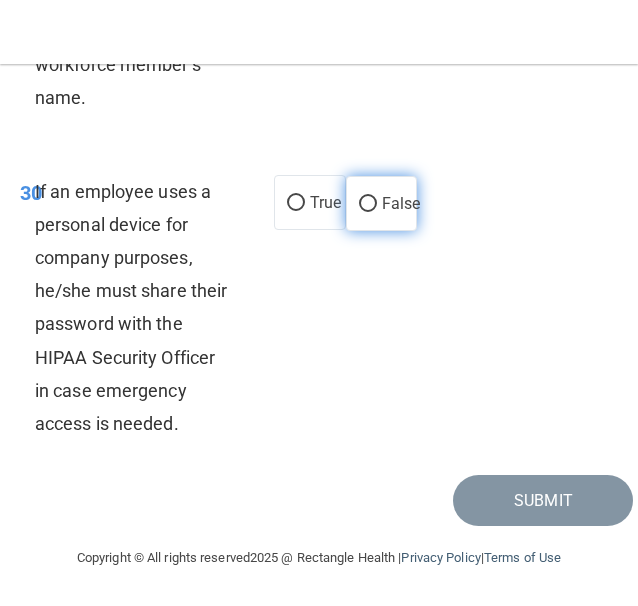 click on "False" at bounding box center [401, 203] 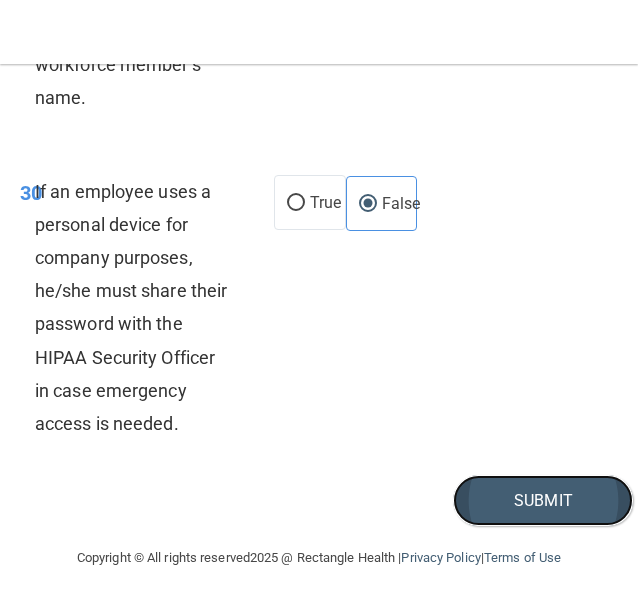 click on "Submit" at bounding box center (543, 500) 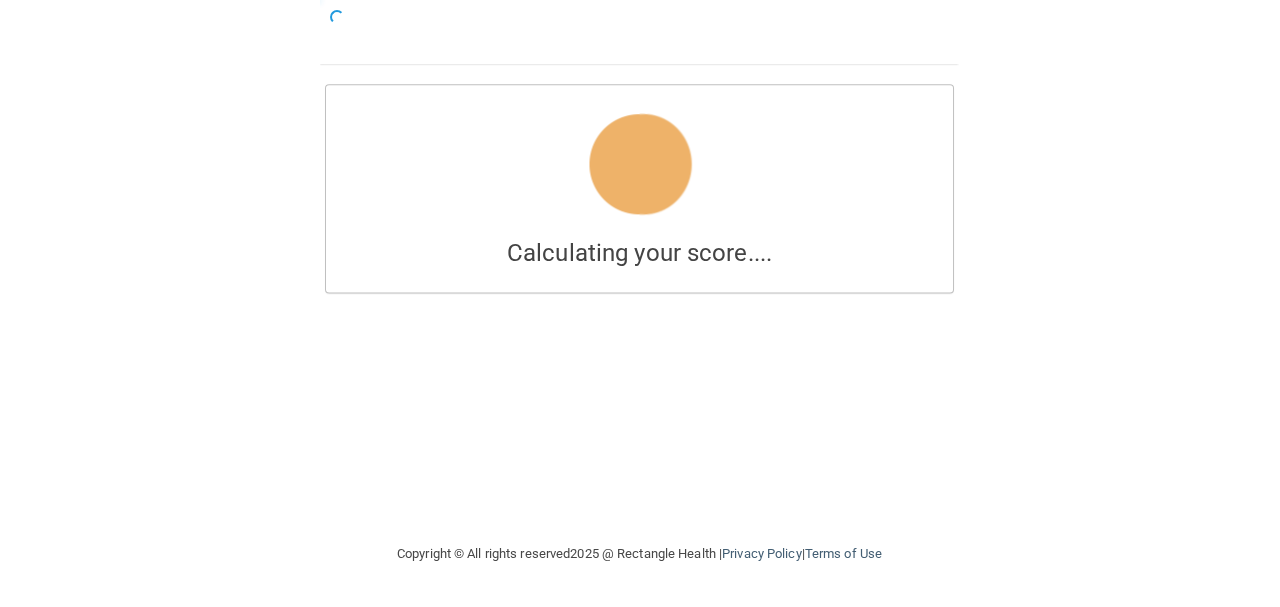 scroll, scrollTop: 0, scrollLeft: 0, axis: both 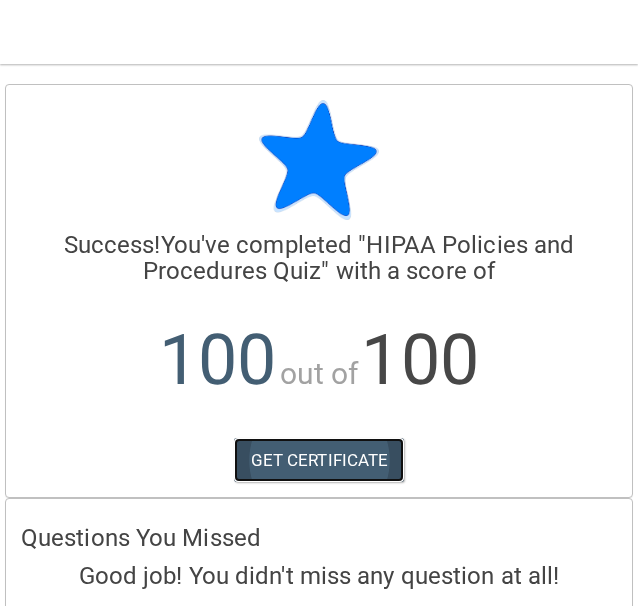click on "GET CERTIFICATE" at bounding box center [319, 460] 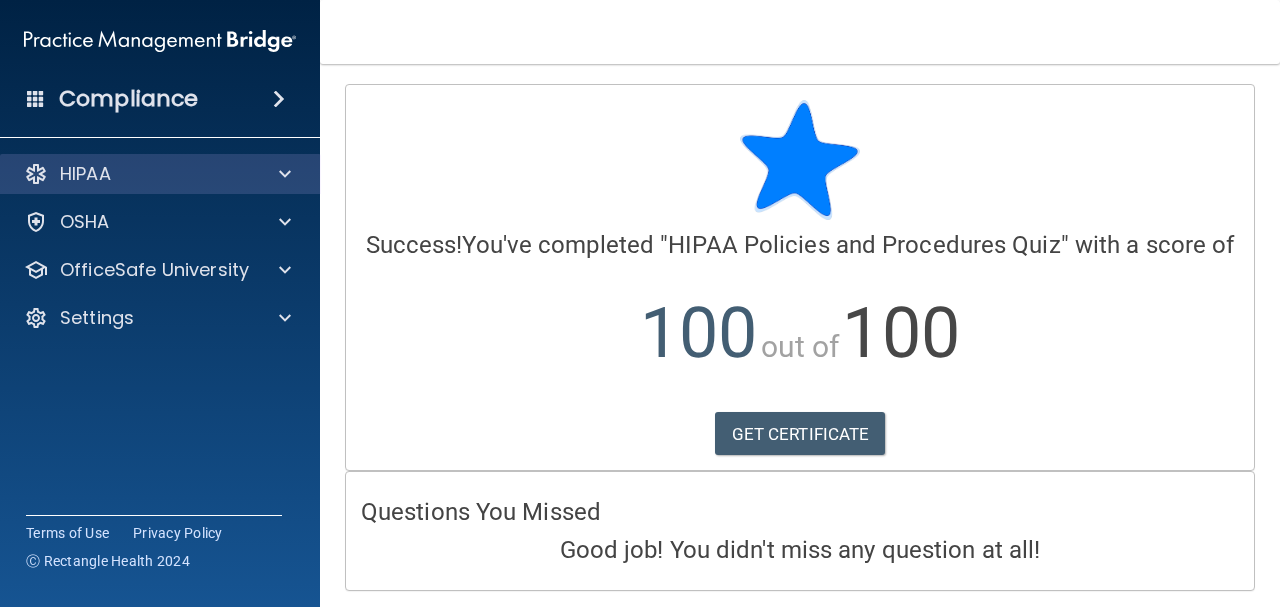 click on "HIPAA" at bounding box center (160, 174) 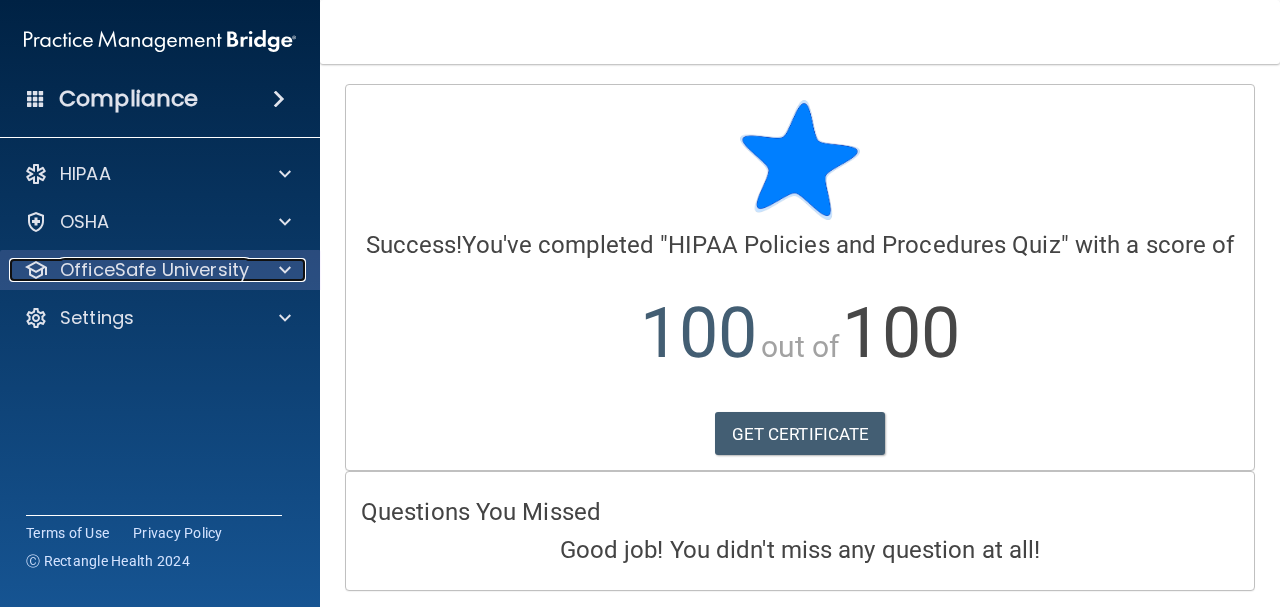 click at bounding box center (282, 270) 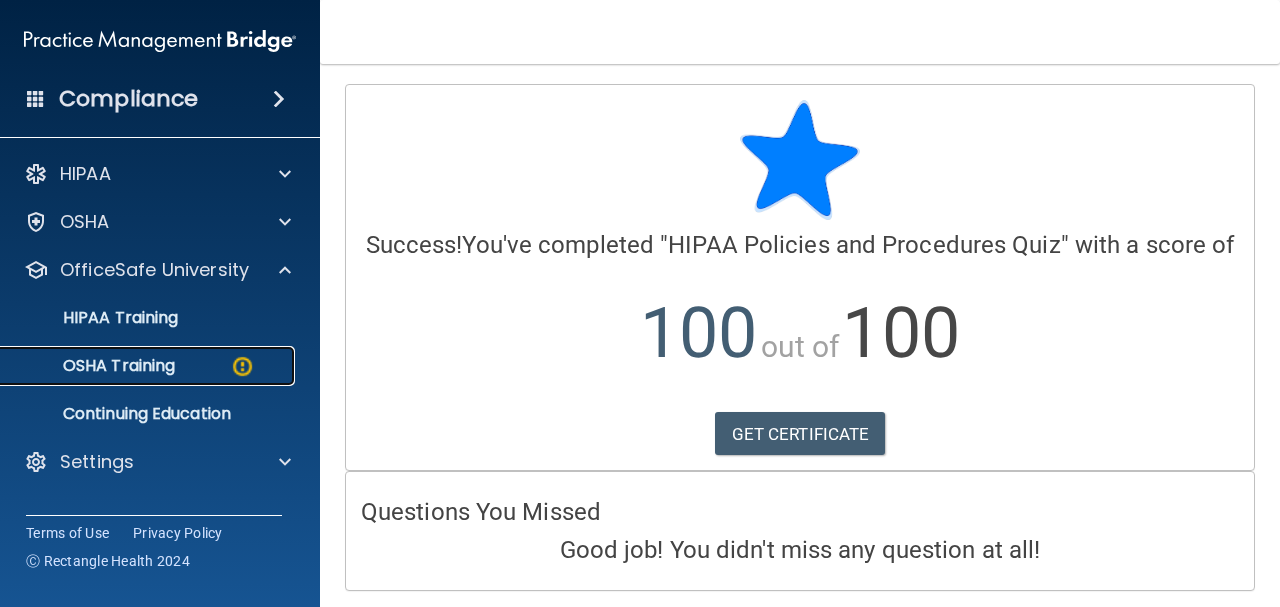 click at bounding box center (242, 366) 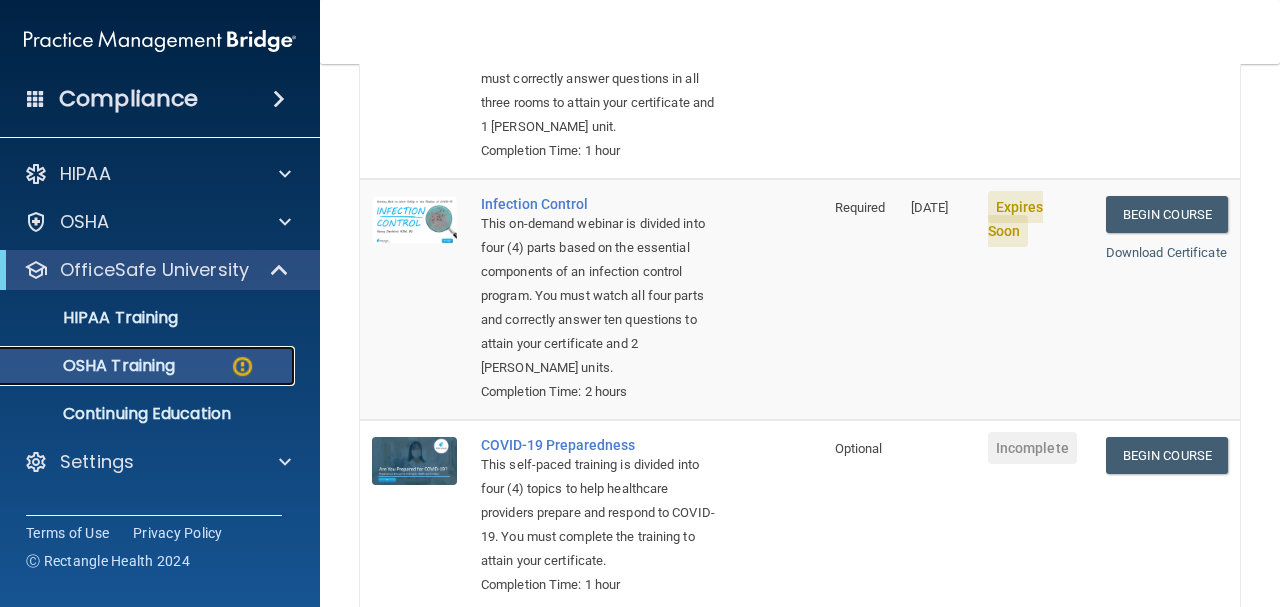 scroll, scrollTop: 444, scrollLeft: 0, axis: vertical 